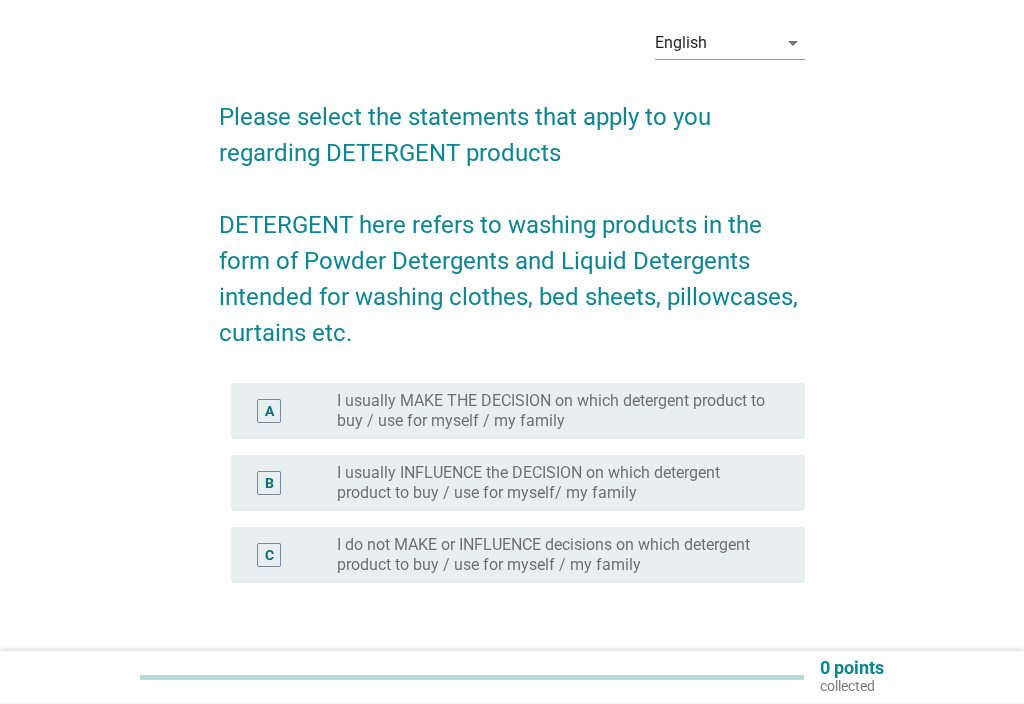 scroll, scrollTop: 79, scrollLeft: 0, axis: vertical 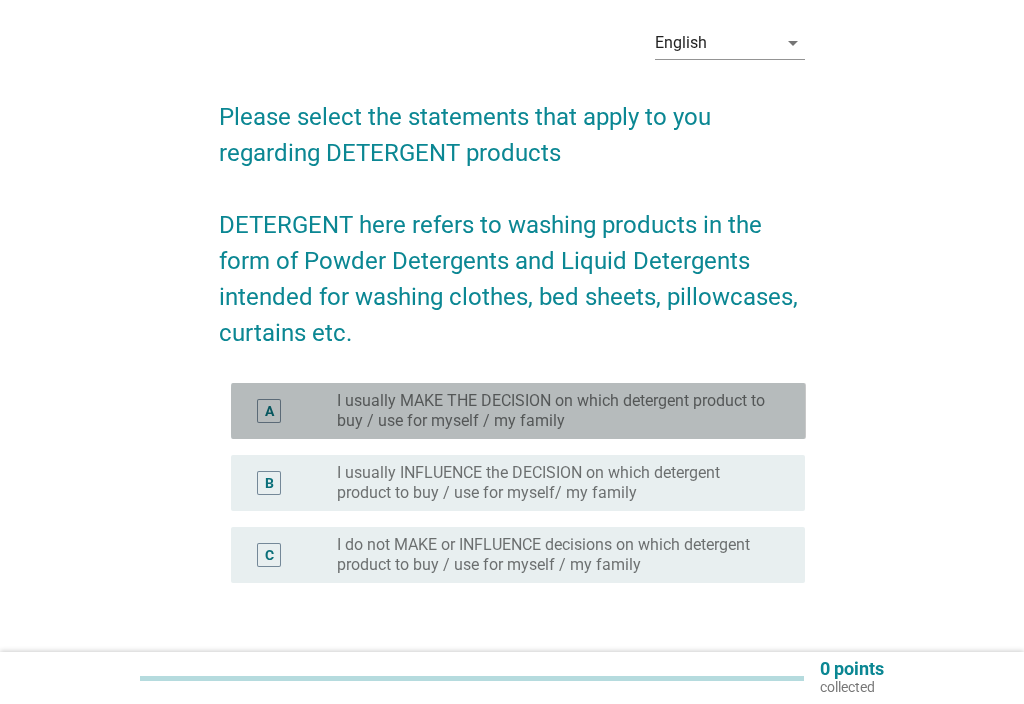 click on "I usually MAKE THE DECISION on which detergent product to buy / use for myself / my family" at bounding box center (555, 411) 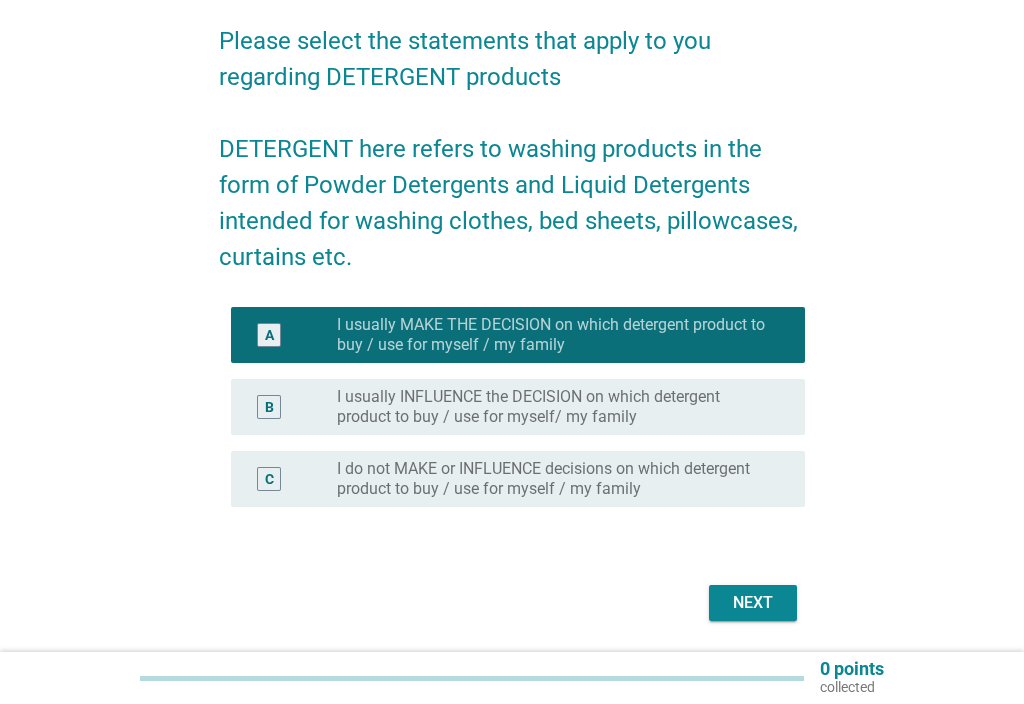 scroll, scrollTop: 195, scrollLeft: 0, axis: vertical 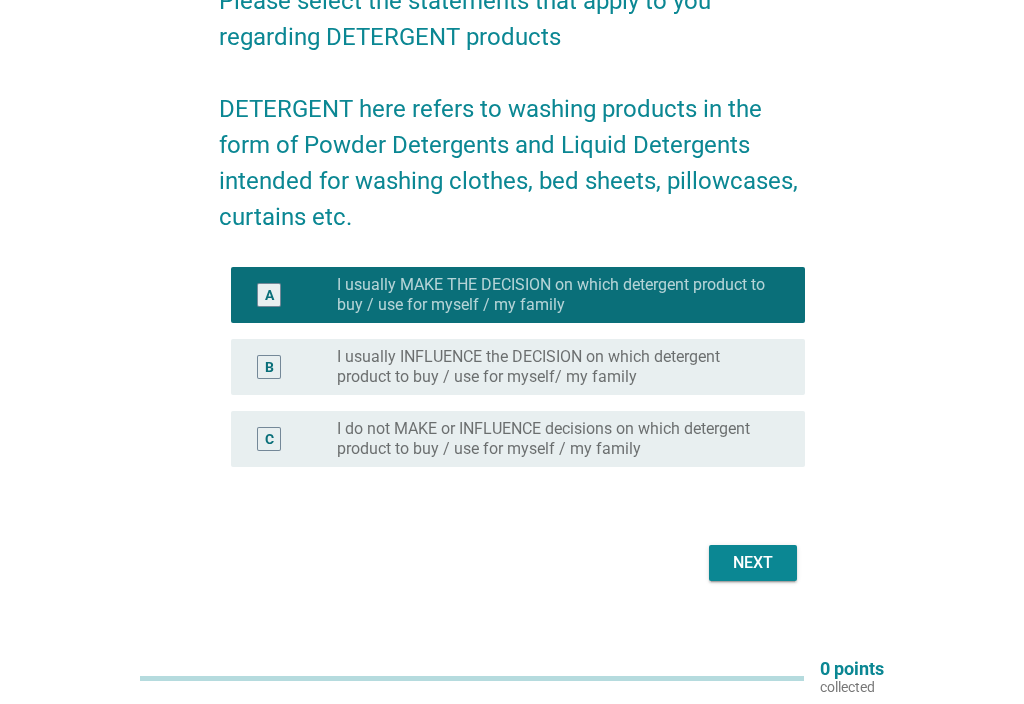 click on "Next" at bounding box center [753, 563] 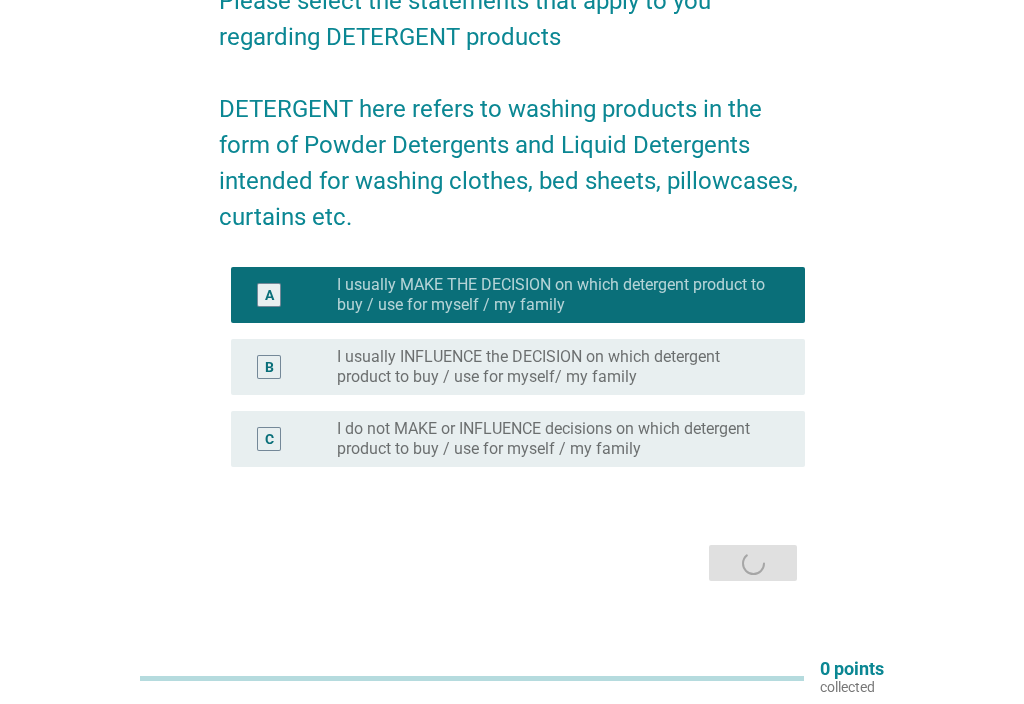 scroll, scrollTop: 0, scrollLeft: 0, axis: both 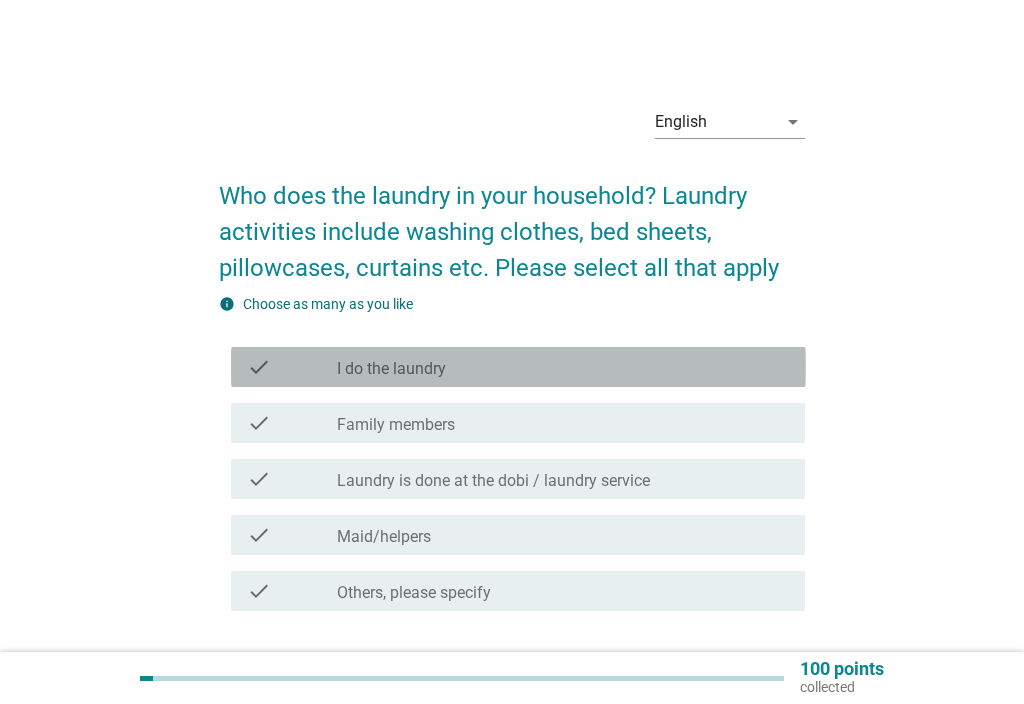 click on "check_box_outline_blank I do the laundry" at bounding box center (563, 367) 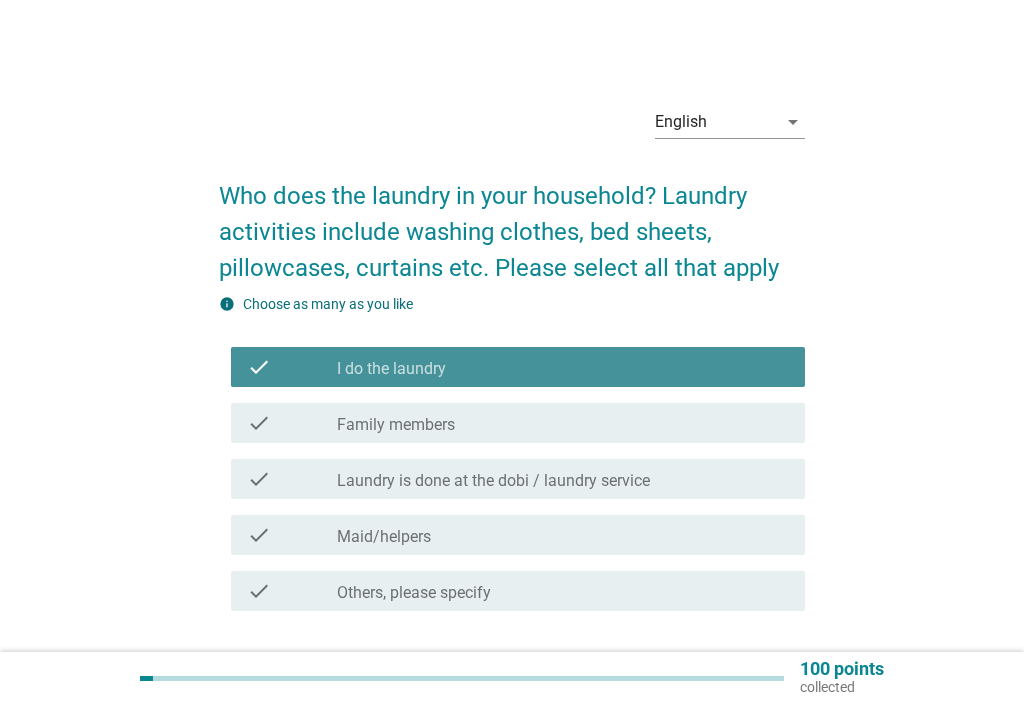 click on "check     check_box_outline_blank Family members" at bounding box center (518, 423) 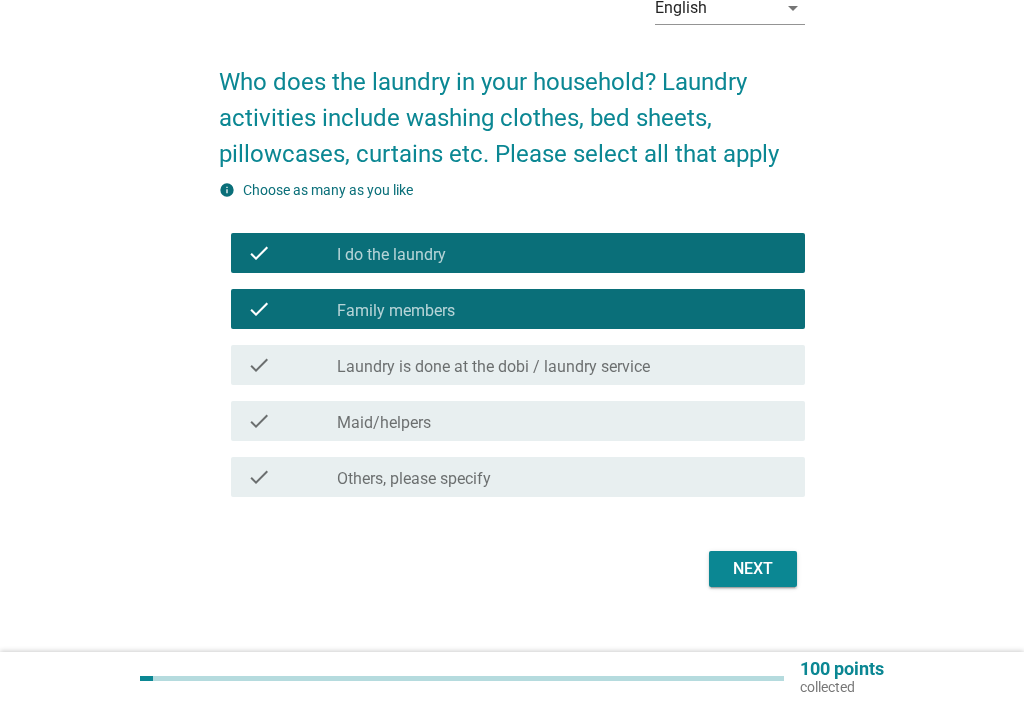 scroll, scrollTop: 120, scrollLeft: 0, axis: vertical 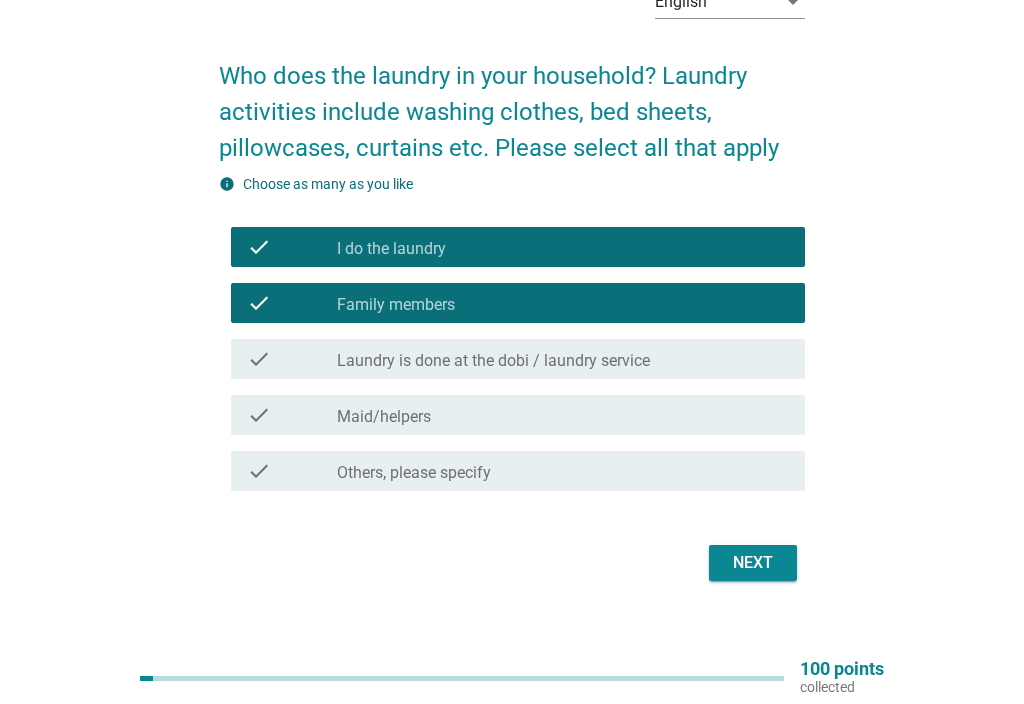 click on "Next" at bounding box center (753, 563) 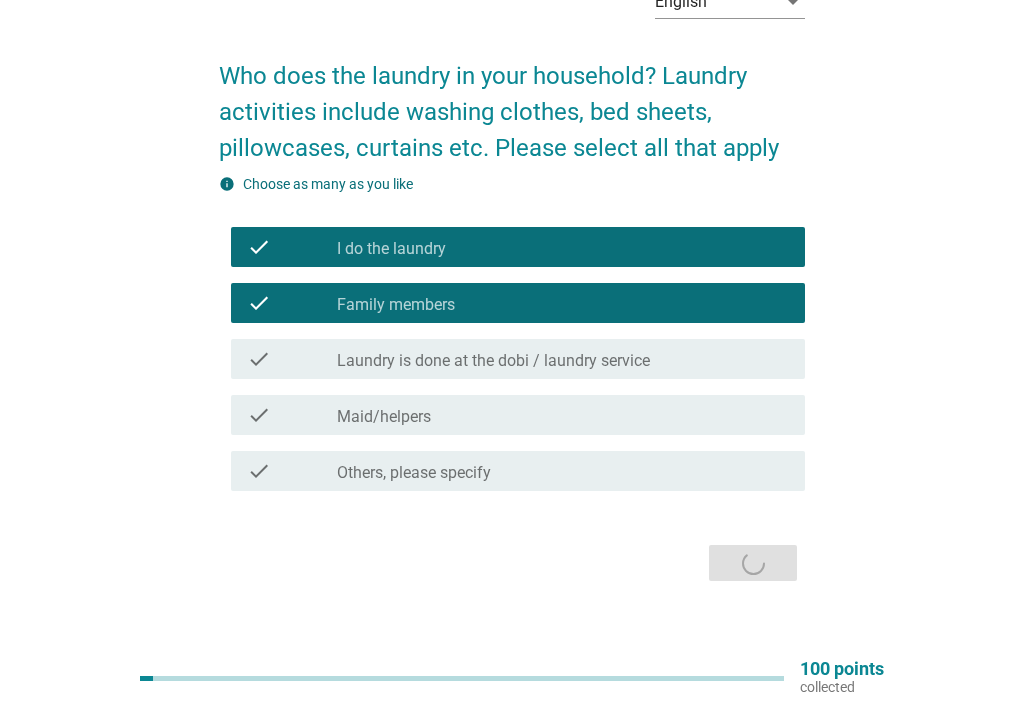 scroll, scrollTop: 27, scrollLeft: 0, axis: vertical 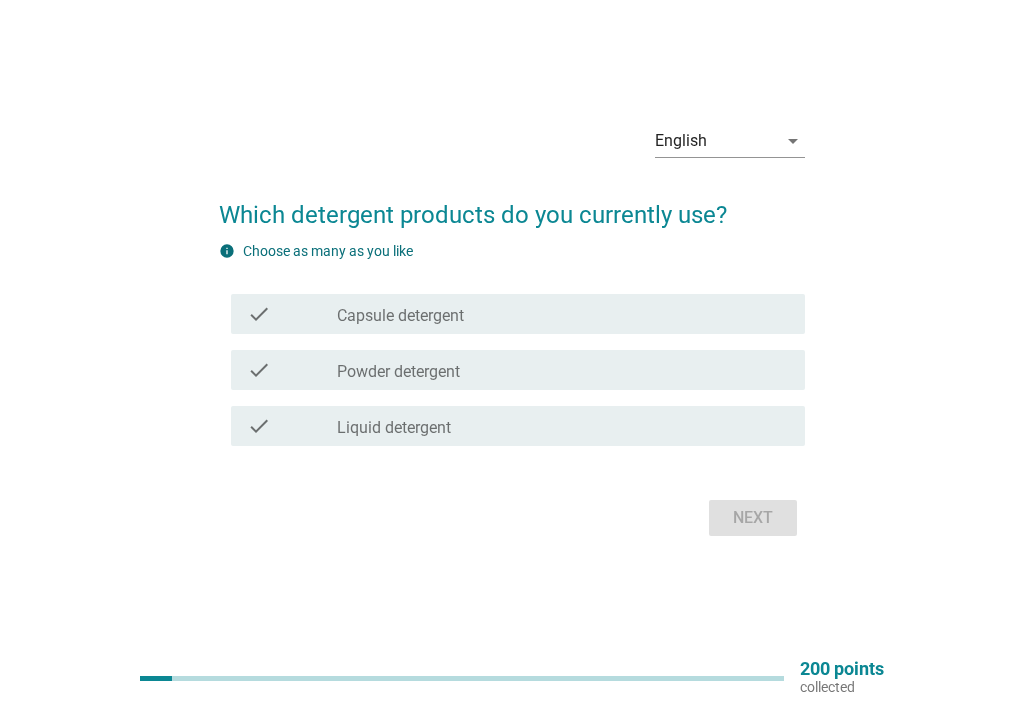 click on "check_box_outline_blank Powder detergent" at bounding box center (563, 370) 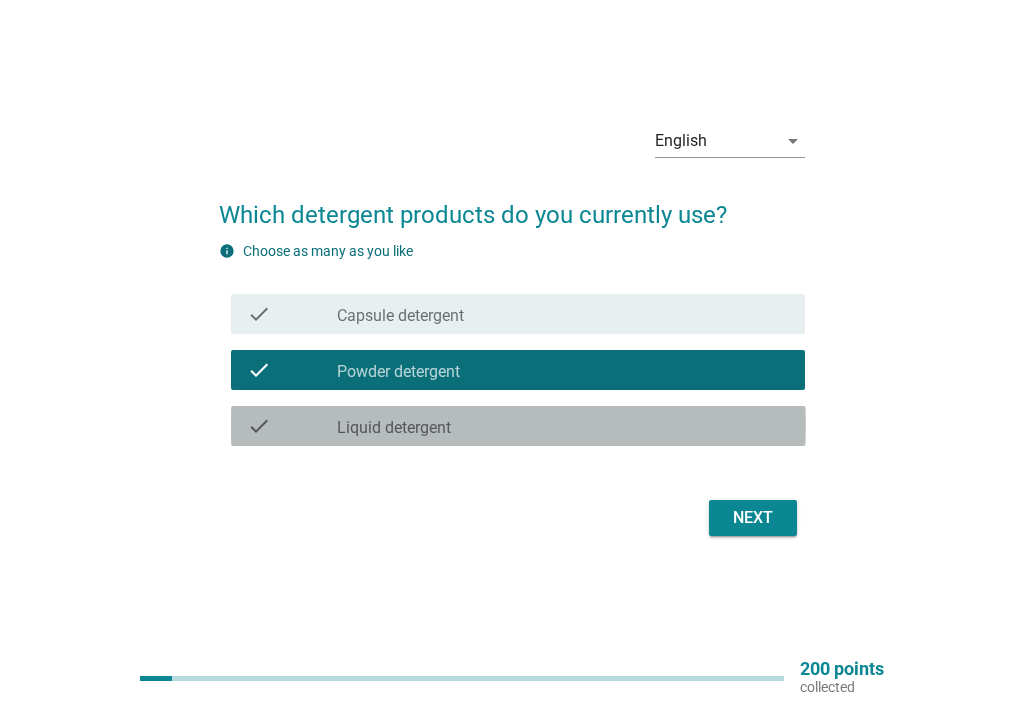 click on "check_box_outline_blank Liquid detergent" at bounding box center (563, 426) 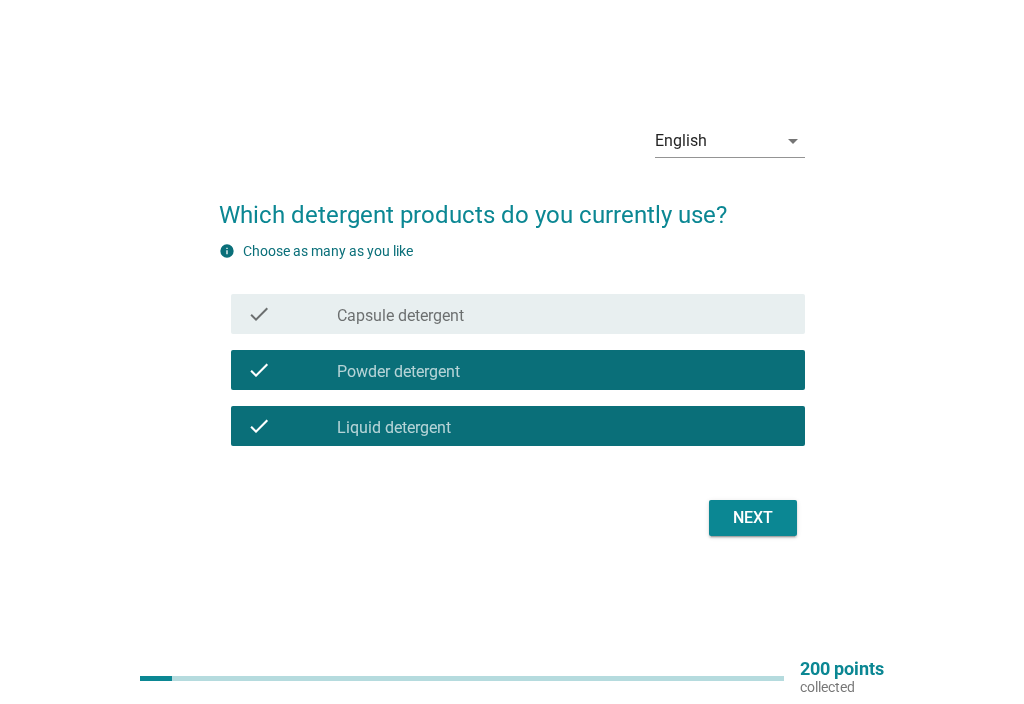 click on "Next" at bounding box center [753, 518] 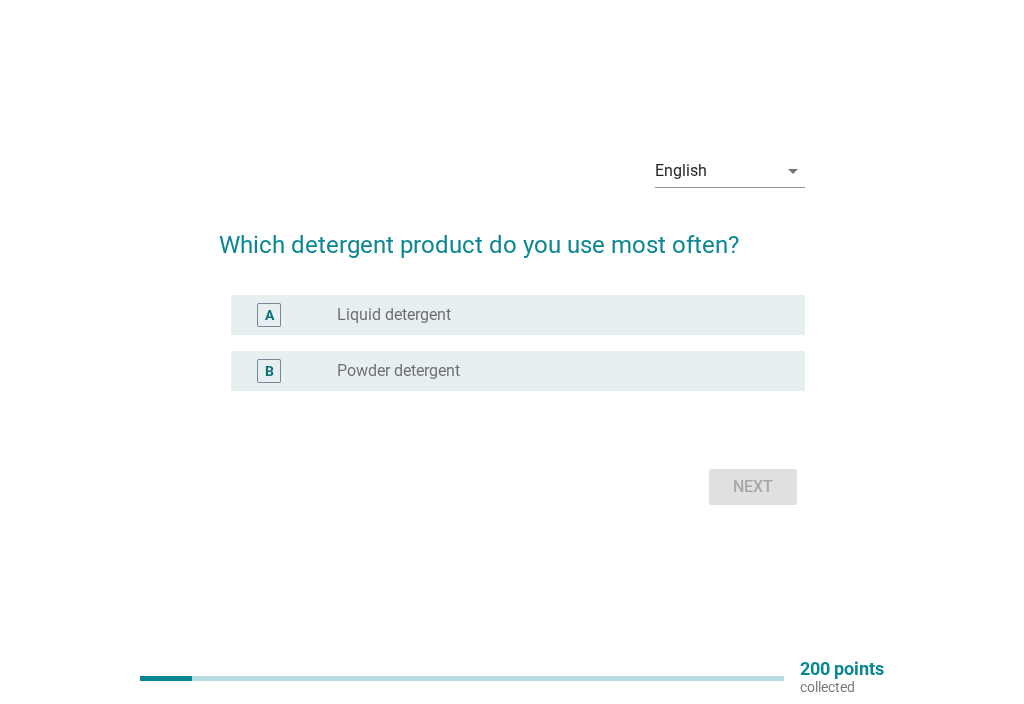 scroll, scrollTop: 0, scrollLeft: 0, axis: both 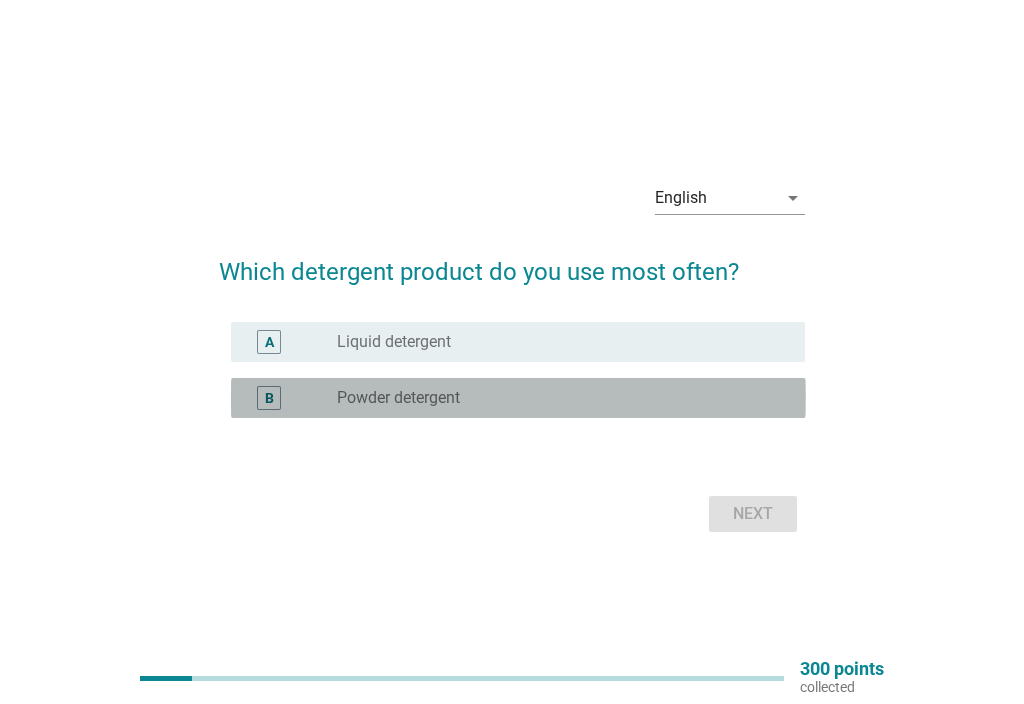 click on "radio_button_unchecked Powder detergent" at bounding box center [555, 398] 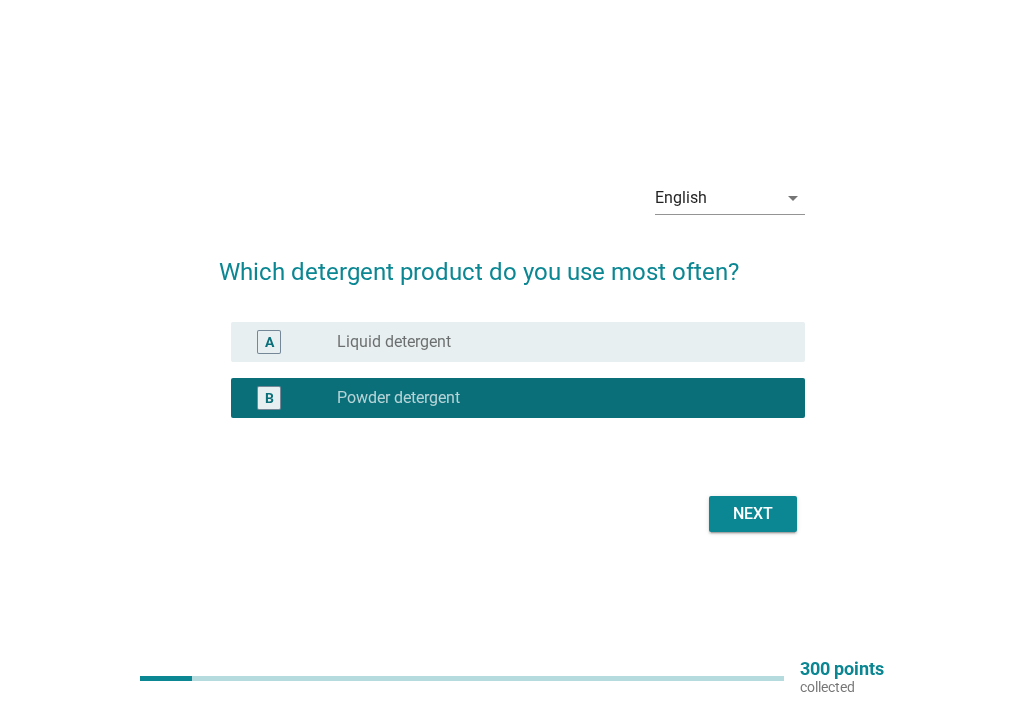 click on "Next" at bounding box center [753, 514] 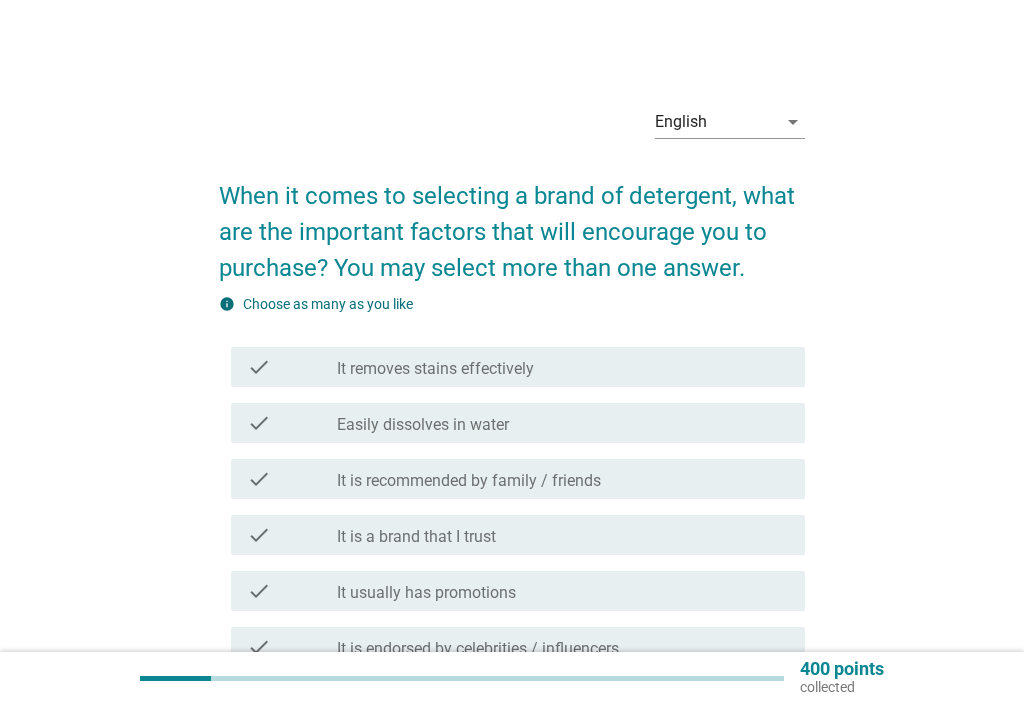 click on "check_box_outline_blank Easily dissolves in water" at bounding box center [563, 423] 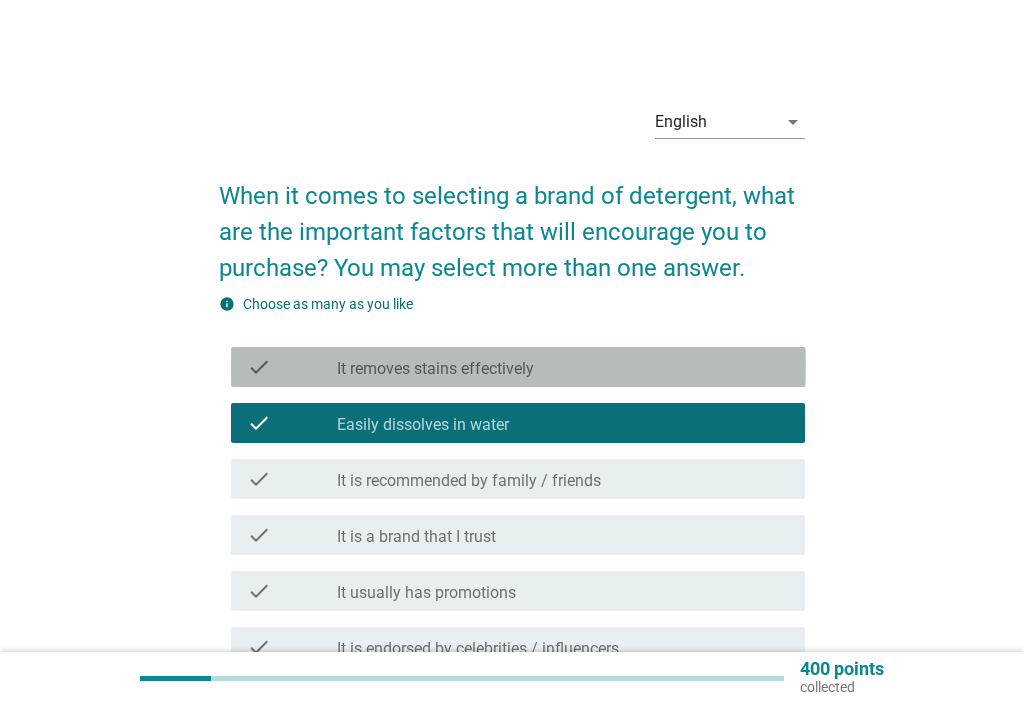 click on "check     check_box_outline_blank It removes stains effectively" at bounding box center (518, 367) 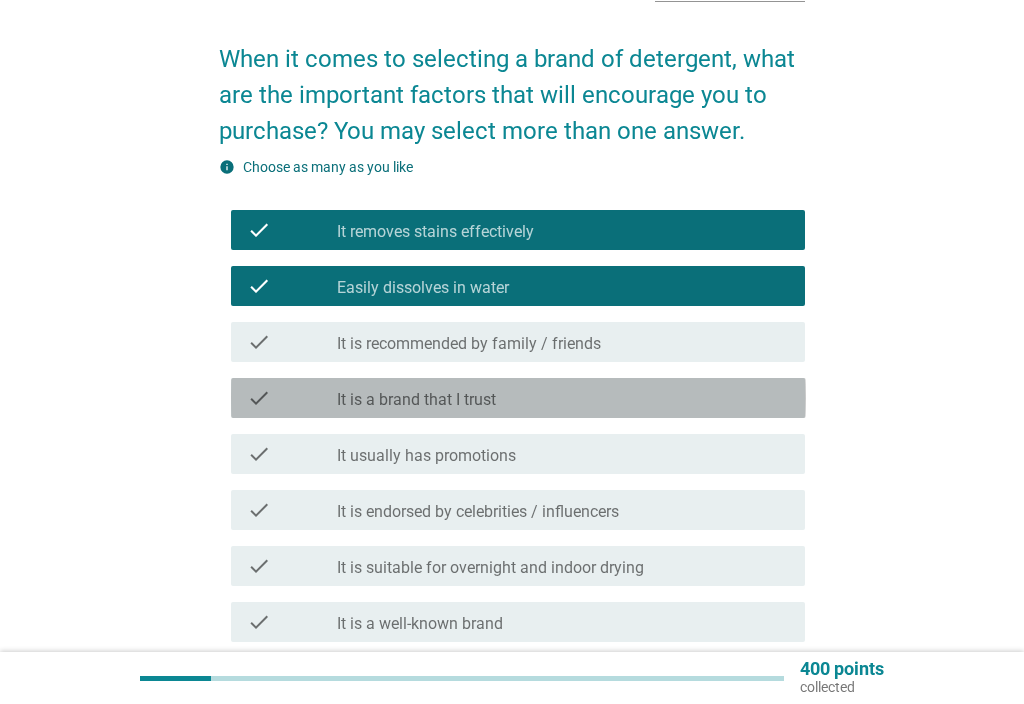 click on "check     check_box_outline_blank It is a brand that I trust" at bounding box center (518, 398) 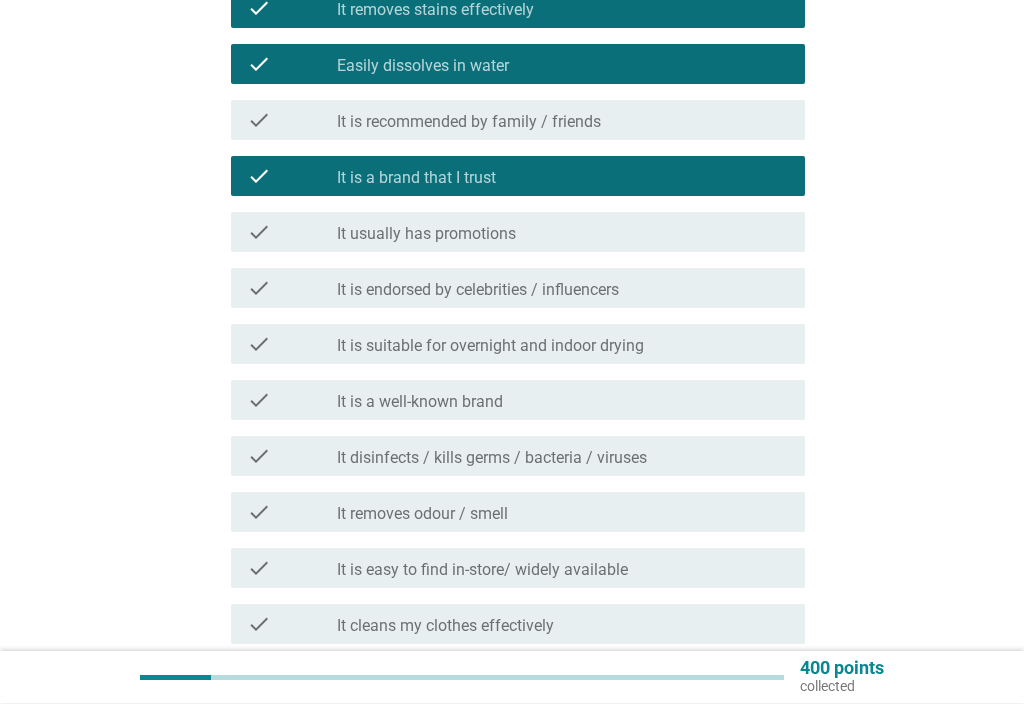 scroll, scrollTop: 365, scrollLeft: 0, axis: vertical 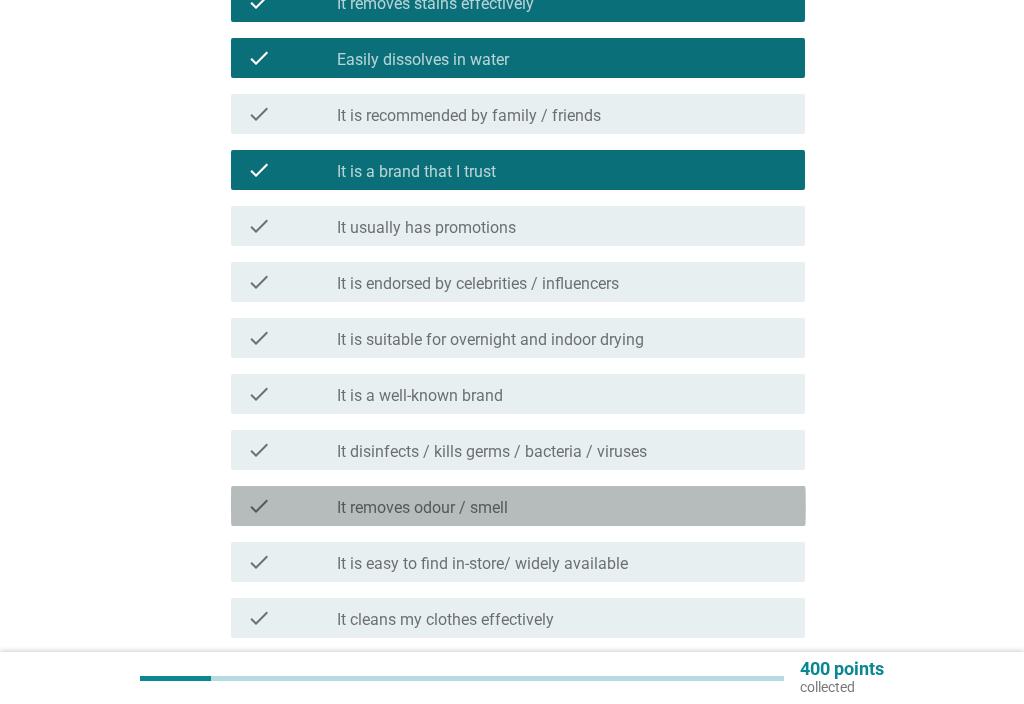 click on "check_box_outline_blank It removes odour / smell" at bounding box center [563, 506] 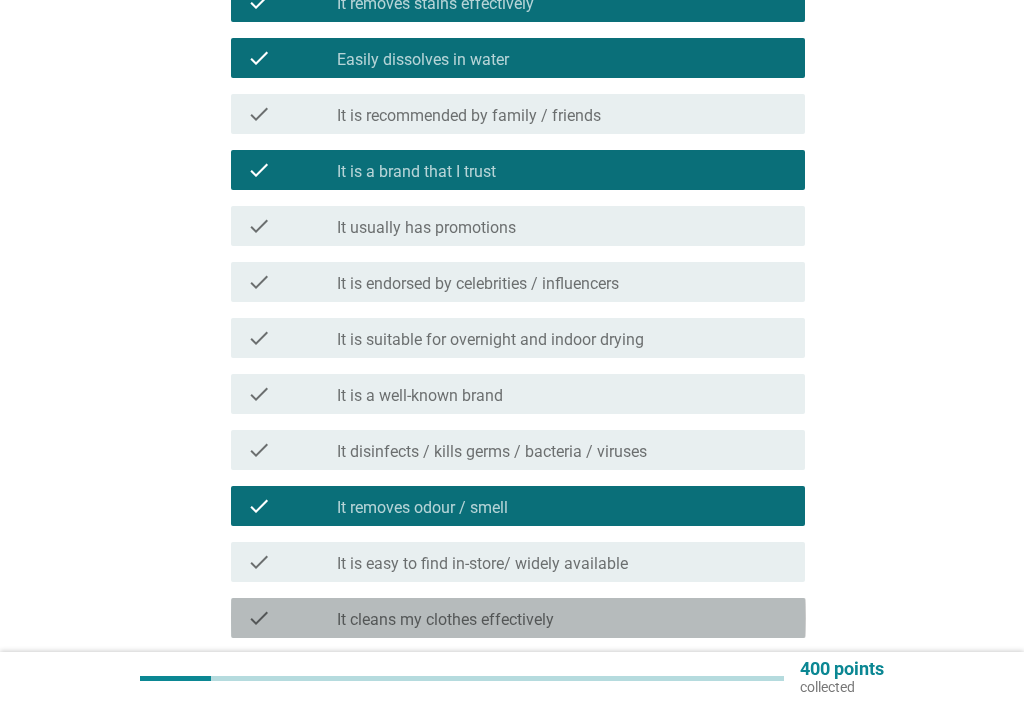 click on "check_box_outline_blank It cleans my clothes effectively" at bounding box center (563, 618) 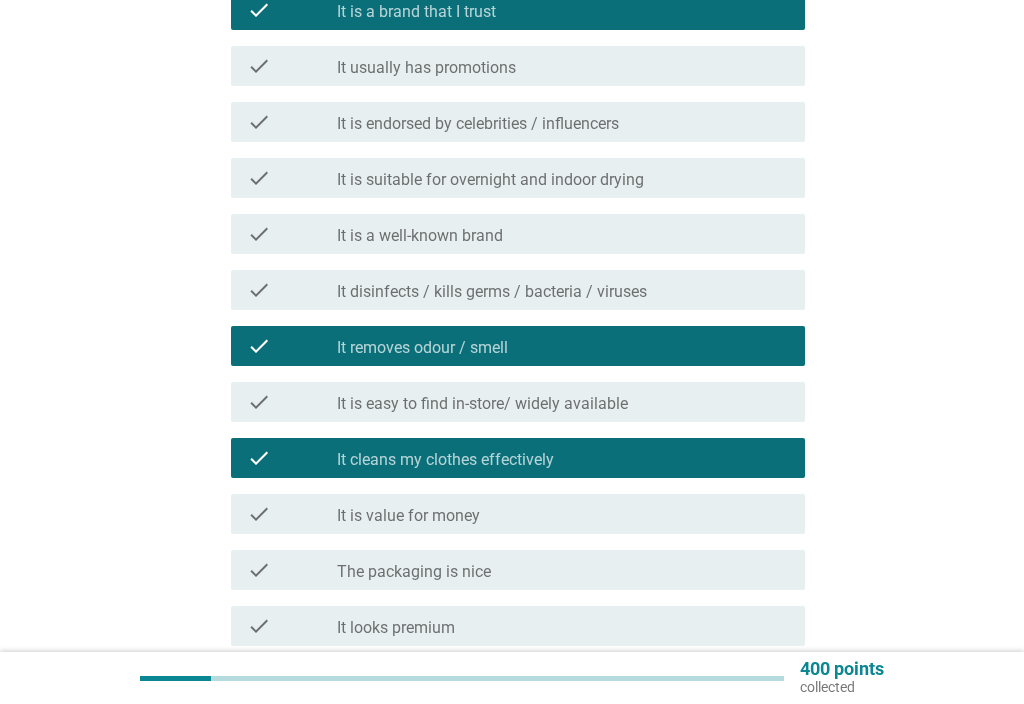 scroll, scrollTop: 528, scrollLeft: 0, axis: vertical 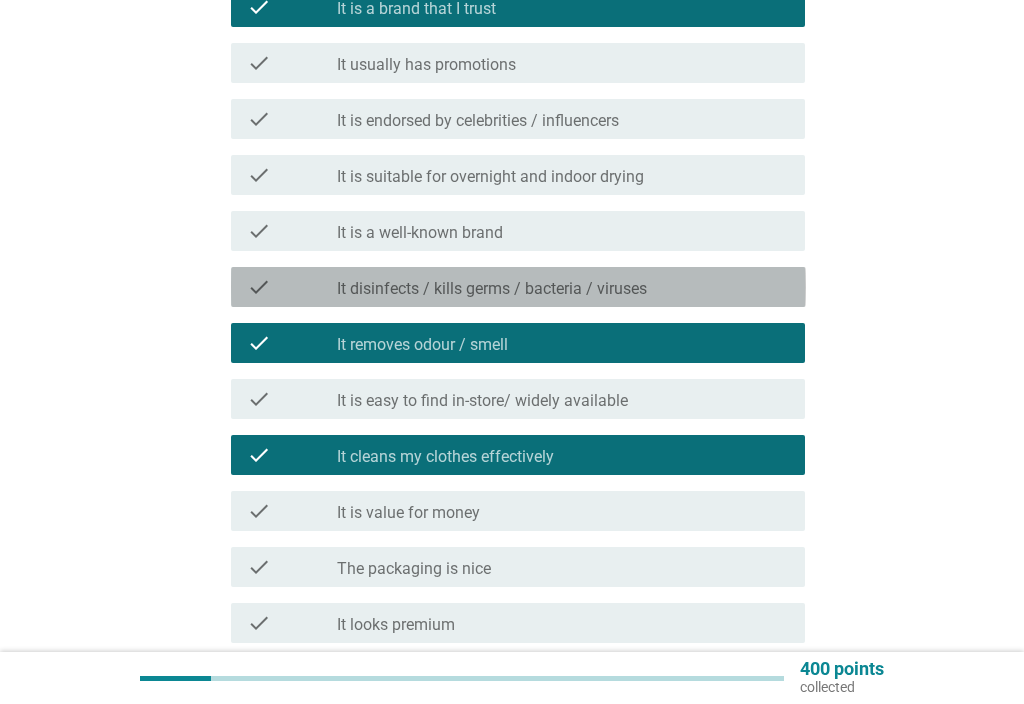 click on "check_box_outline_blank It disinfects / kills germs / bacteria / viruses" at bounding box center [563, 287] 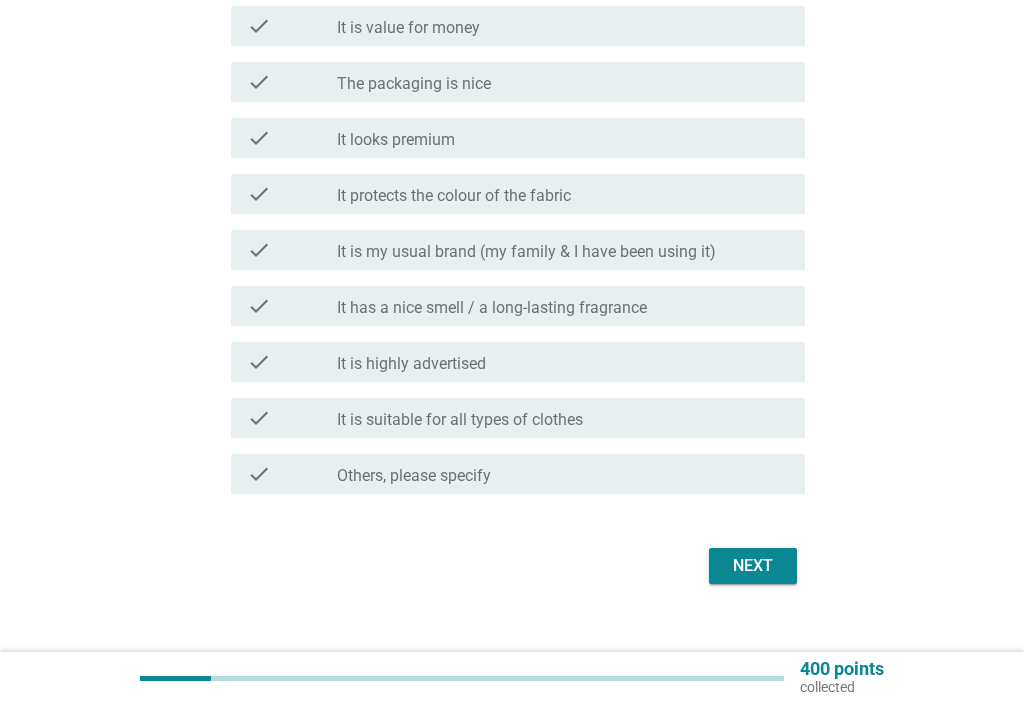 scroll, scrollTop: 1016, scrollLeft: 0, axis: vertical 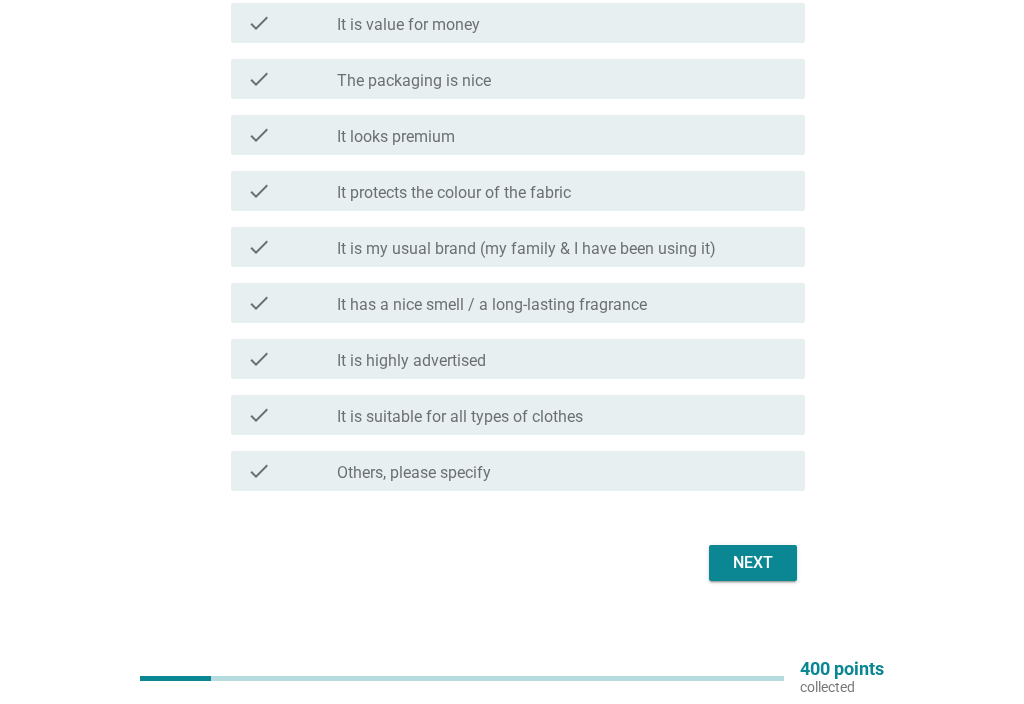 click on "Next" at bounding box center (753, 563) 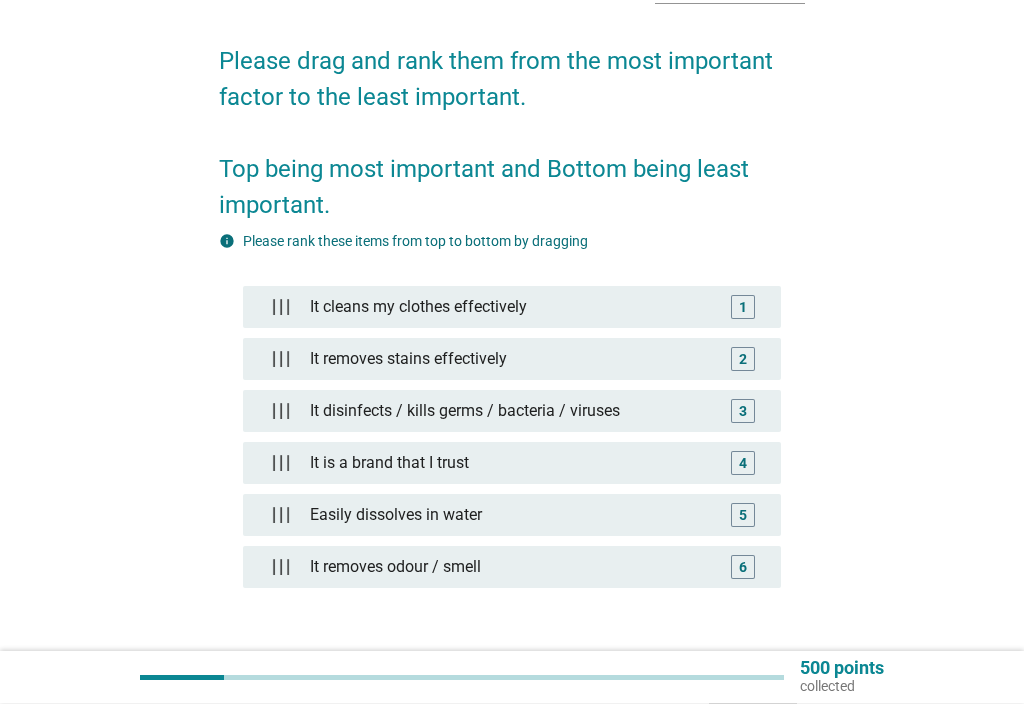 scroll, scrollTop: 137, scrollLeft: 0, axis: vertical 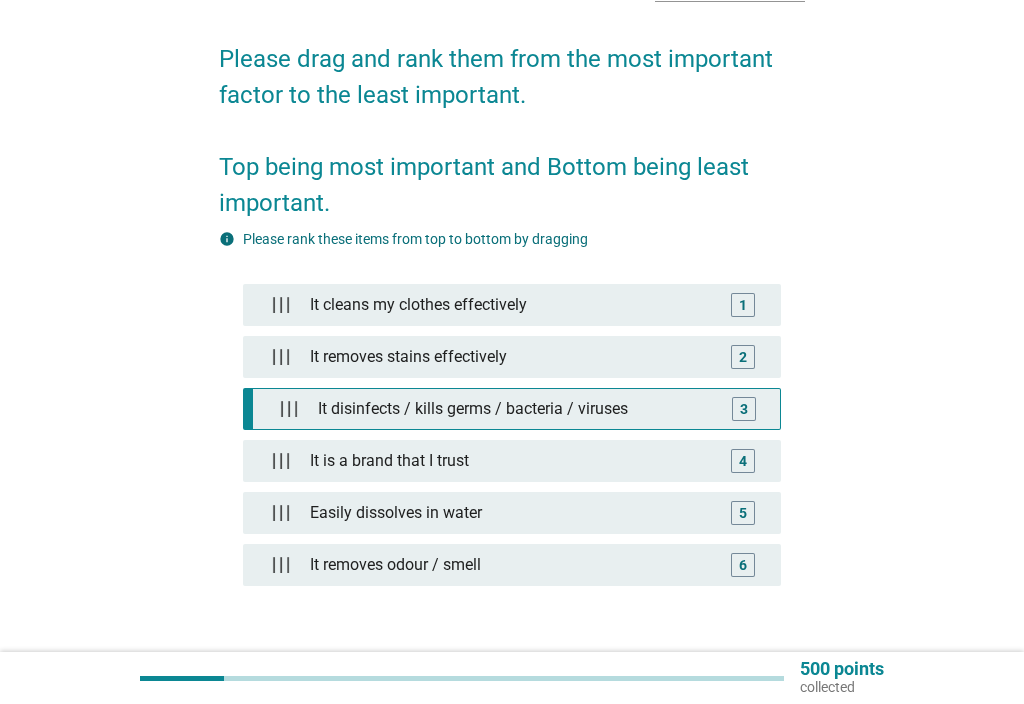type 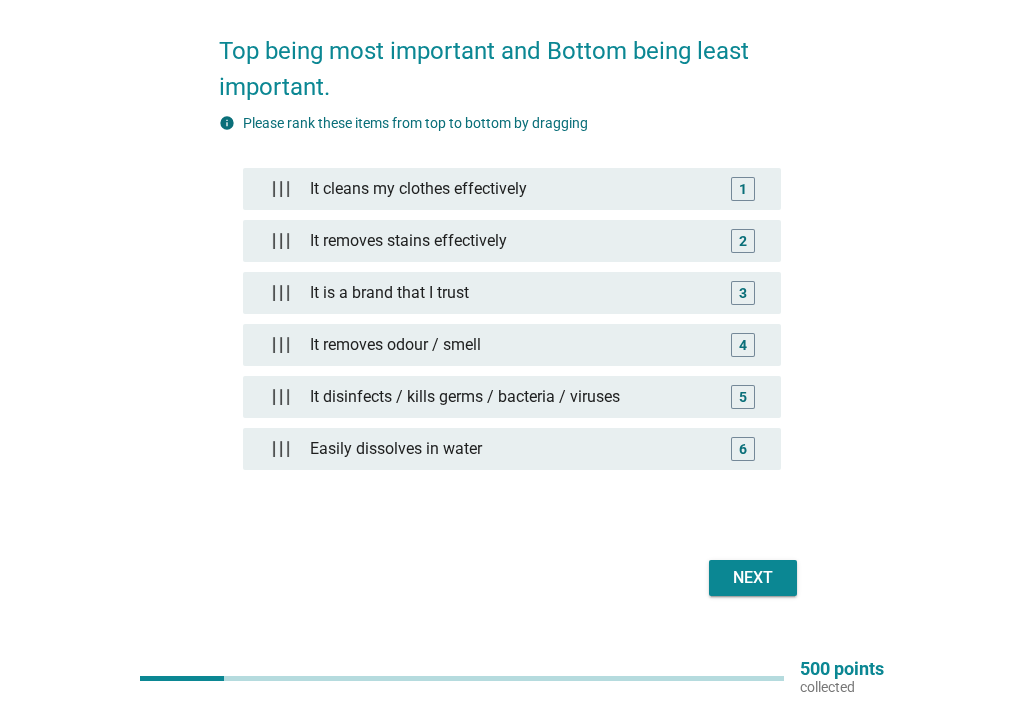 scroll, scrollTop: 252, scrollLeft: 0, axis: vertical 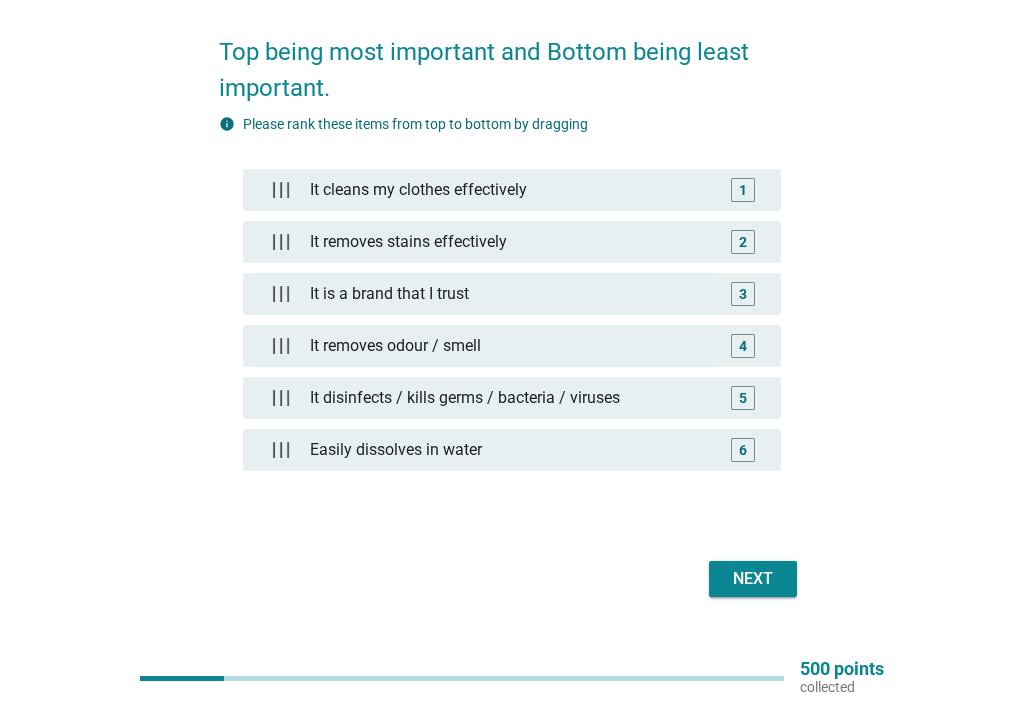 click on "Next" at bounding box center [753, 579] 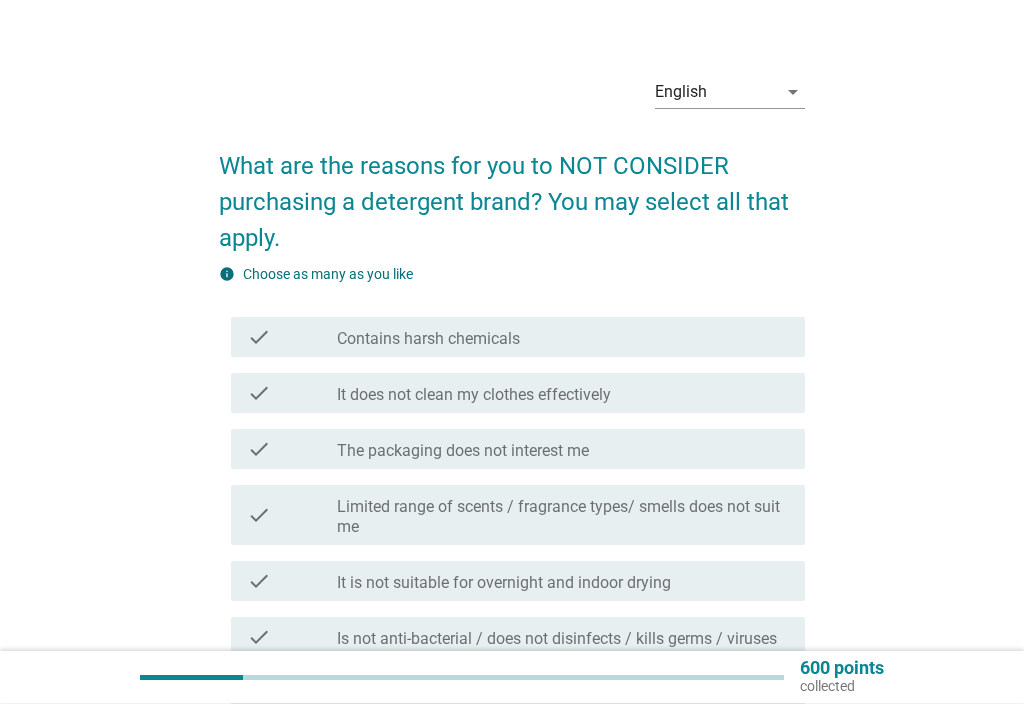 scroll, scrollTop: 30, scrollLeft: 0, axis: vertical 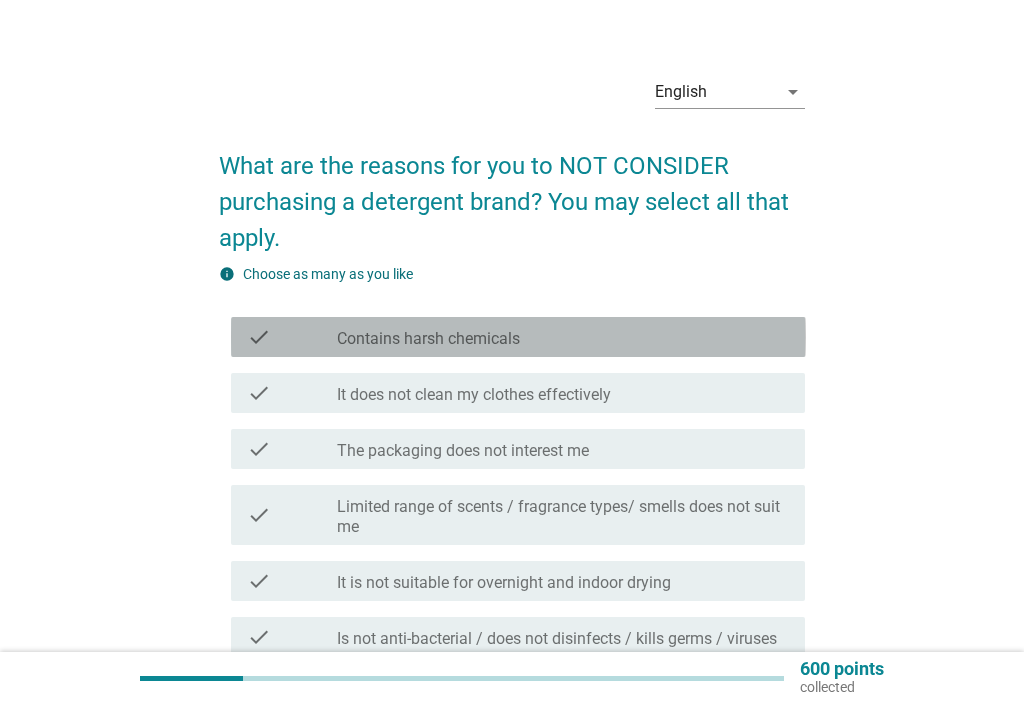 click on "check     check_box_outline_blank Contains harsh chemicals" at bounding box center (518, 337) 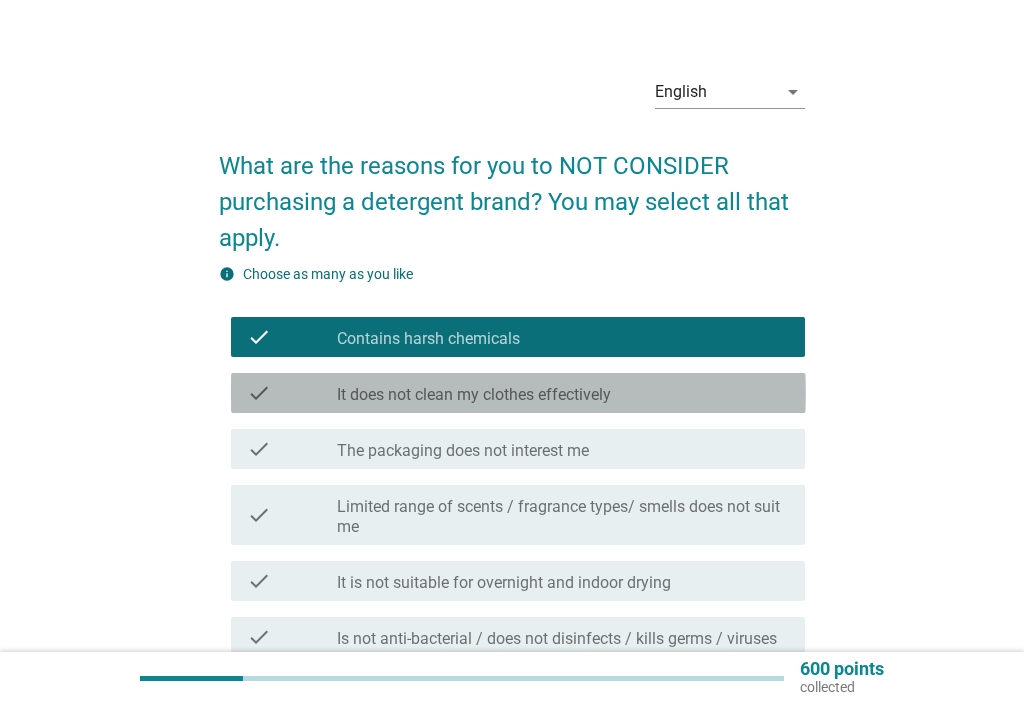 click on "check_box_outline_blank It does not clean my clothes effectively" at bounding box center [563, 393] 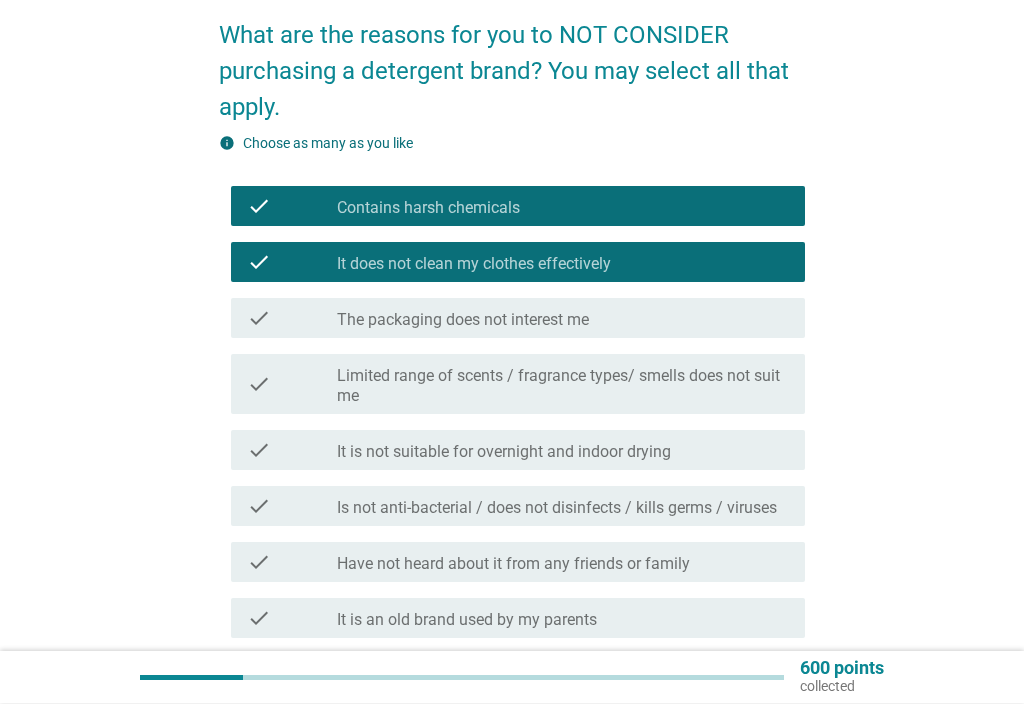 scroll, scrollTop: 162, scrollLeft: 0, axis: vertical 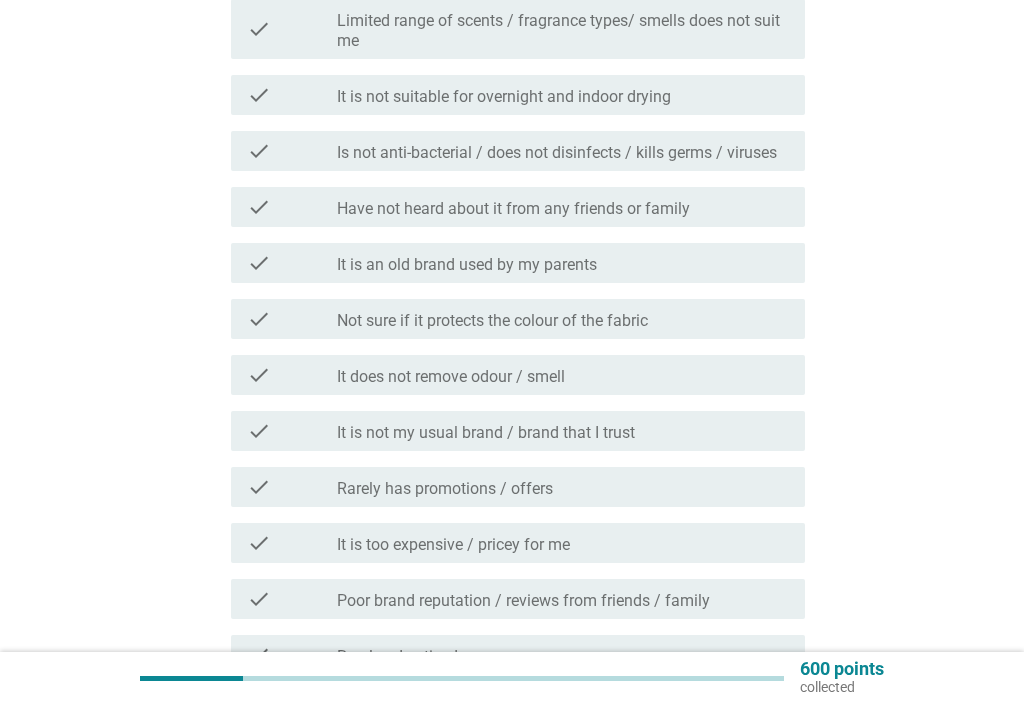 click on "check_box_outline_blank It is not my usual brand / brand that I trust" at bounding box center (563, 431) 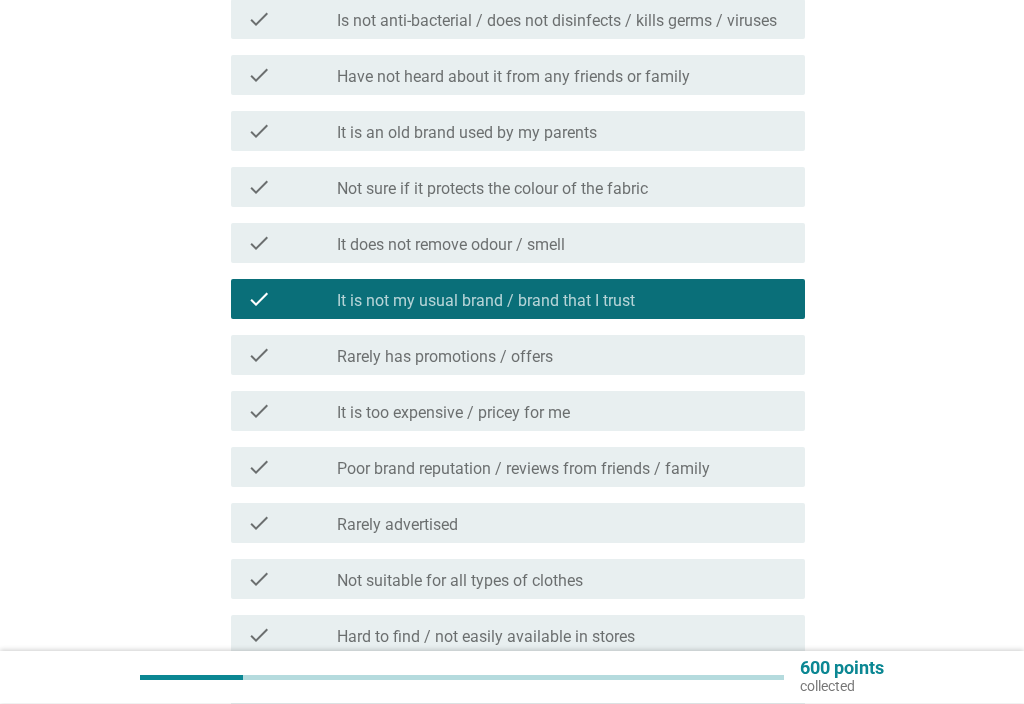 scroll, scrollTop: 652, scrollLeft: 0, axis: vertical 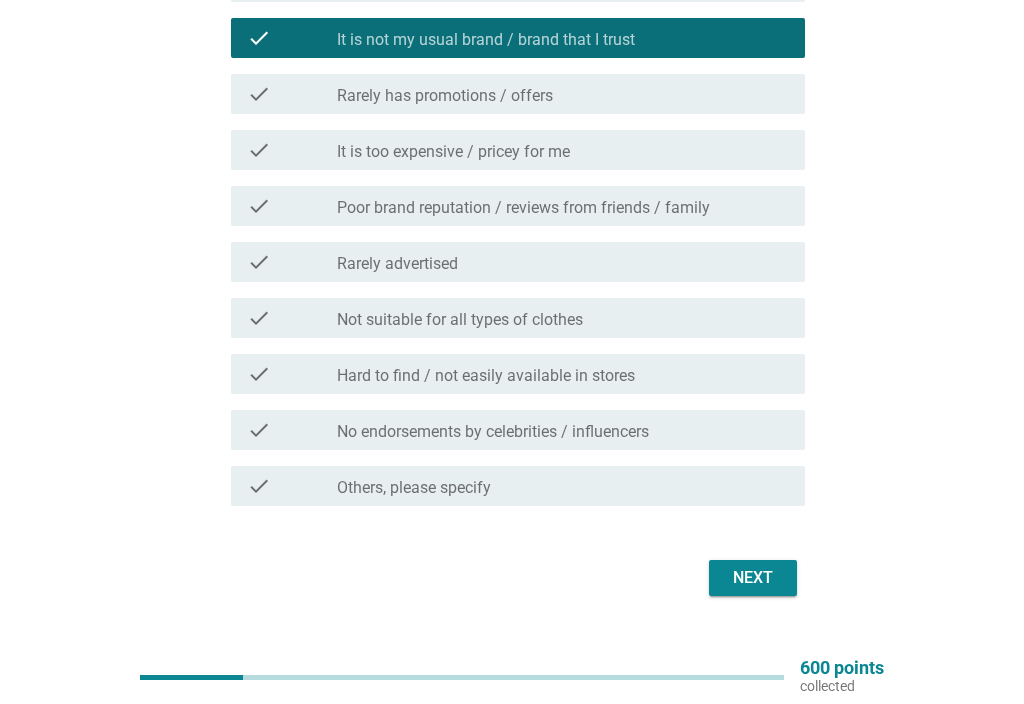 click on "Next" at bounding box center [753, 579] 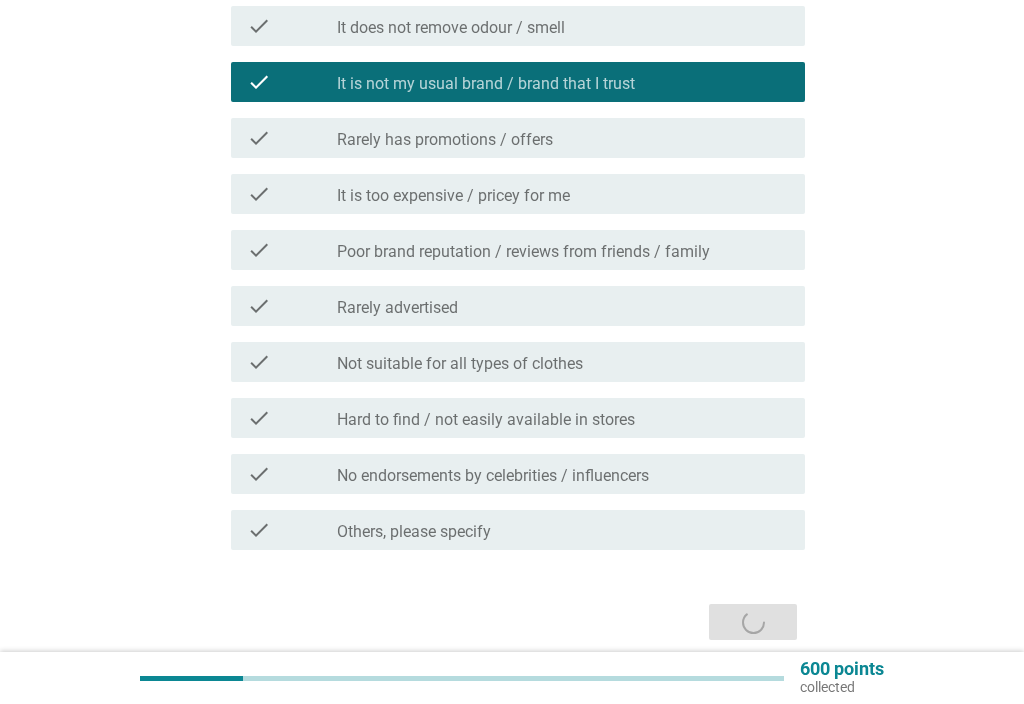 scroll, scrollTop: 924, scrollLeft: 0, axis: vertical 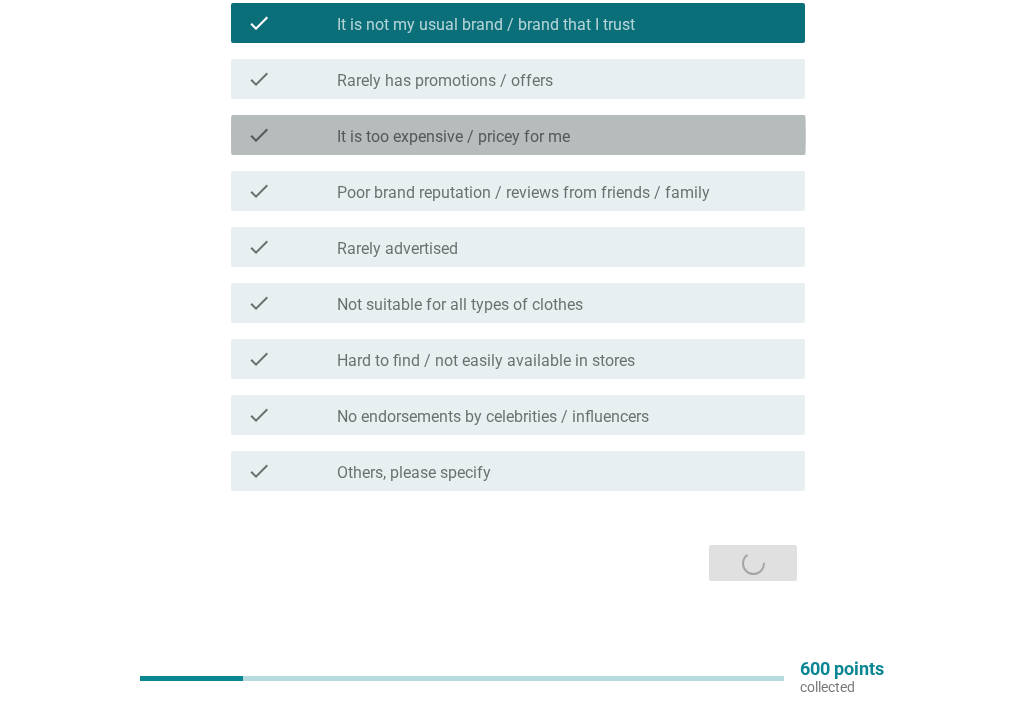 click on "check     check_box_outline_blank It is too expensive / pricey for me" at bounding box center [518, 135] 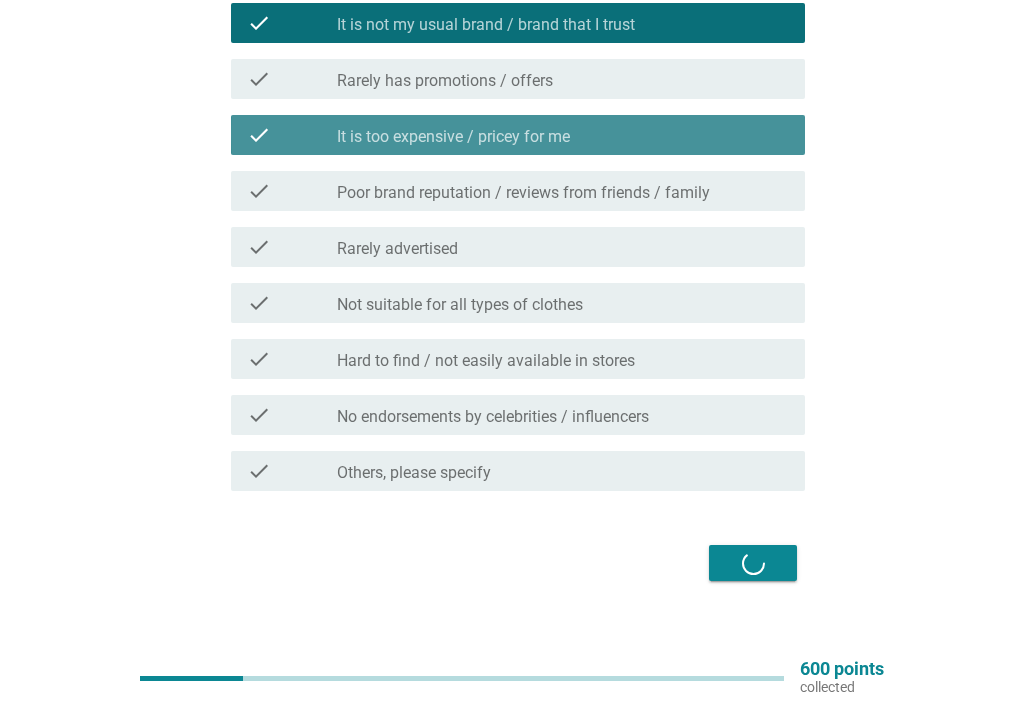 click on "check_box_outline_blank It is too expensive / pricey for me" at bounding box center (563, 135) 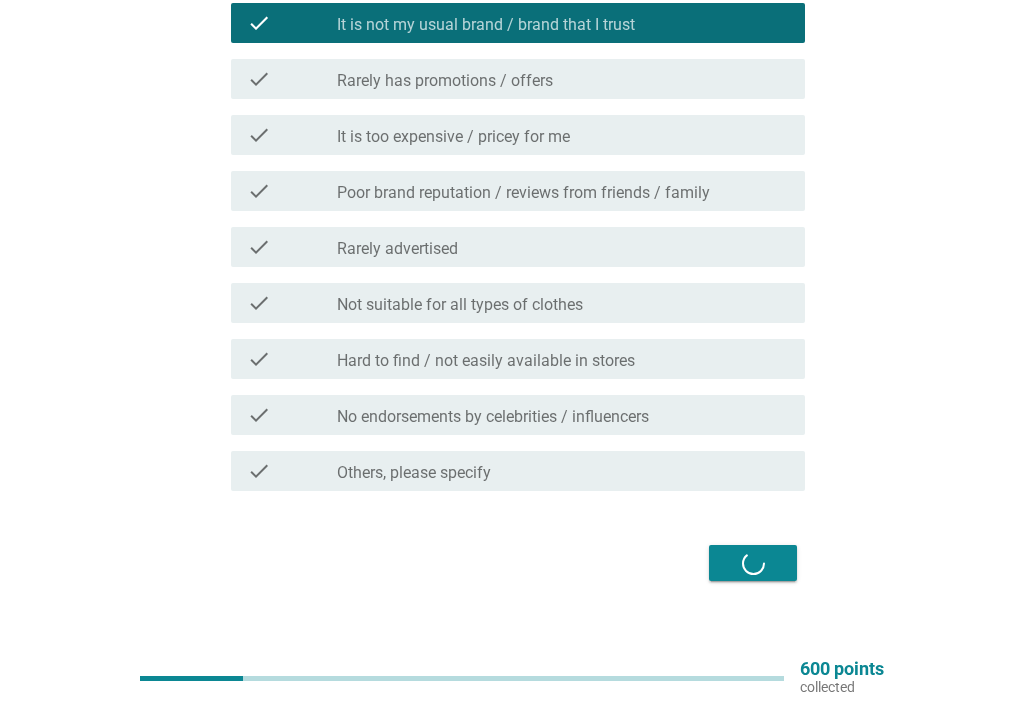 click on "Next" at bounding box center [512, 563] 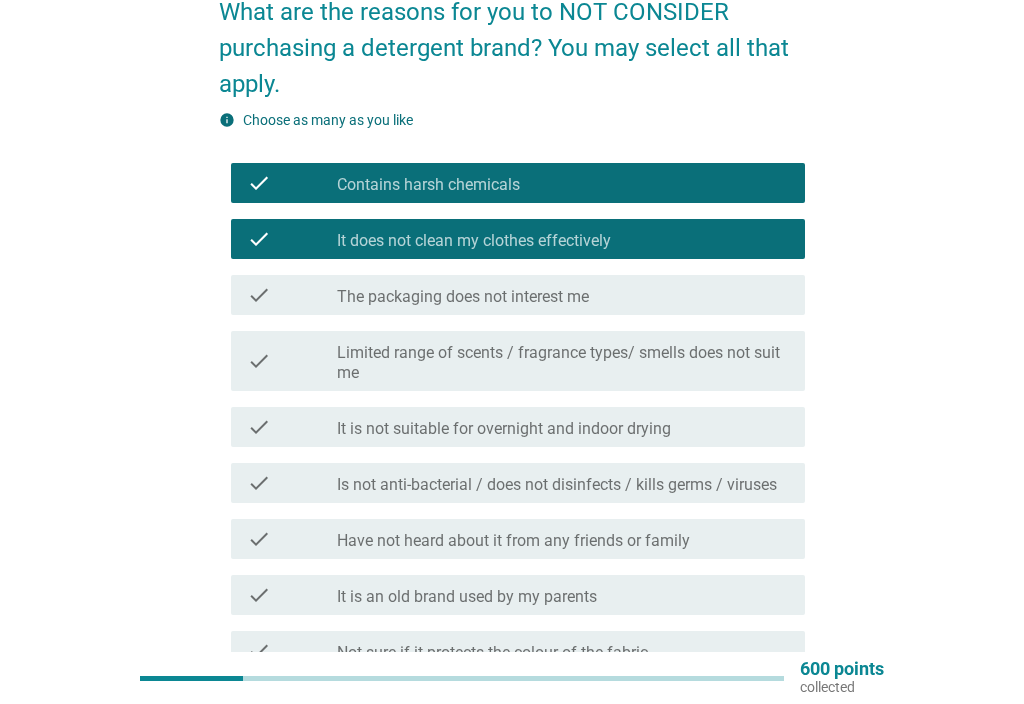 scroll, scrollTop: 0, scrollLeft: 0, axis: both 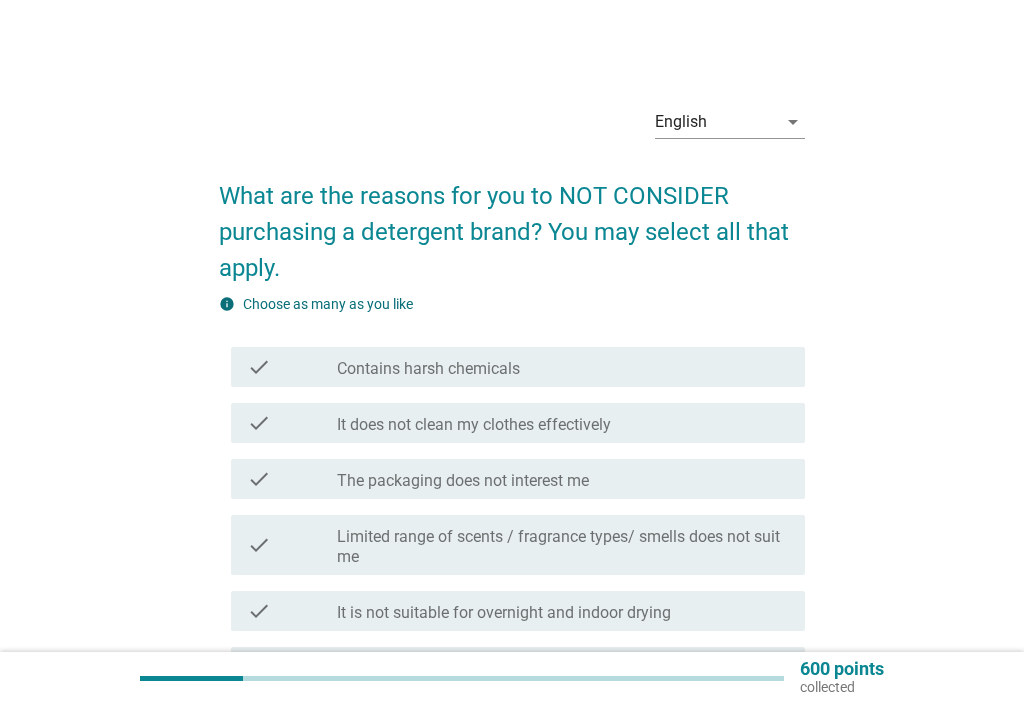 click on "check     check_box_outline_blank Contains harsh chemicals" at bounding box center [518, 367] 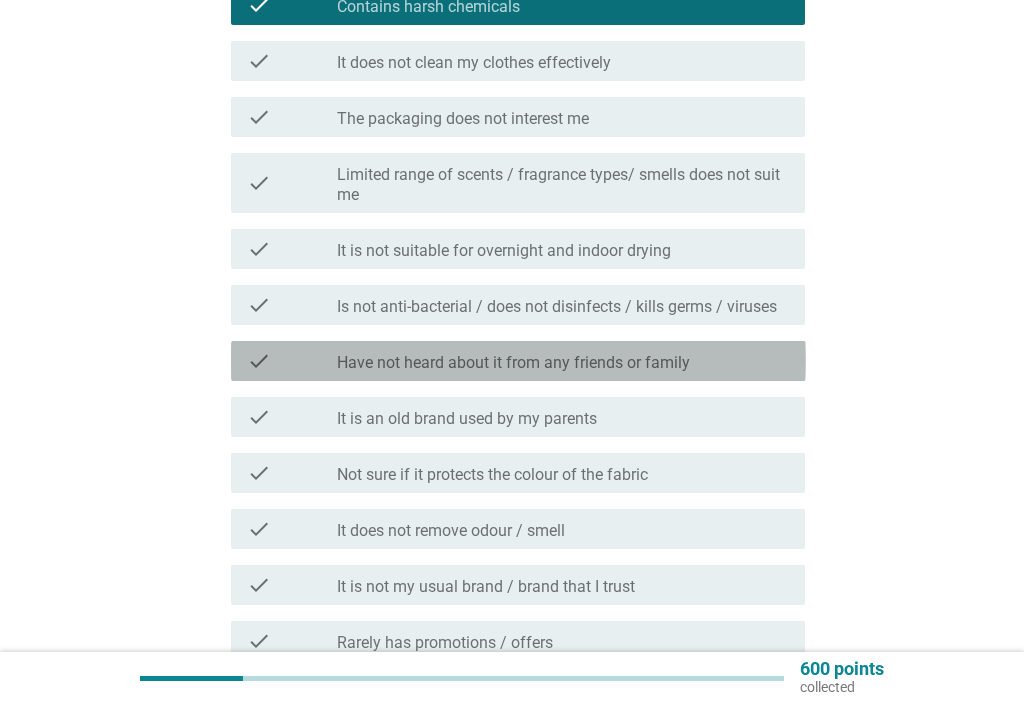 scroll, scrollTop: 374, scrollLeft: 0, axis: vertical 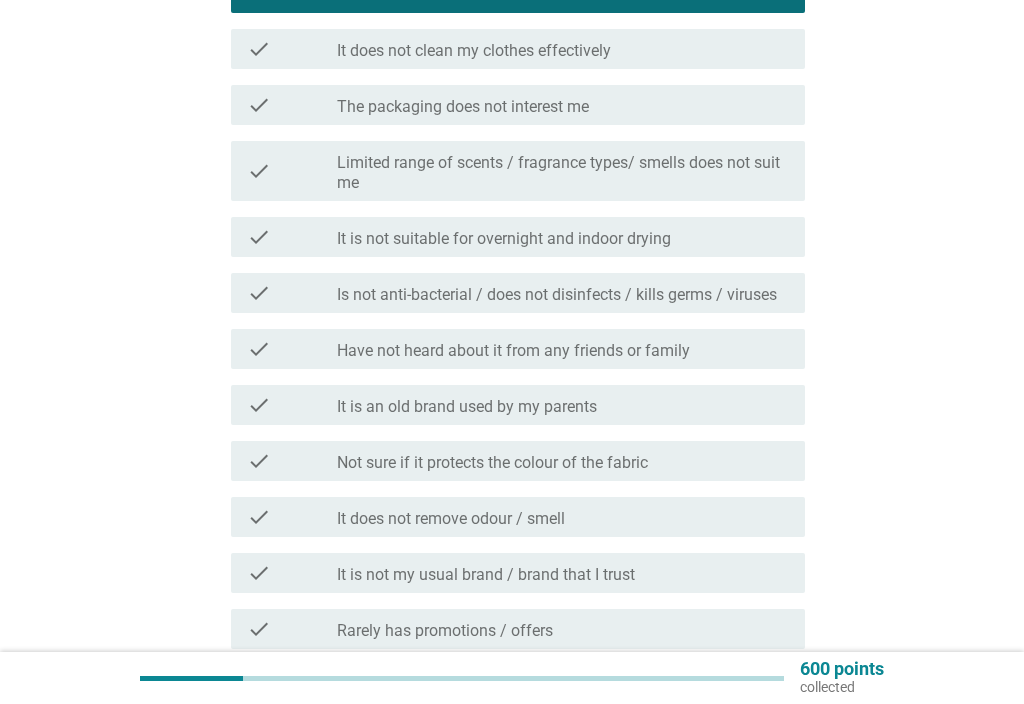 click on "check_box_outline_blank It is not my usual brand / brand that I trust" at bounding box center (563, 573) 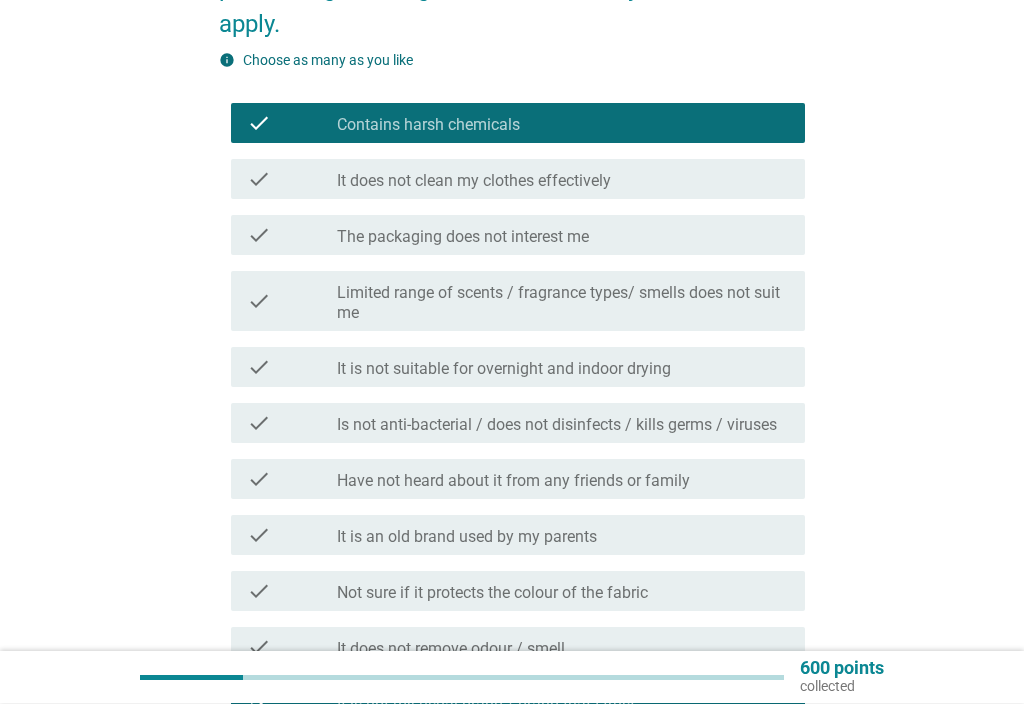 scroll, scrollTop: 243, scrollLeft: 0, axis: vertical 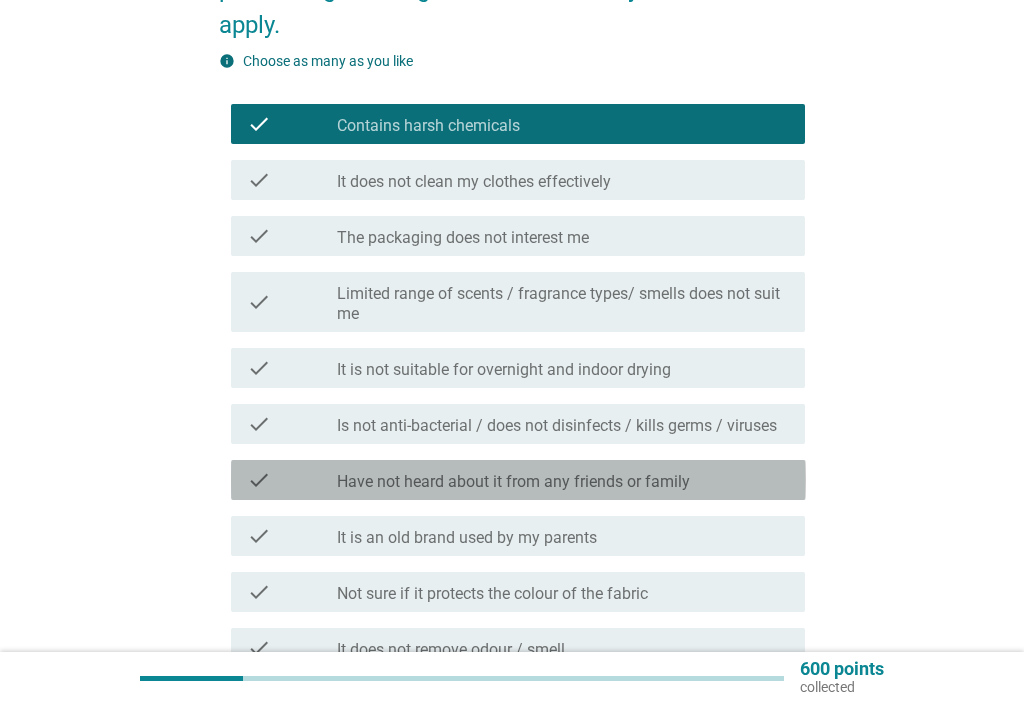 click on "check_box_outline_blank Have not heard about it from any friends or family" at bounding box center [563, 480] 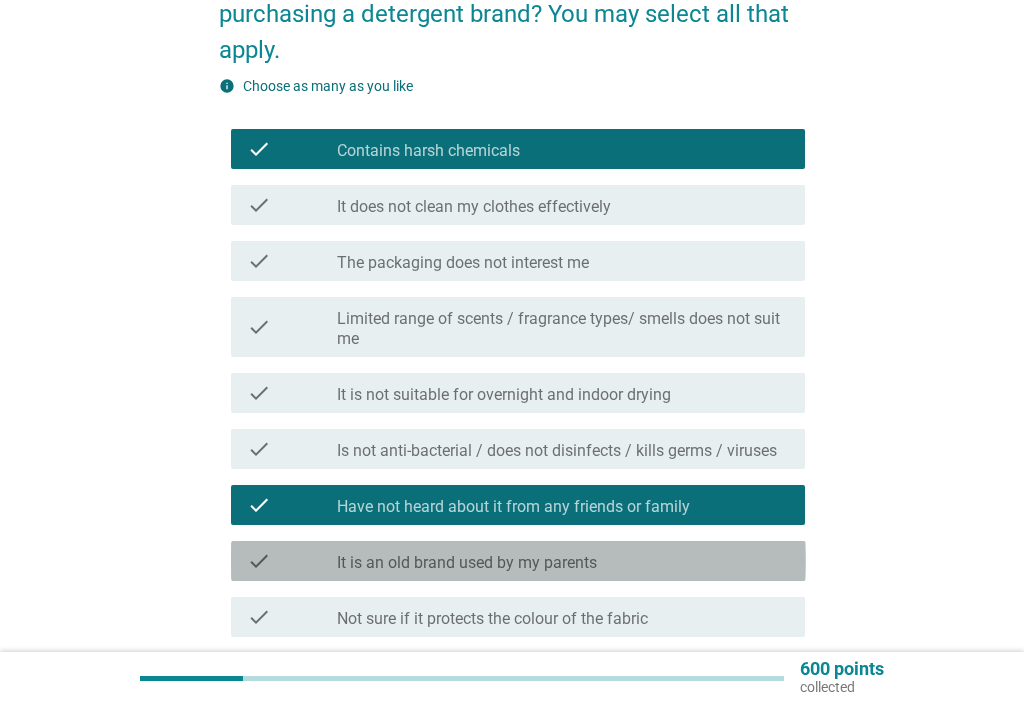scroll, scrollTop: 215, scrollLeft: 0, axis: vertical 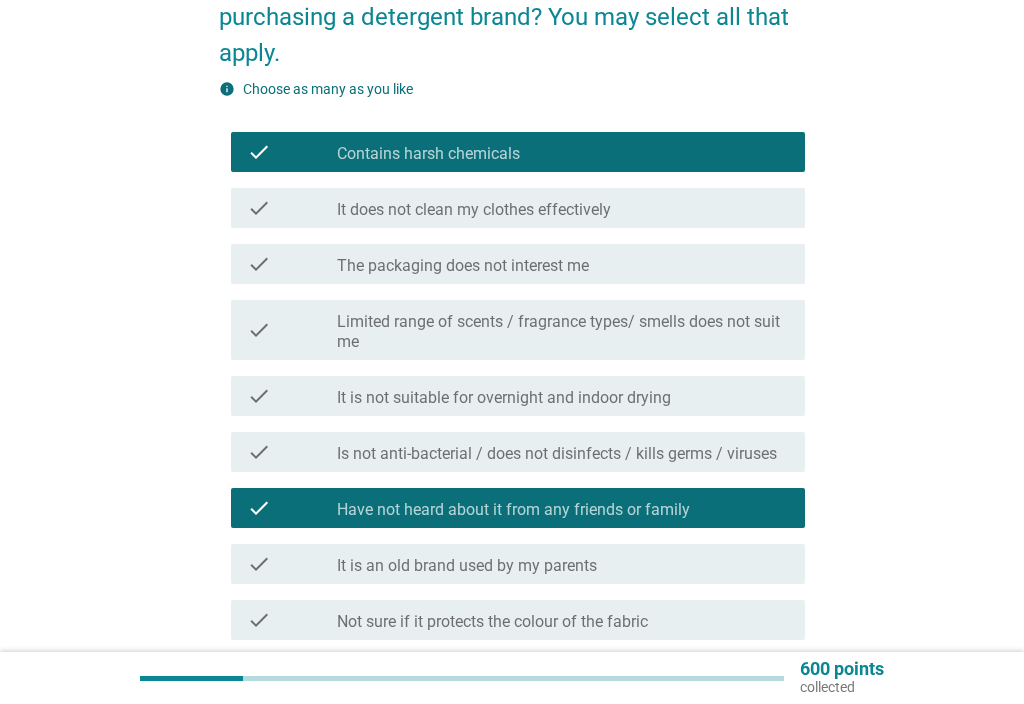 click on "check     check_box_outline_blank It does not clean my clothes effectively" at bounding box center [518, 208] 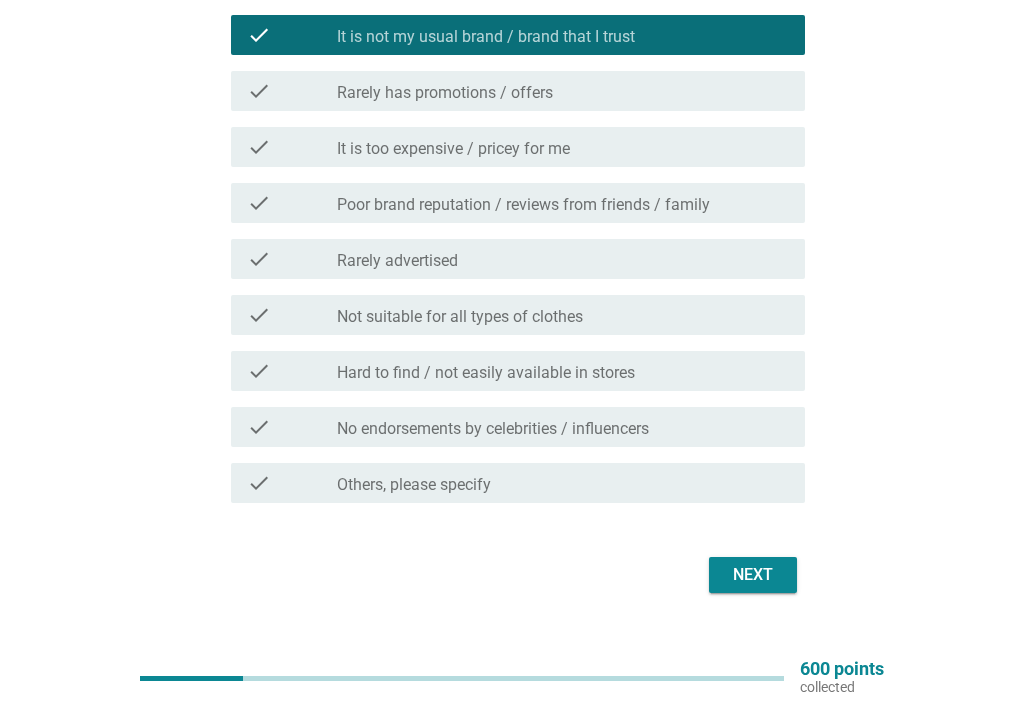 click on "Next" at bounding box center [753, 575] 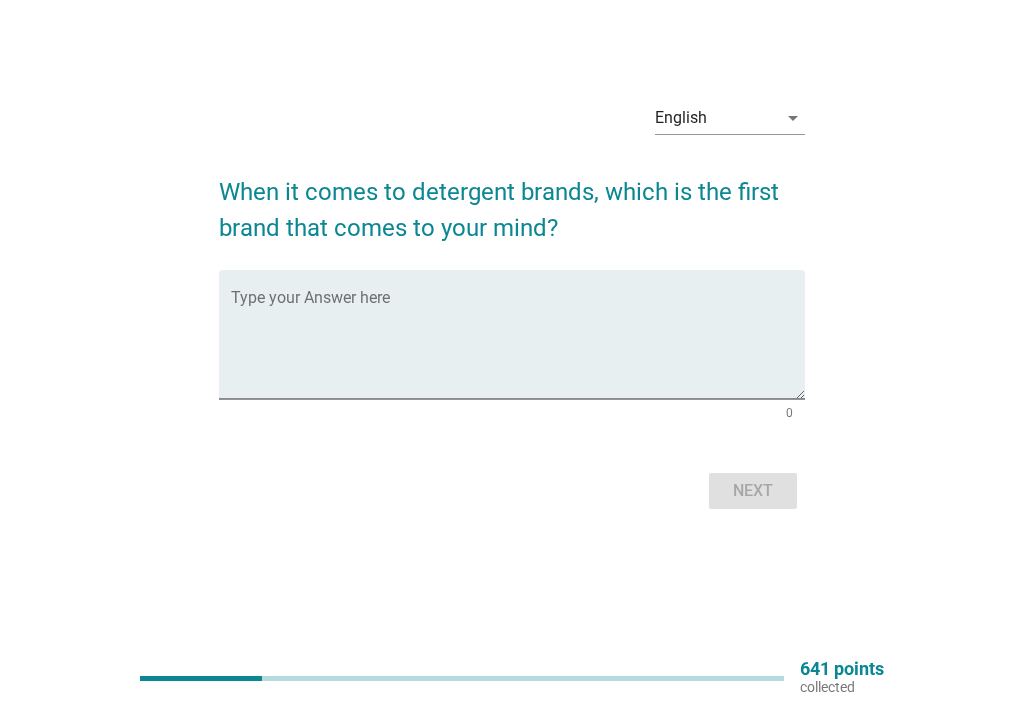 scroll, scrollTop: 52, scrollLeft: 0, axis: vertical 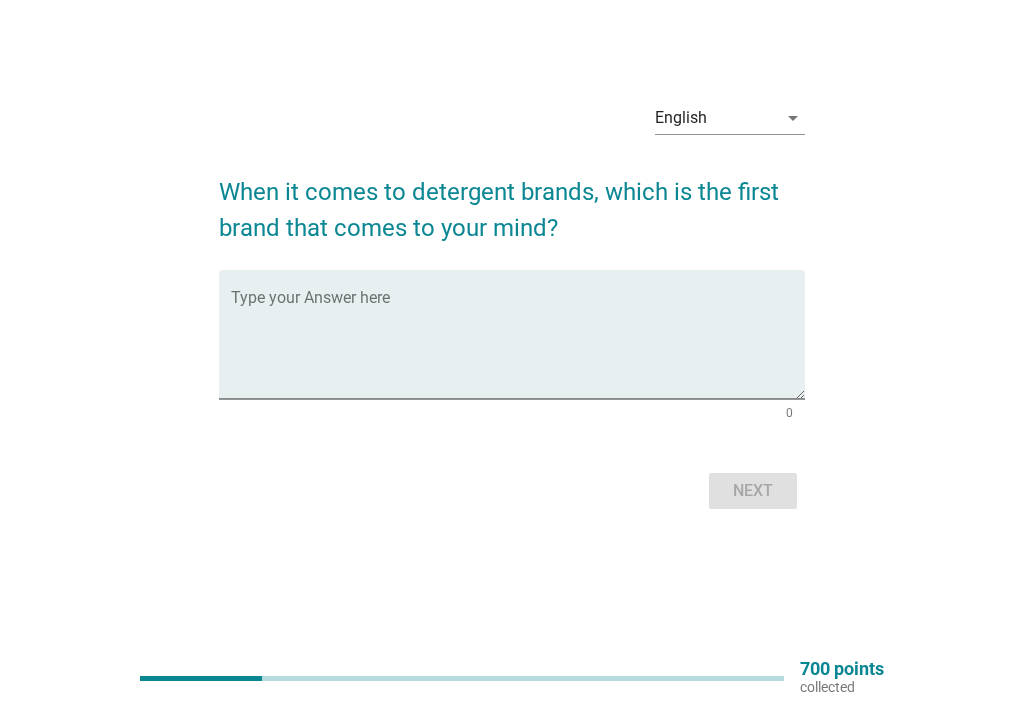 click at bounding box center (518, 346) 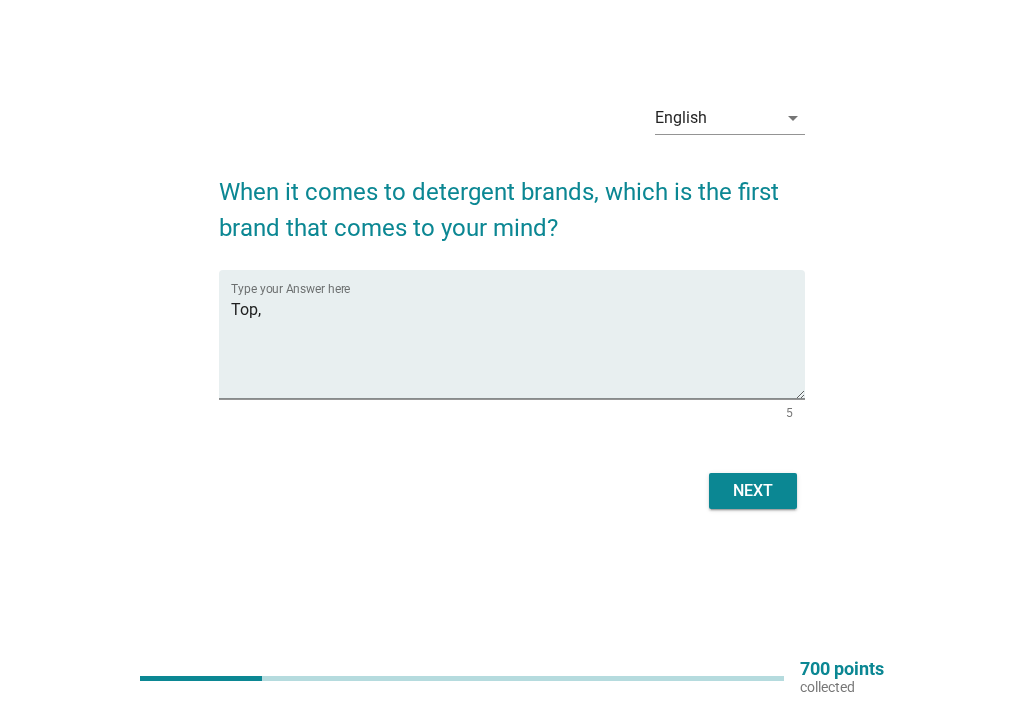 click on "Top," at bounding box center (518, 346) 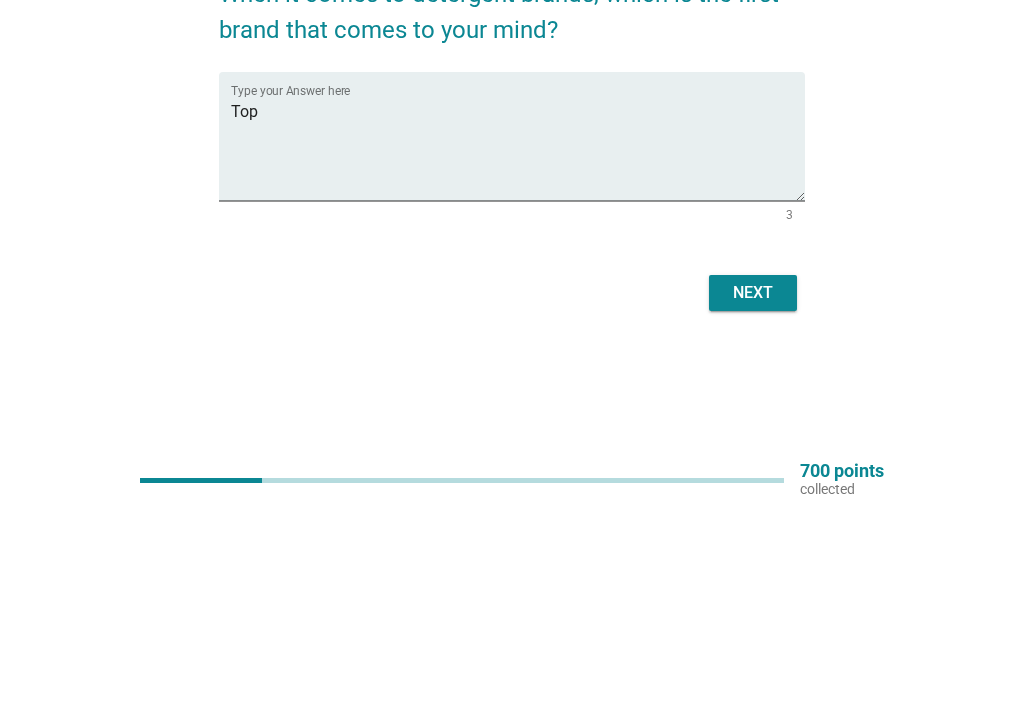 type on "Top" 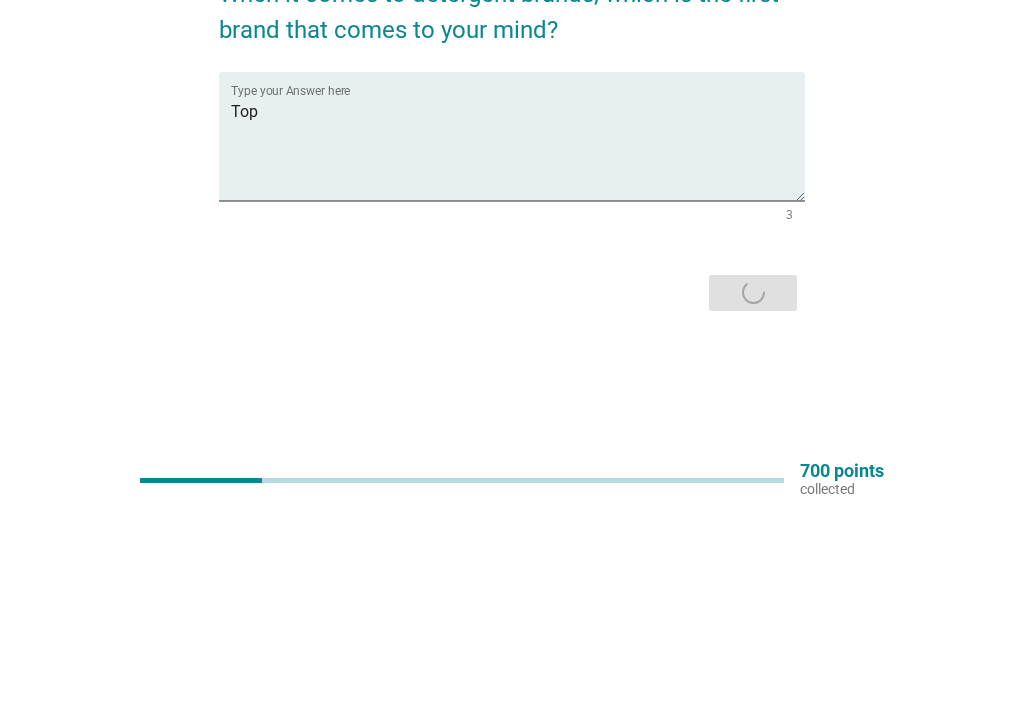 scroll, scrollTop: 0, scrollLeft: 0, axis: both 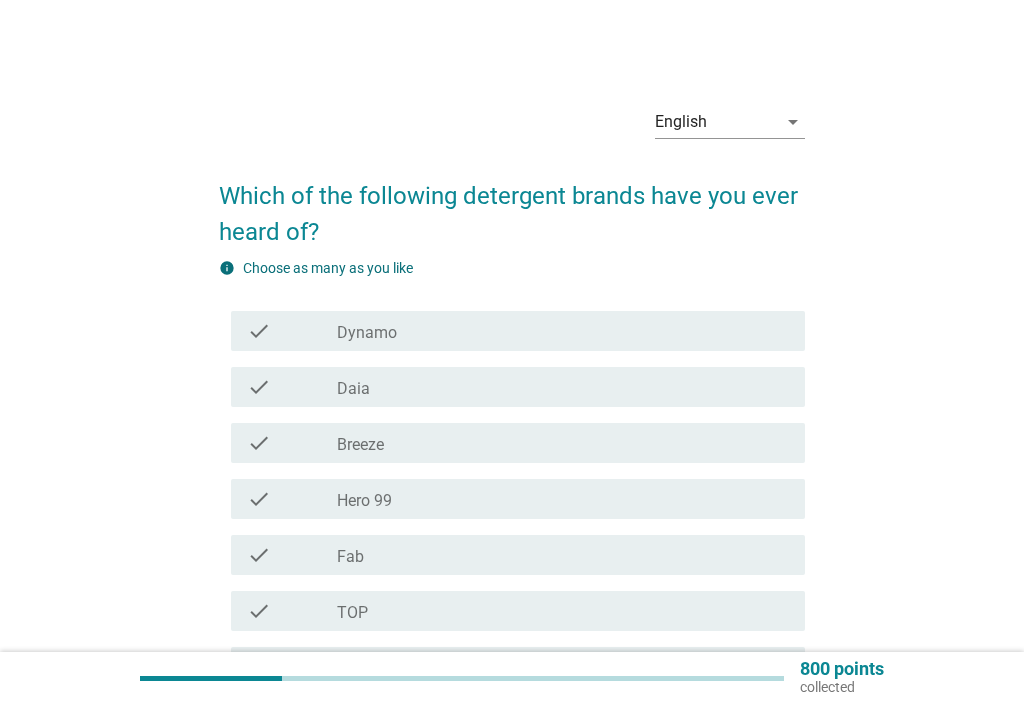 click on "check     check_box_outline_blank Dynamo" at bounding box center [512, 331] 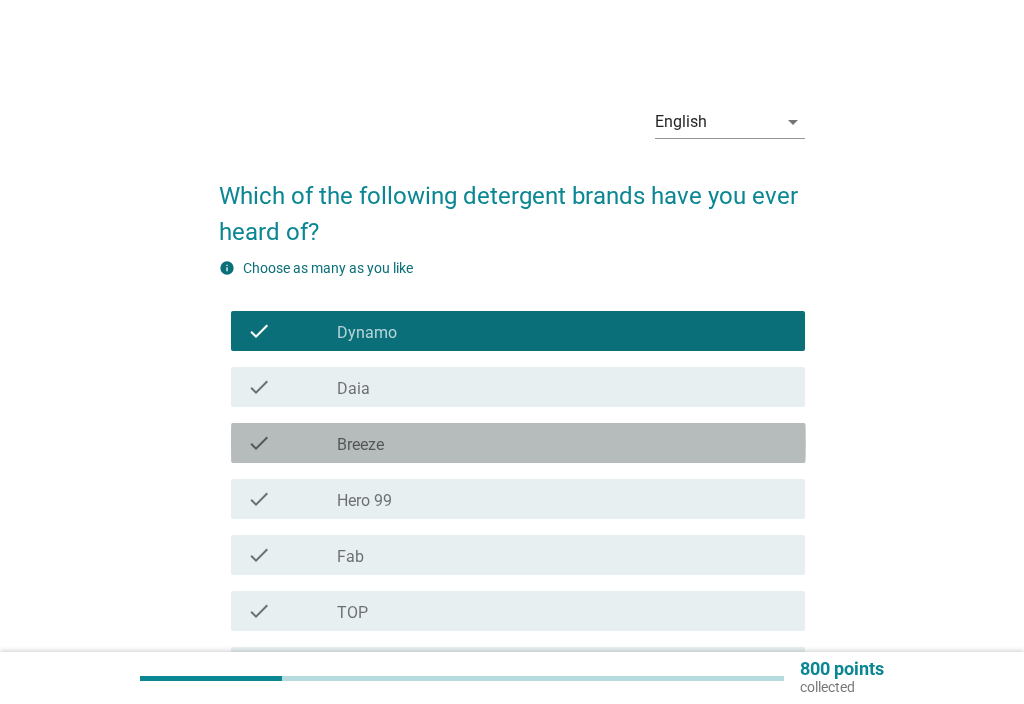 click on "check_box_outline_blank Breeze" at bounding box center (563, 443) 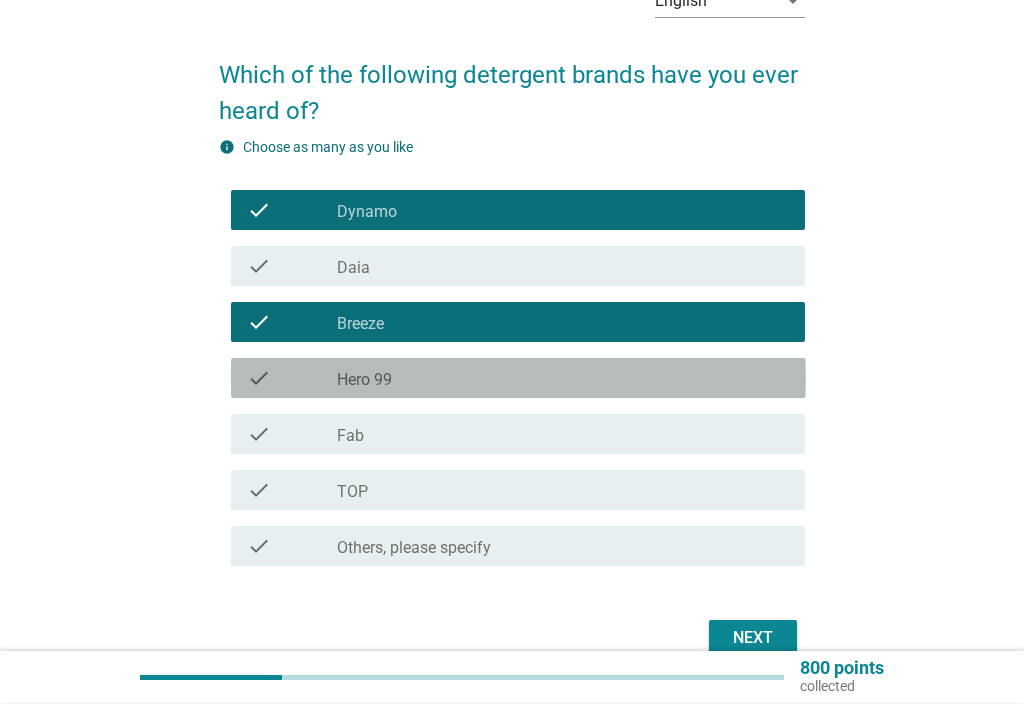 scroll, scrollTop: 129, scrollLeft: 0, axis: vertical 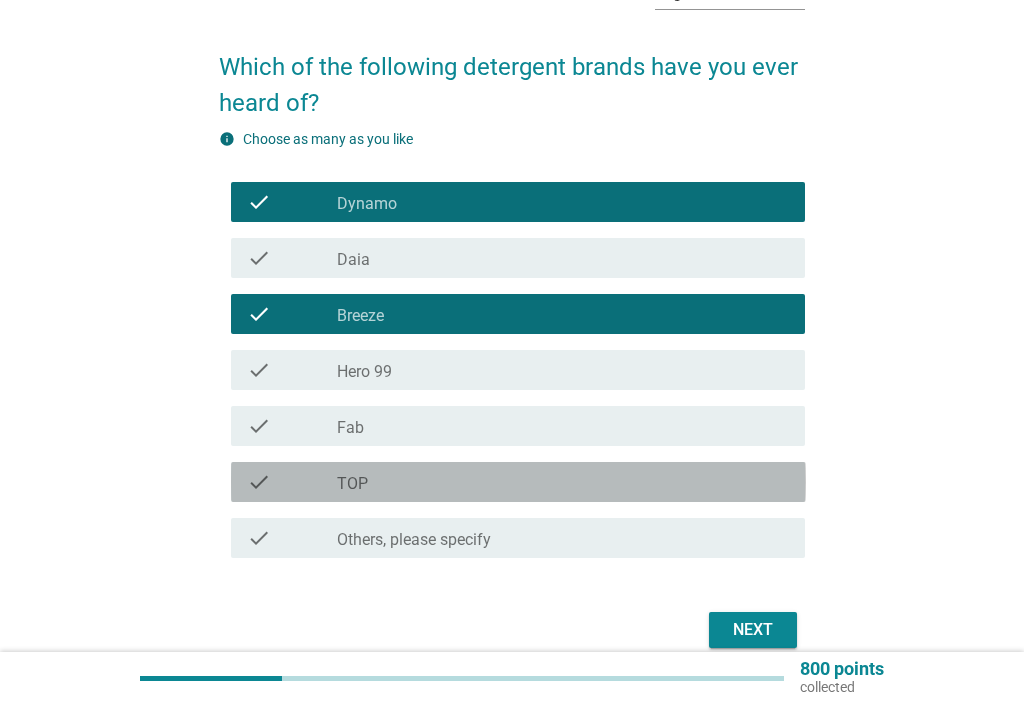 click on "check_box_outline_blank TOP" at bounding box center (563, 482) 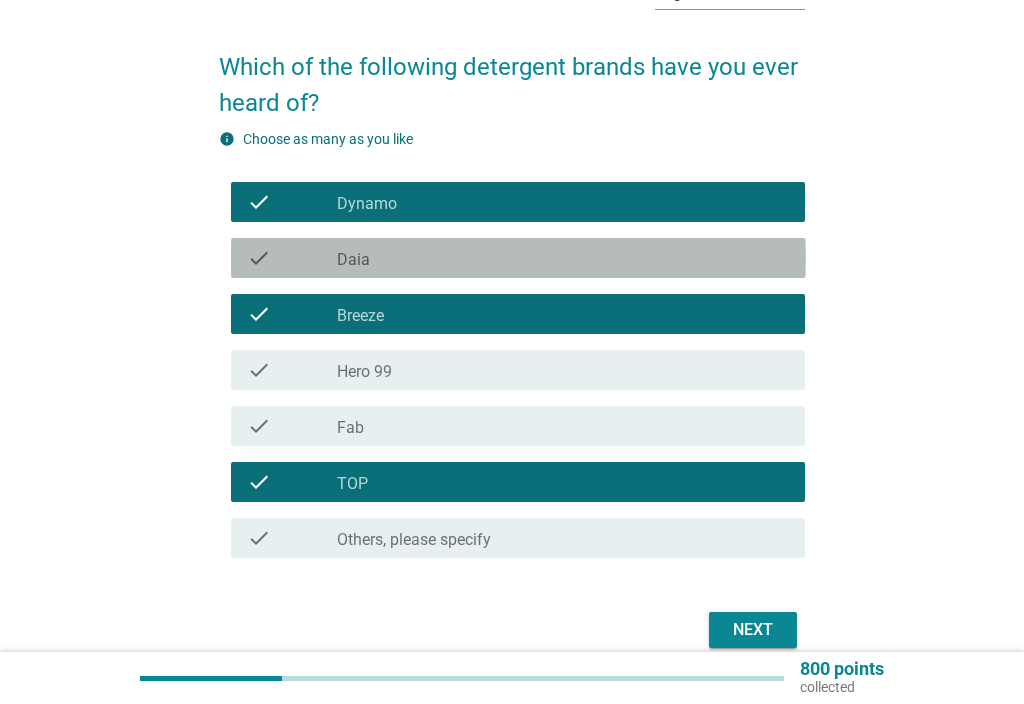 click on "check_box_outline_blank Daia" at bounding box center (563, 258) 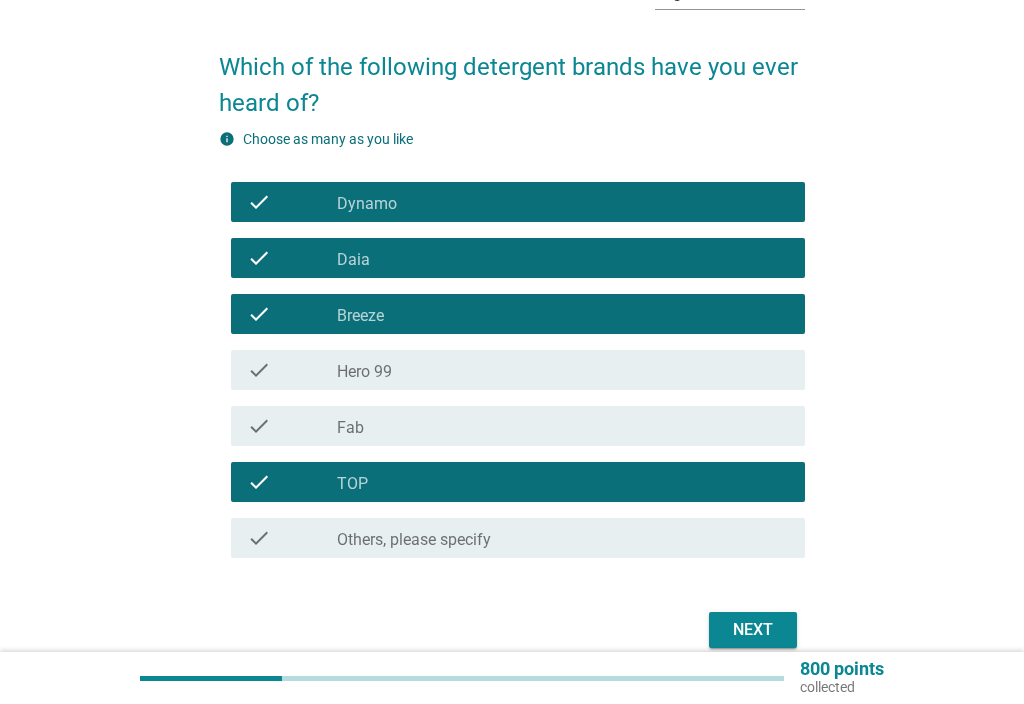 click on "Next" at bounding box center [753, 630] 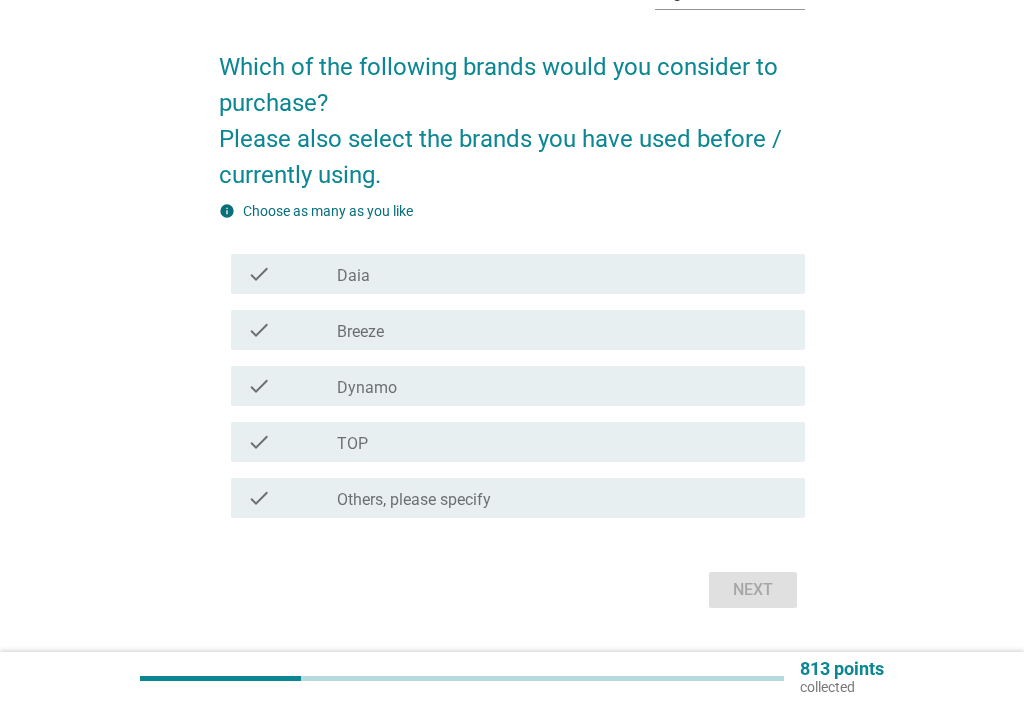 scroll, scrollTop: 0, scrollLeft: 0, axis: both 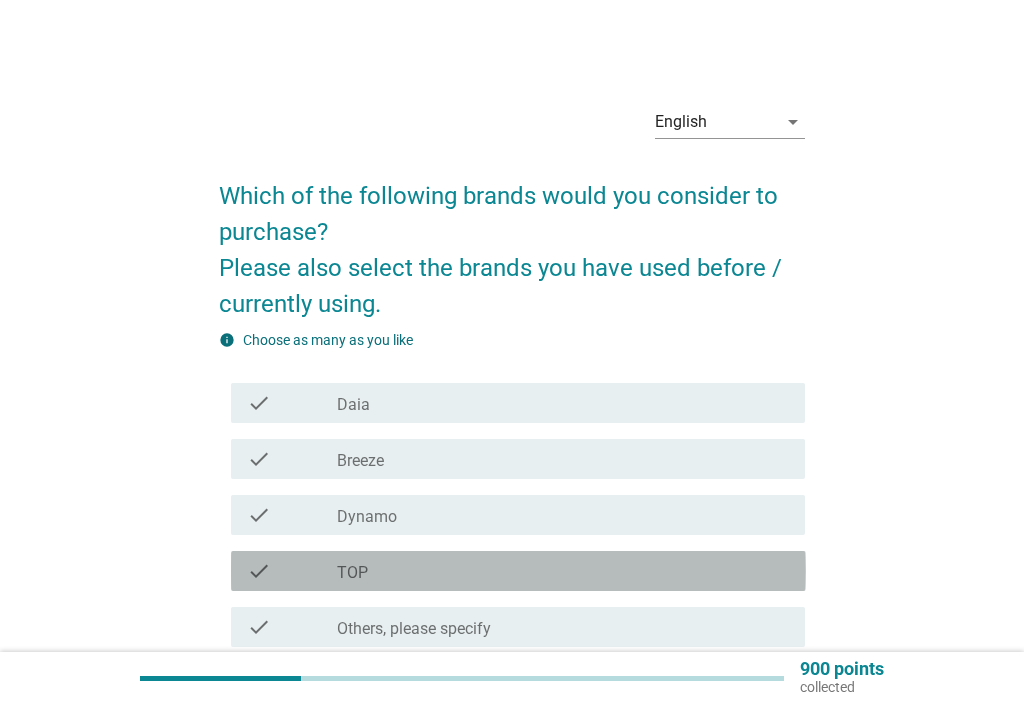 click on "check_box_outline_blank TOP" at bounding box center [563, 571] 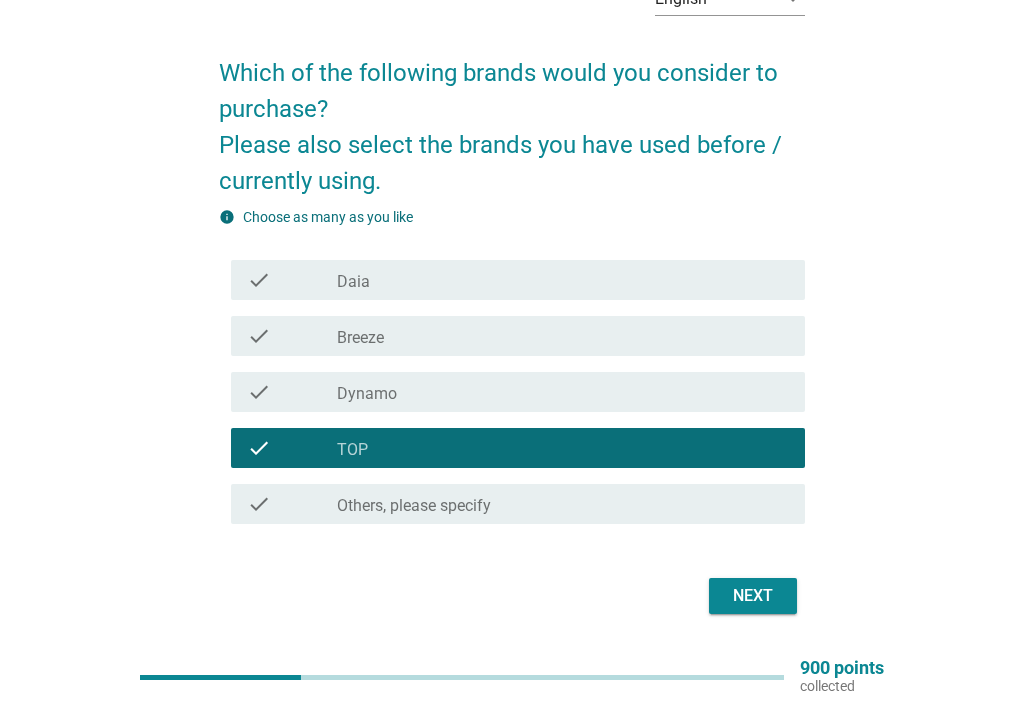 scroll, scrollTop: 123, scrollLeft: 0, axis: vertical 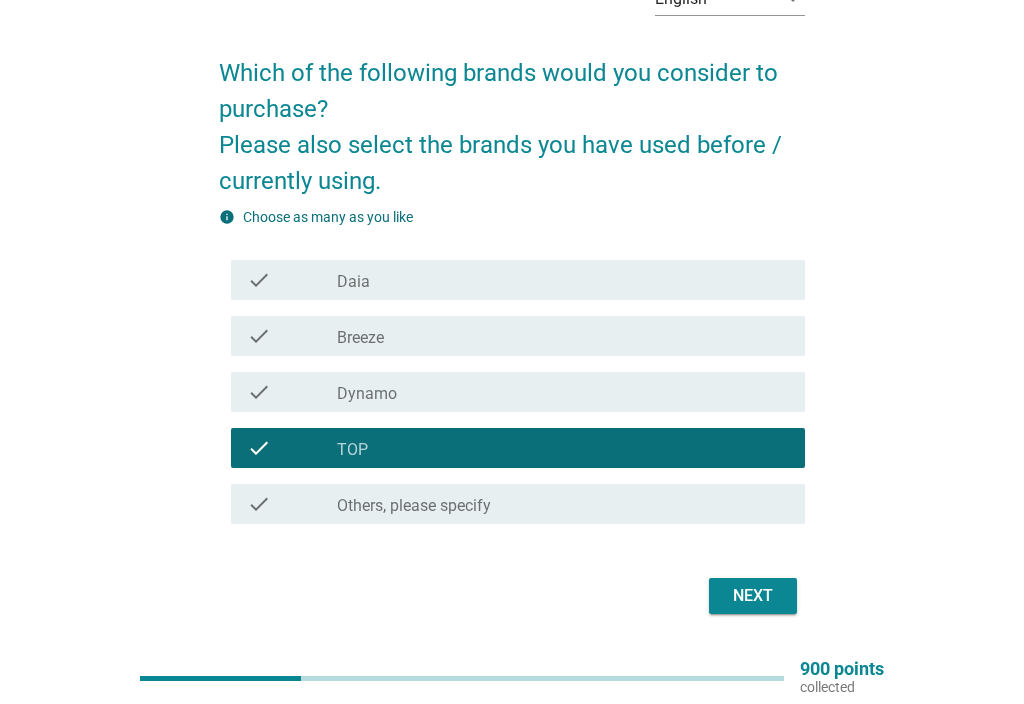 click on "Next" at bounding box center [753, 596] 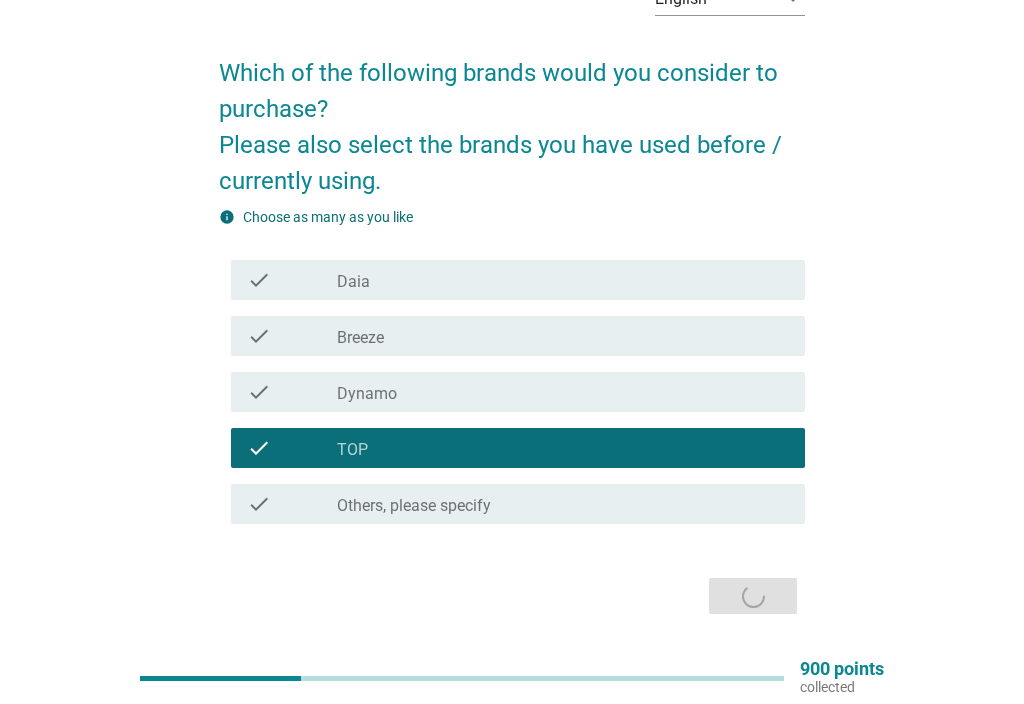 scroll, scrollTop: 0, scrollLeft: 0, axis: both 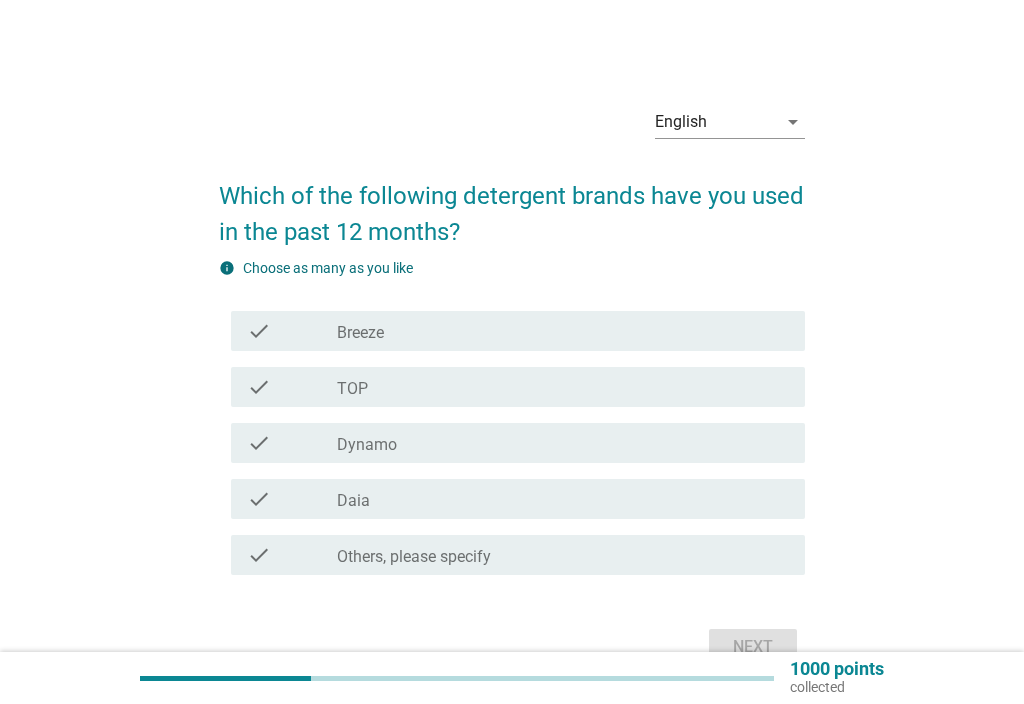 click on "check_box TOP" at bounding box center [563, 387] 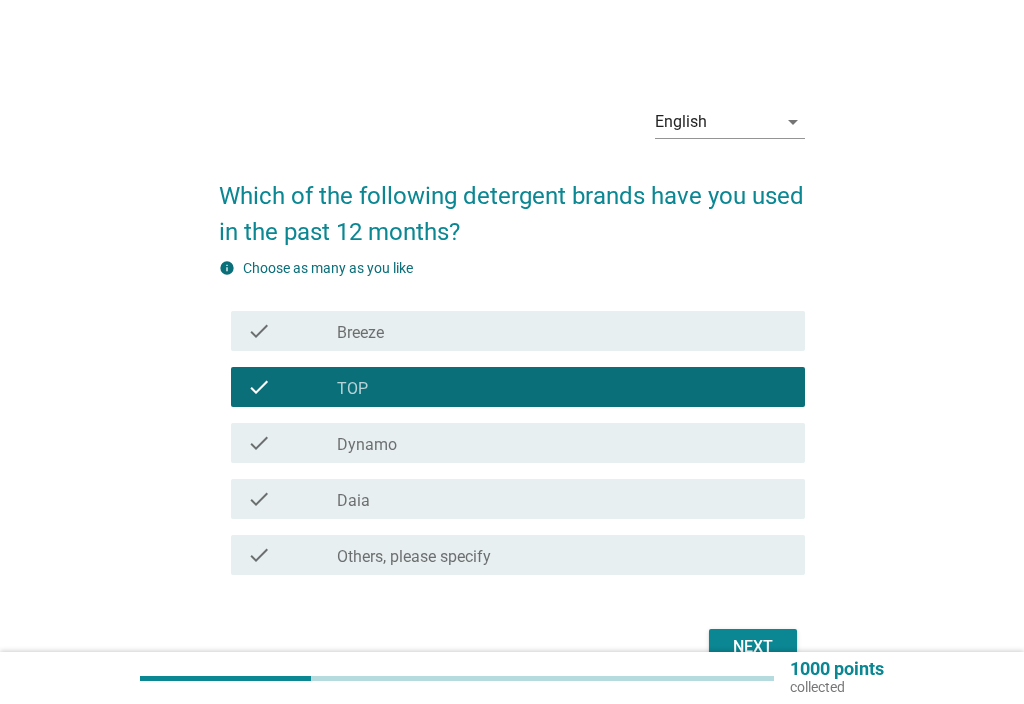 click on "Next" at bounding box center [753, 647] 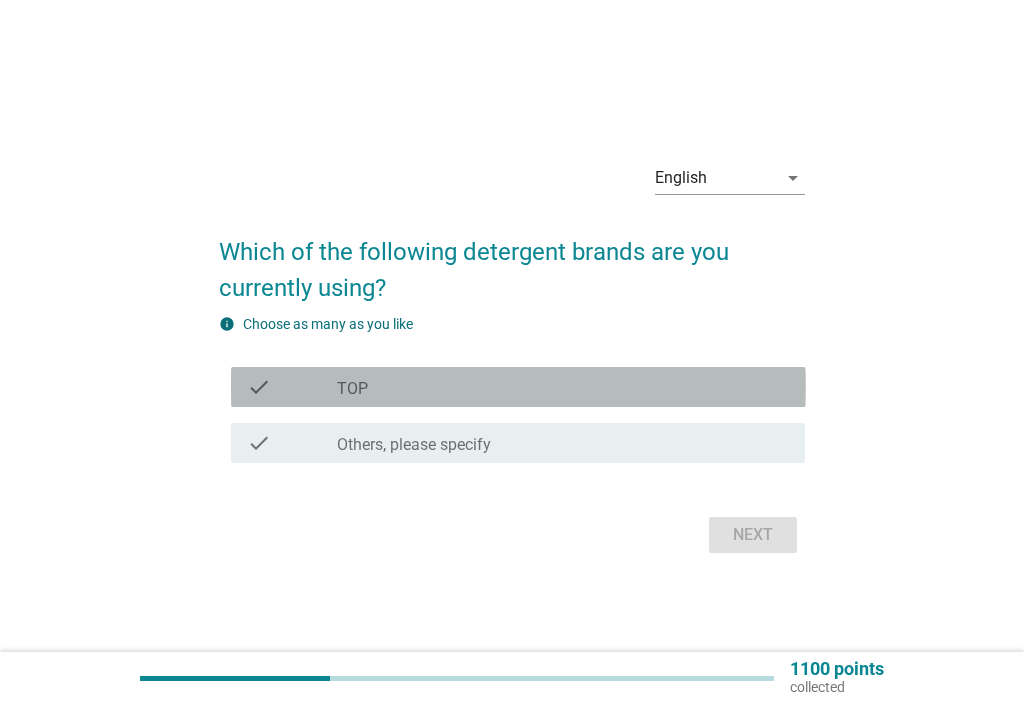 click on "check_box TOP" at bounding box center (563, 387) 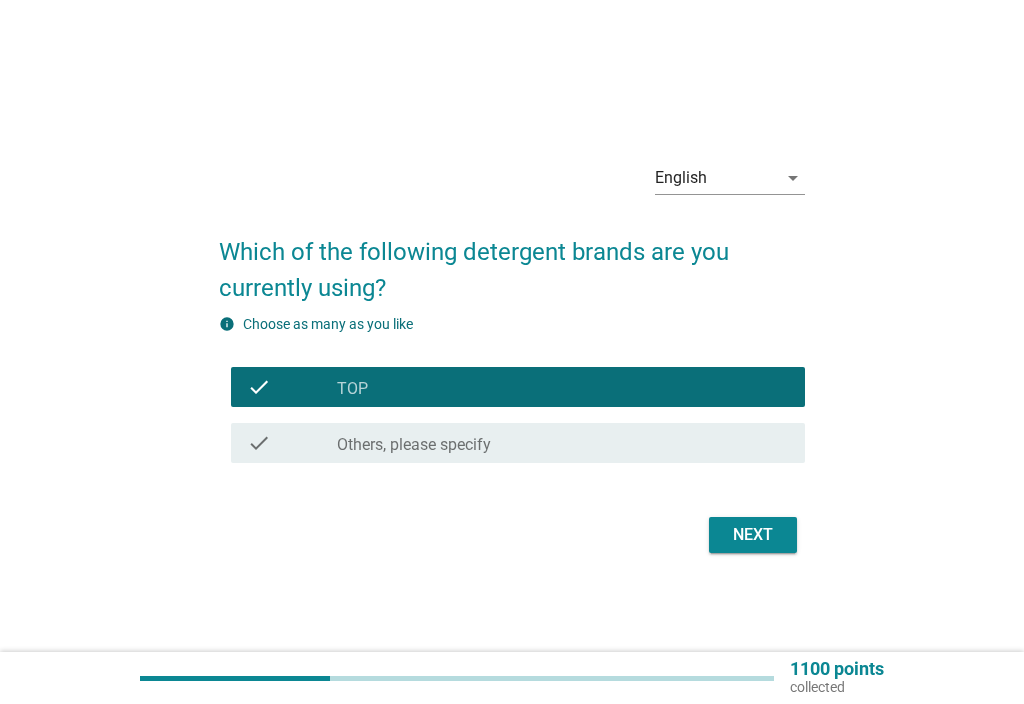click on "Next" at bounding box center [753, 535] 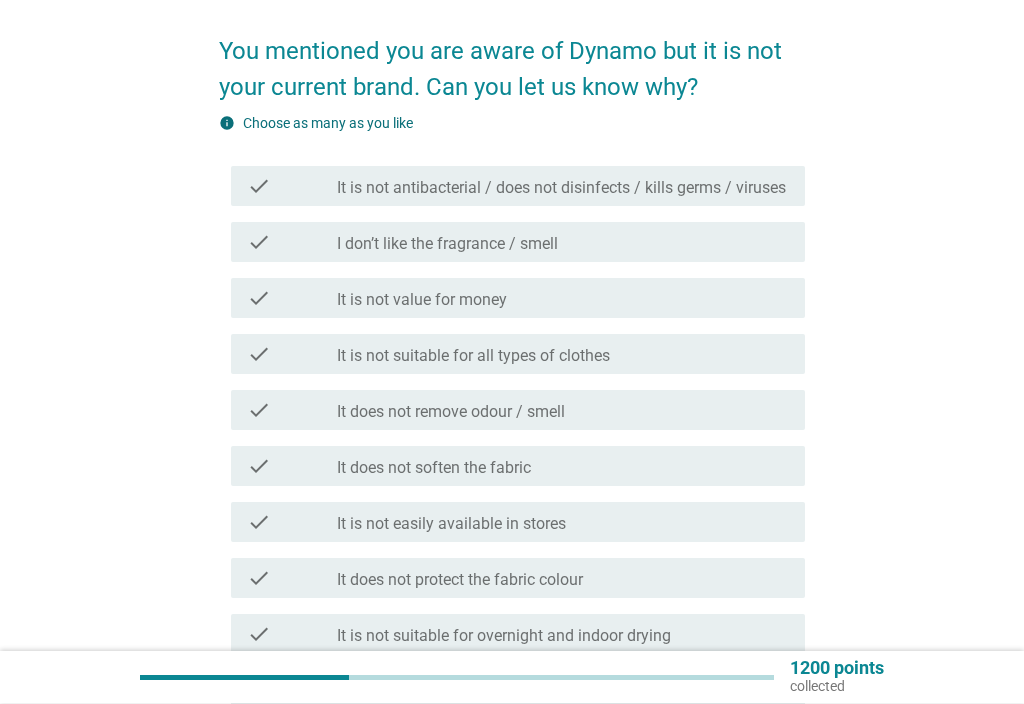 scroll, scrollTop: 146, scrollLeft: 0, axis: vertical 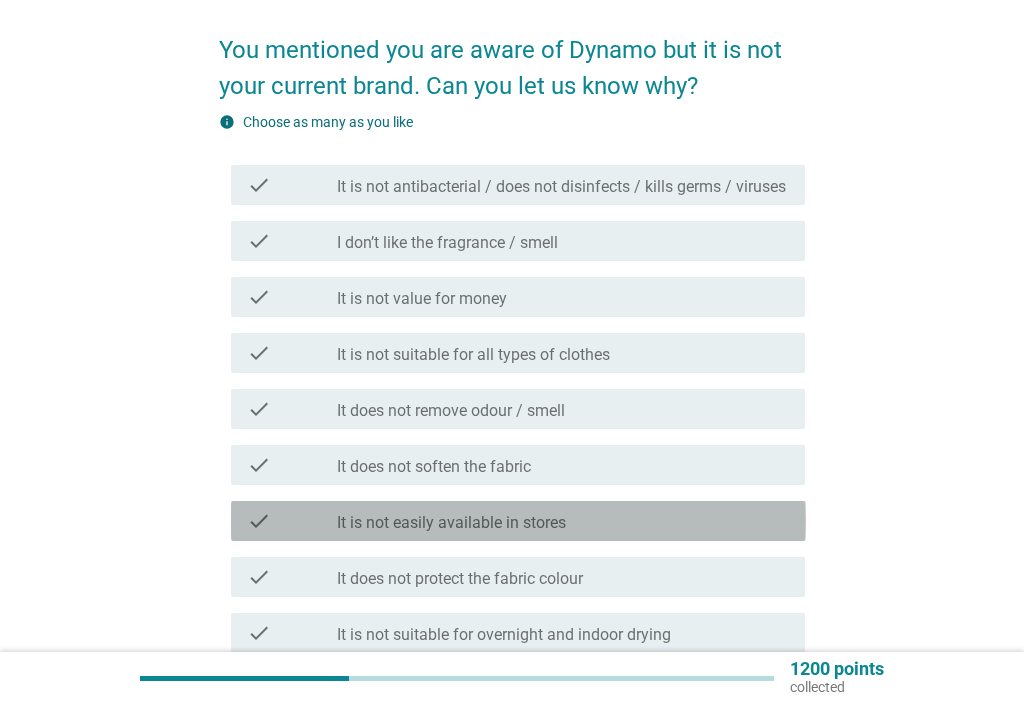 click on "check_box_outline_blank It is not easily available in stores" at bounding box center (563, 521) 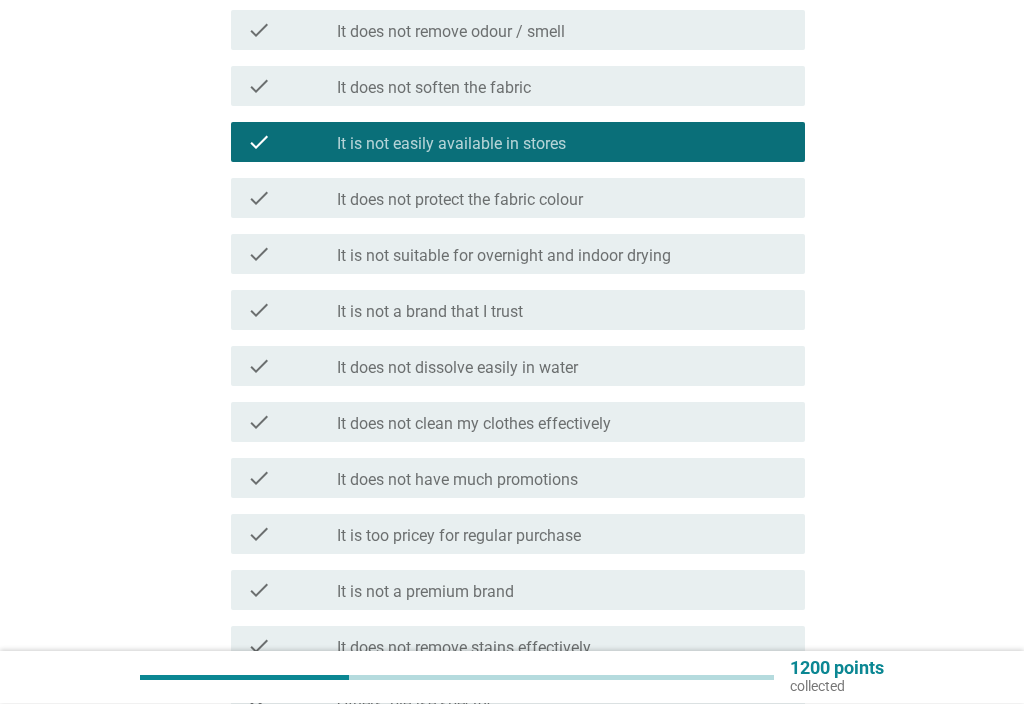 scroll, scrollTop: 525, scrollLeft: 0, axis: vertical 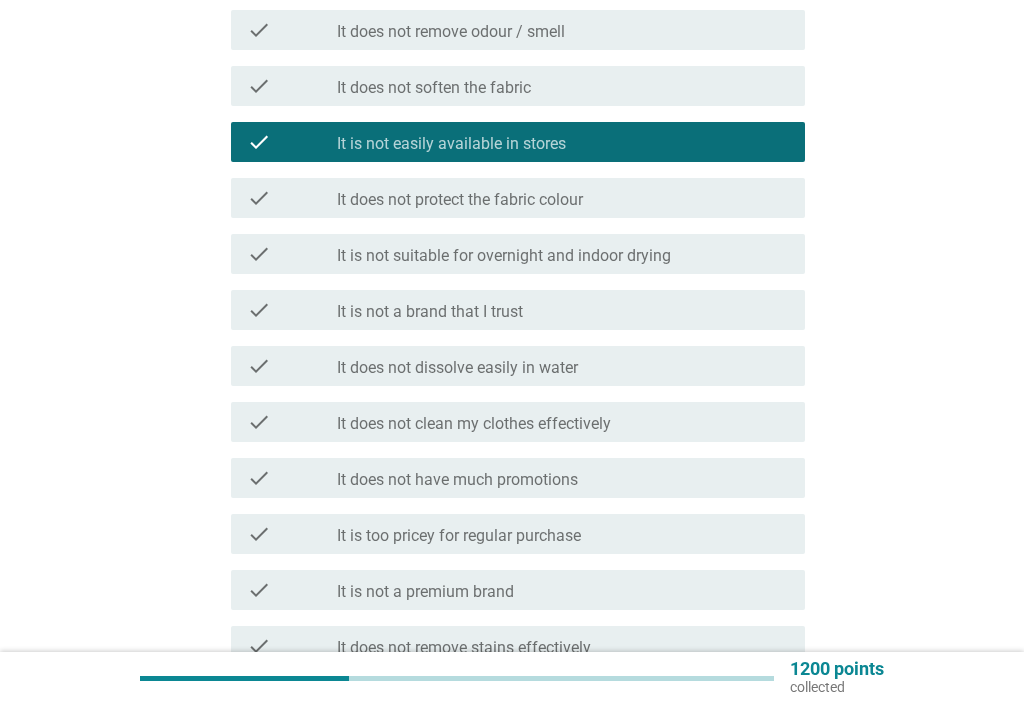 click on "check     check_box_outline_blank It does not have much promotions" at bounding box center [518, 478] 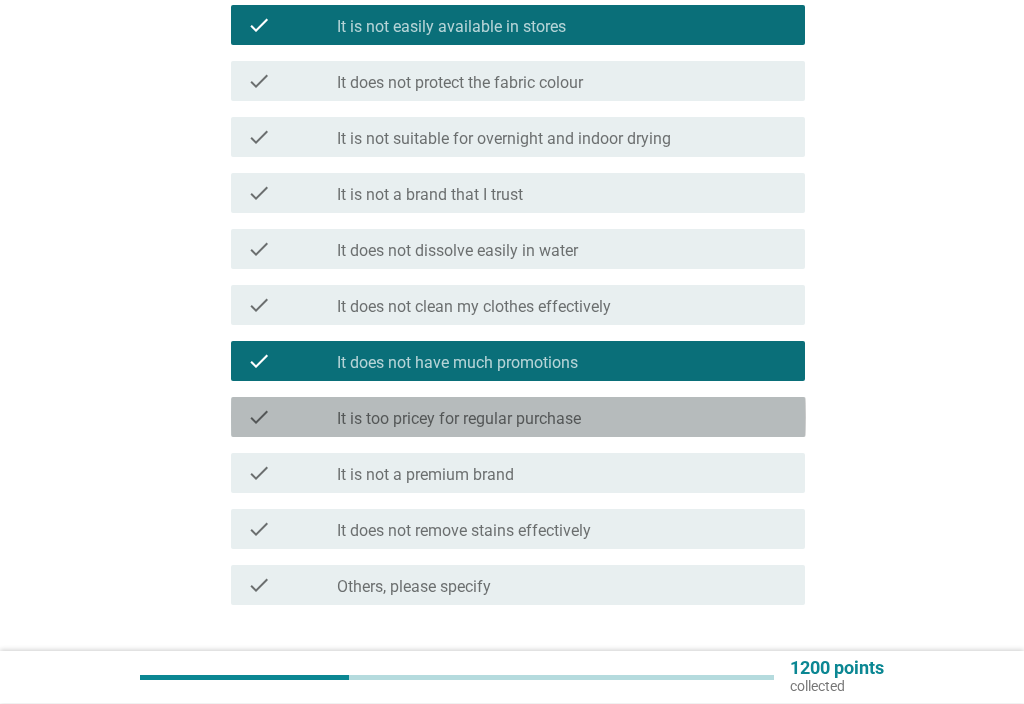scroll, scrollTop: 646, scrollLeft: 0, axis: vertical 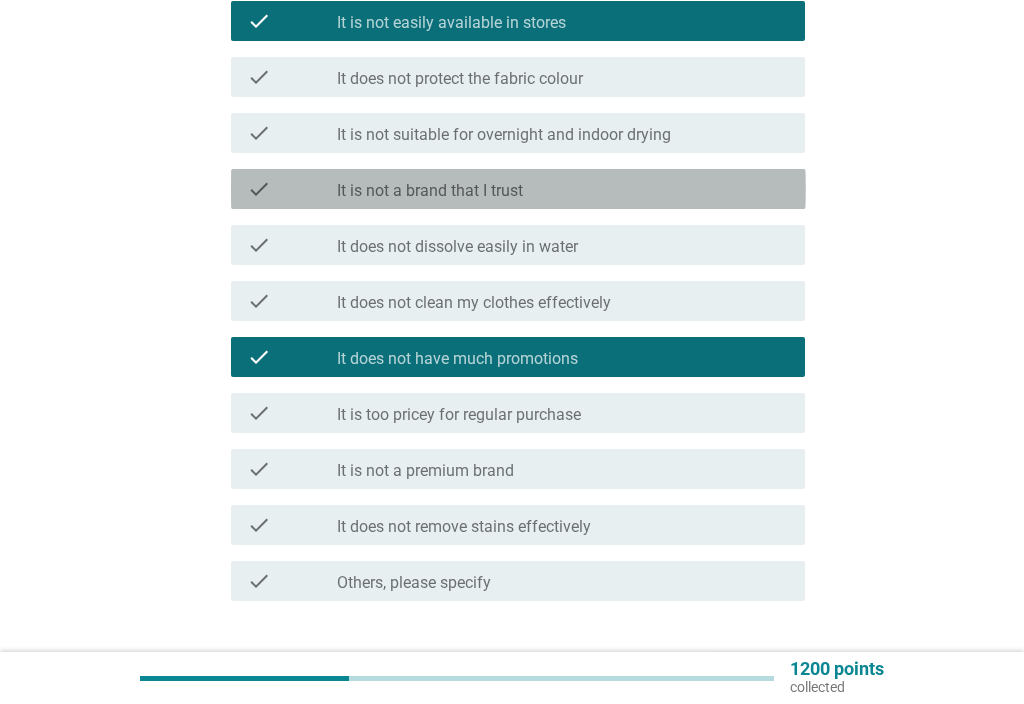 click on "check_box_outline_blank It is not a brand that I trust" at bounding box center (563, 189) 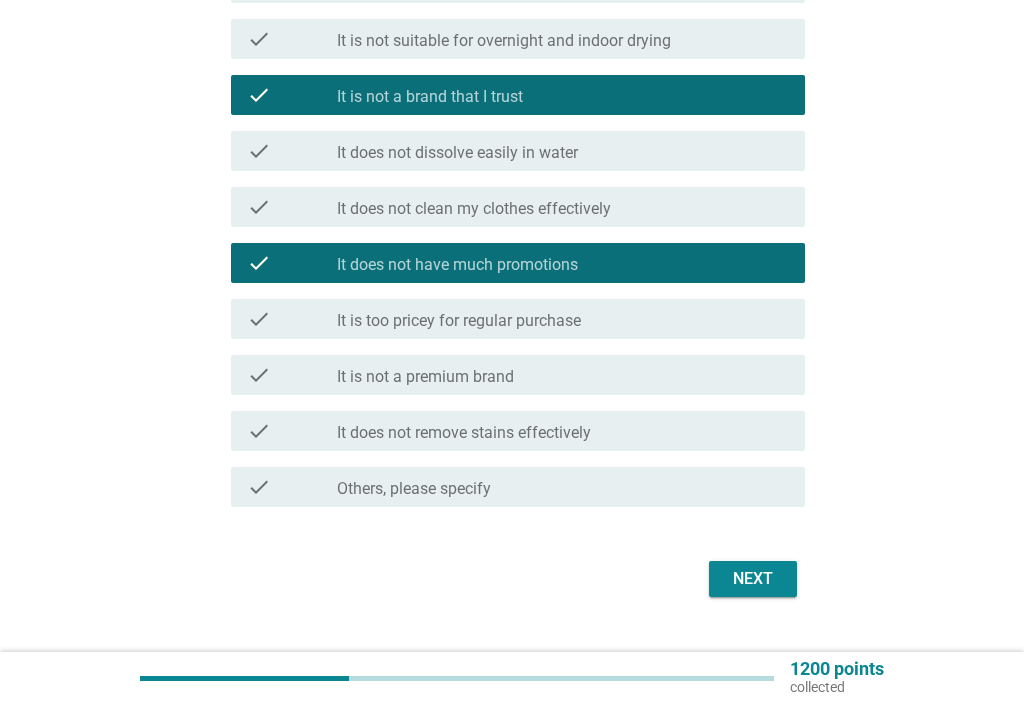 scroll, scrollTop: 743, scrollLeft: 0, axis: vertical 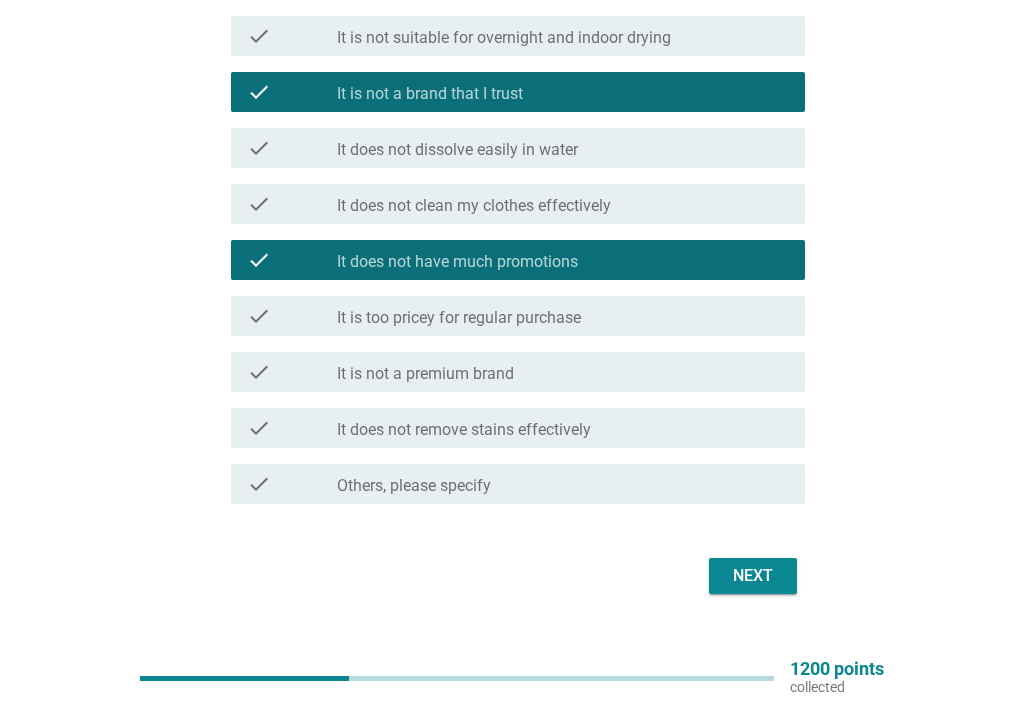 click on "Next" at bounding box center (753, 576) 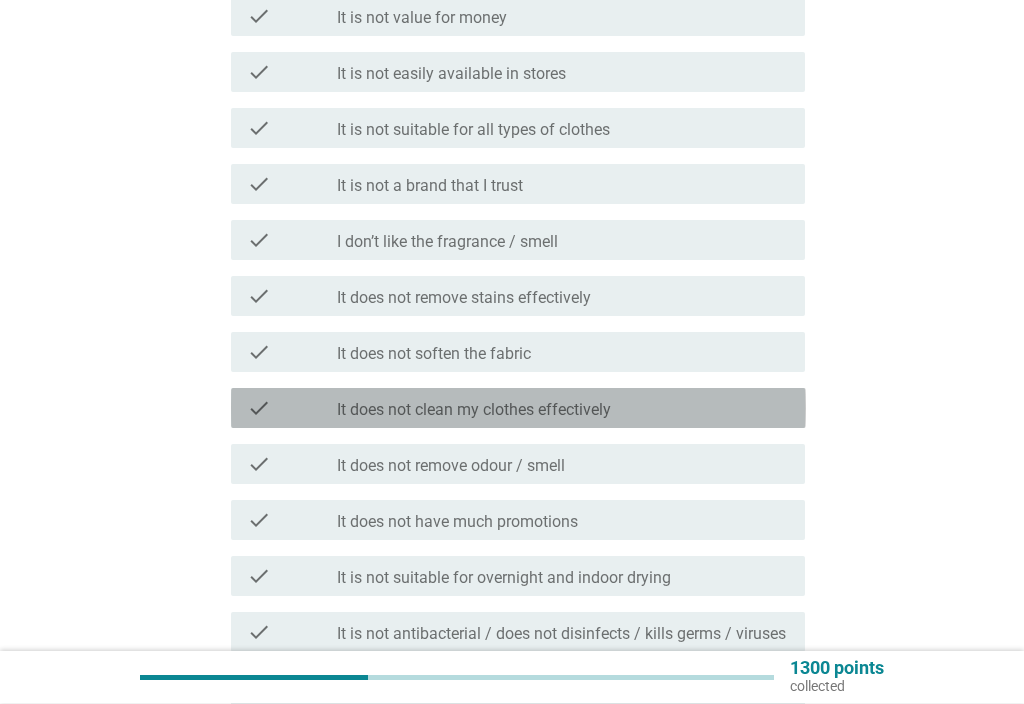 scroll, scrollTop: 373, scrollLeft: 0, axis: vertical 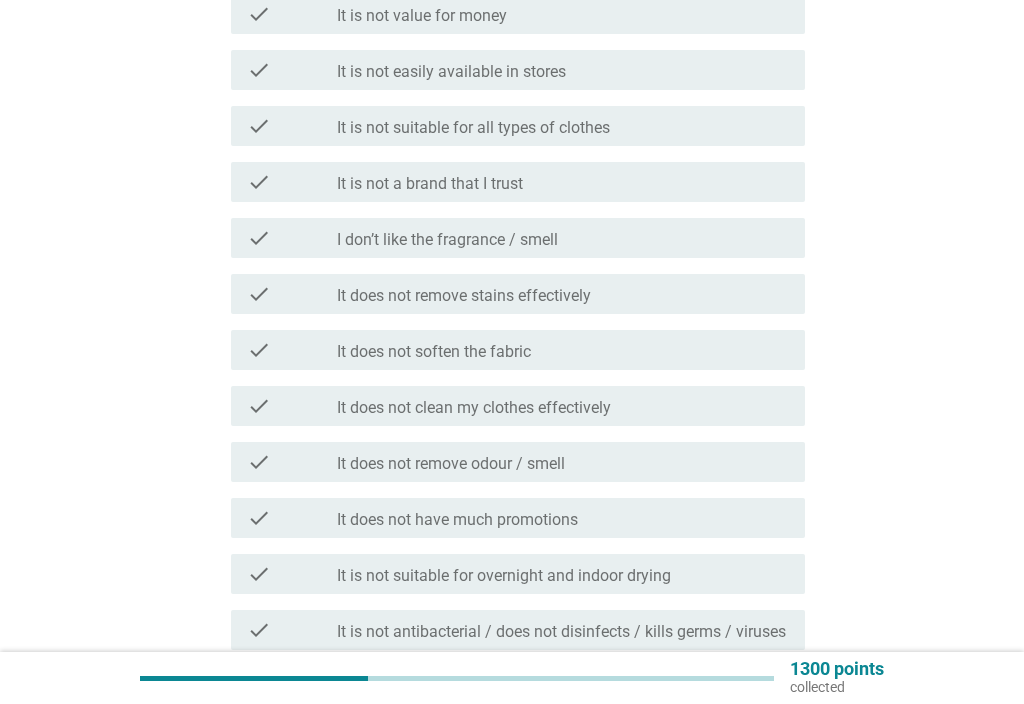 click on "check_box_outline_blank It does not have much promotions" at bounding box center (563, 518) 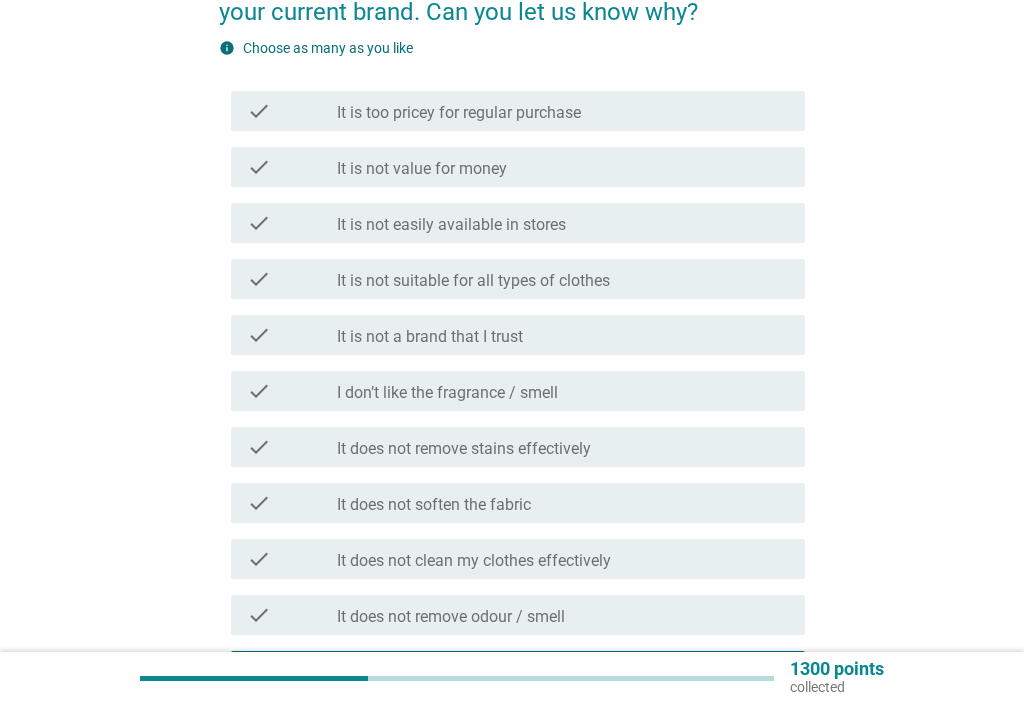 scroll, scrollTop: 222, scrollLeft: 0, axis: vertical 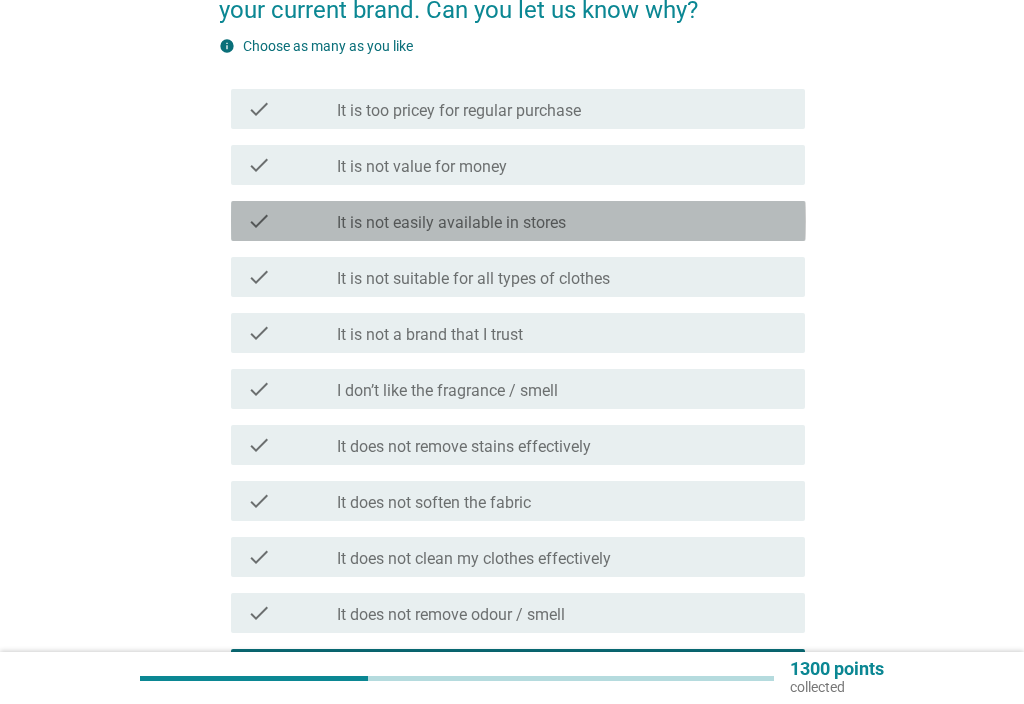 click on "check_box_outline_blank It is not easily available in stores" at bounding box center [563, 221] 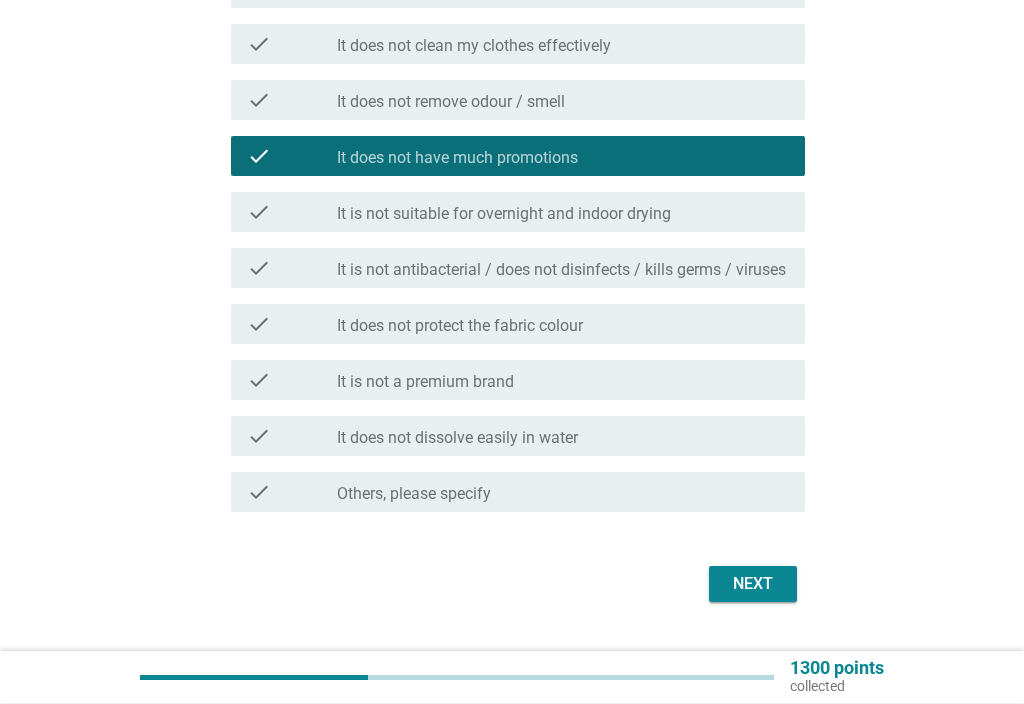 scroll, scrollTop: 759, scrollLeft: 0, axis: vertical 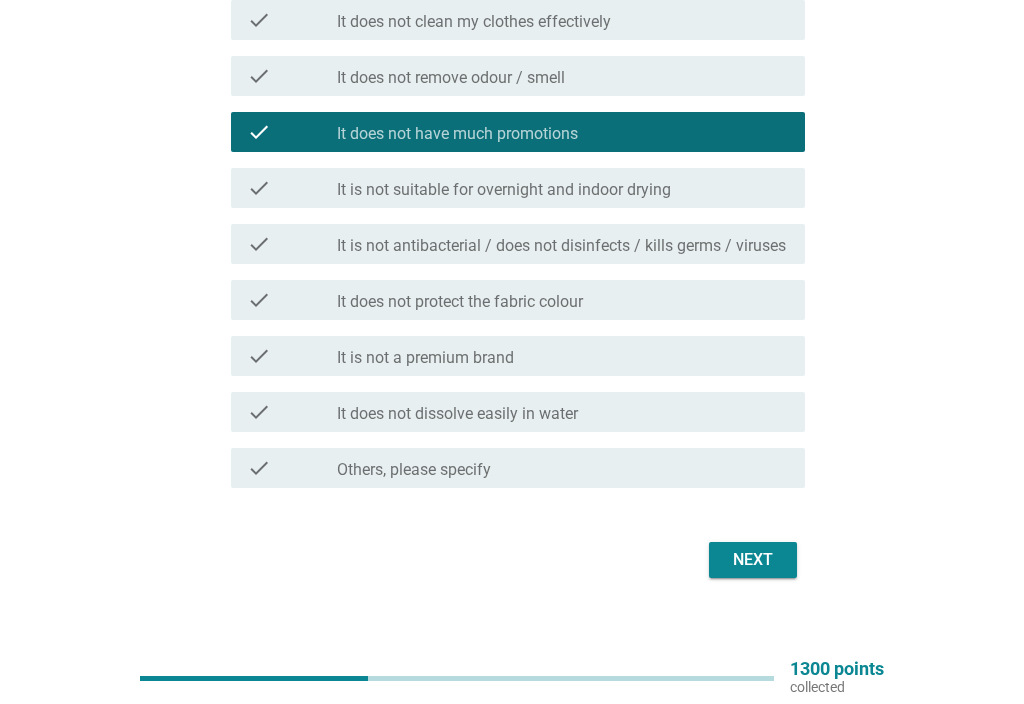 click on "Next" at bounding box center [753, 560] 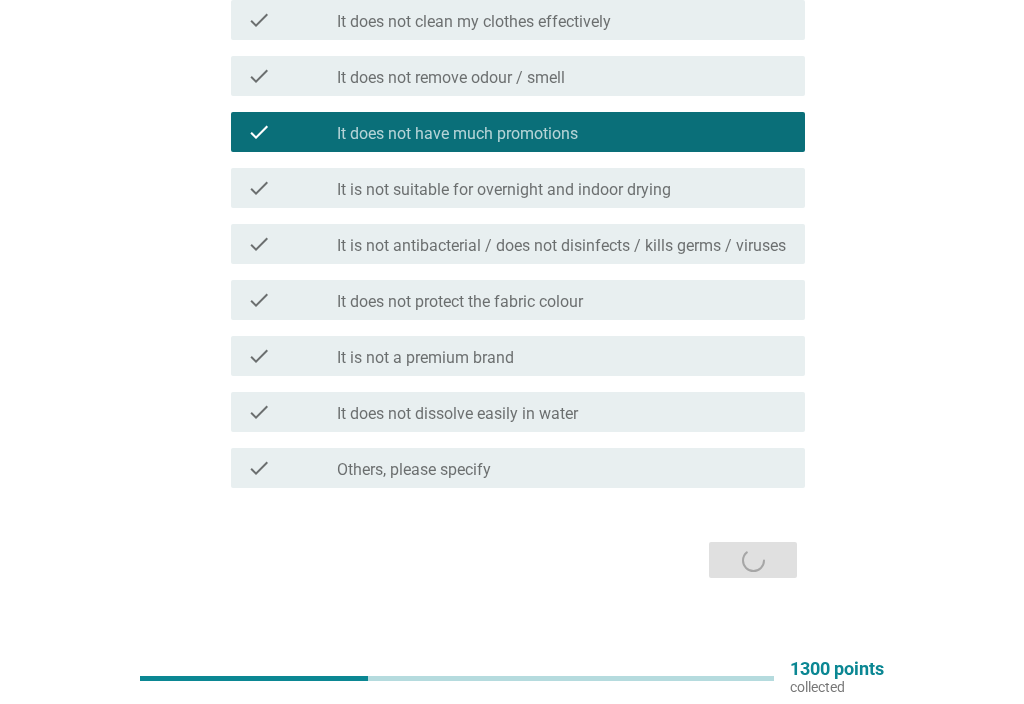 scroll, scrollTop: 0, scrollLeft: 0, axis: both 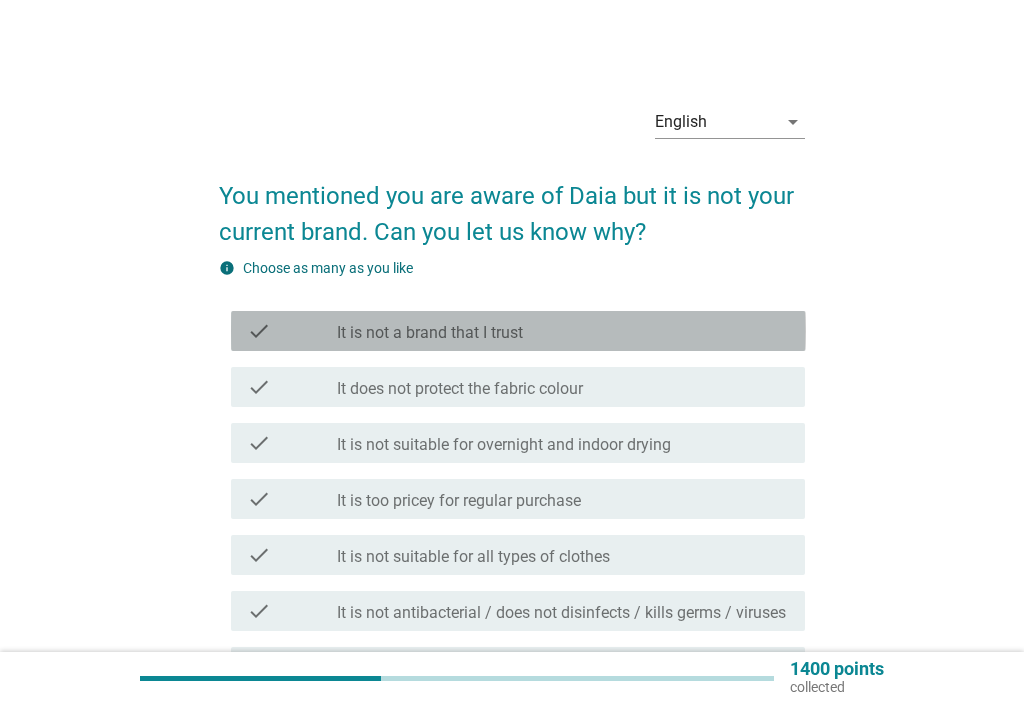 click on "check_box_outline_blank It is not a brand that I trust" at bounding box center (563, 331) 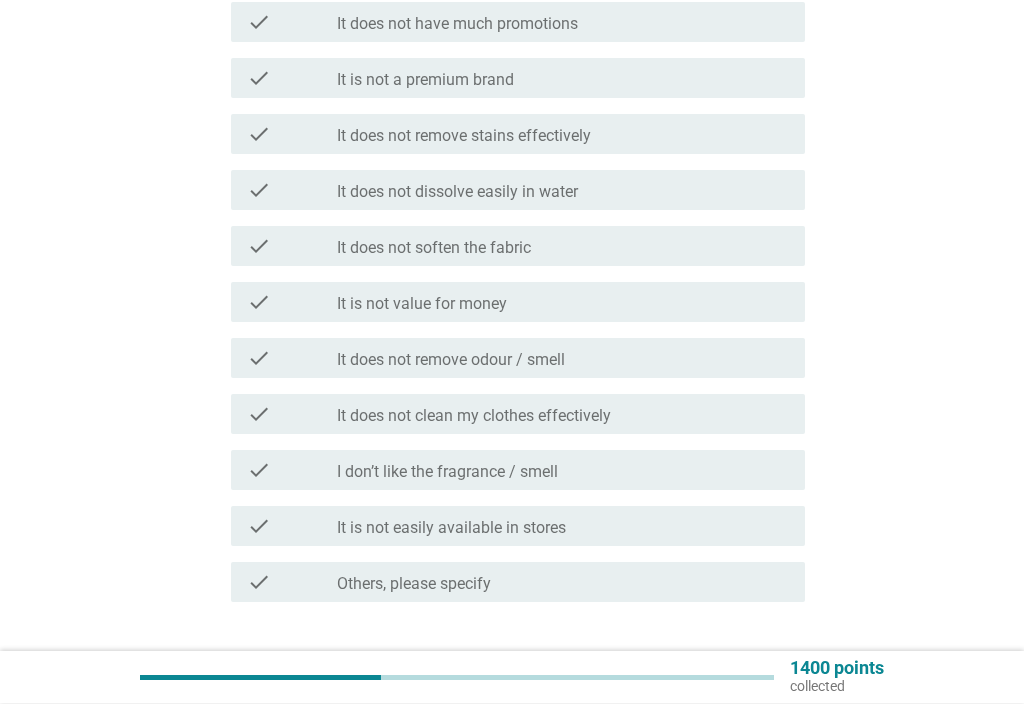 scroll, scrollTop: 776, scrollLeft: 0, axis: vertical 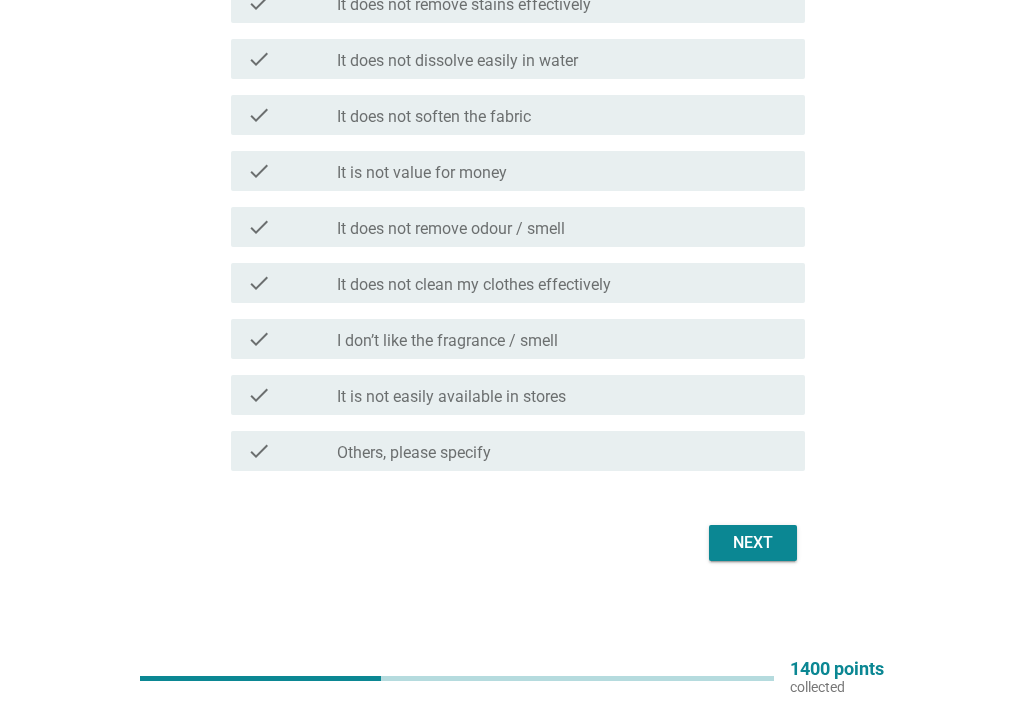 click on "Next" at bounding box center (753, 543) 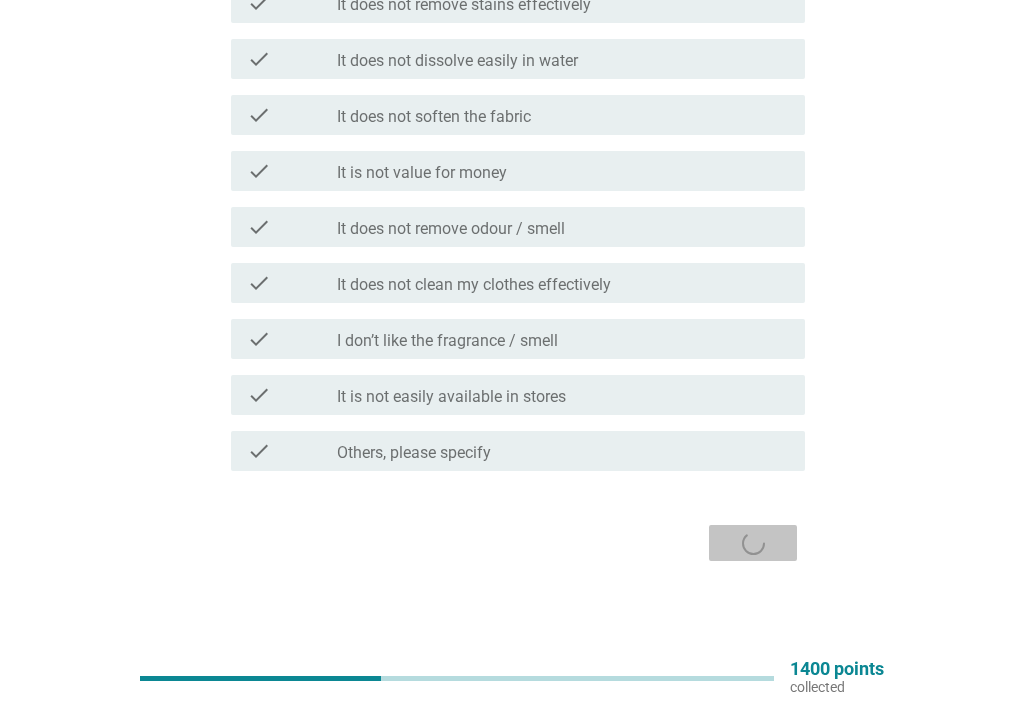 scroll, scrollTop: 27, scrollLeft: 0, axis: vertical 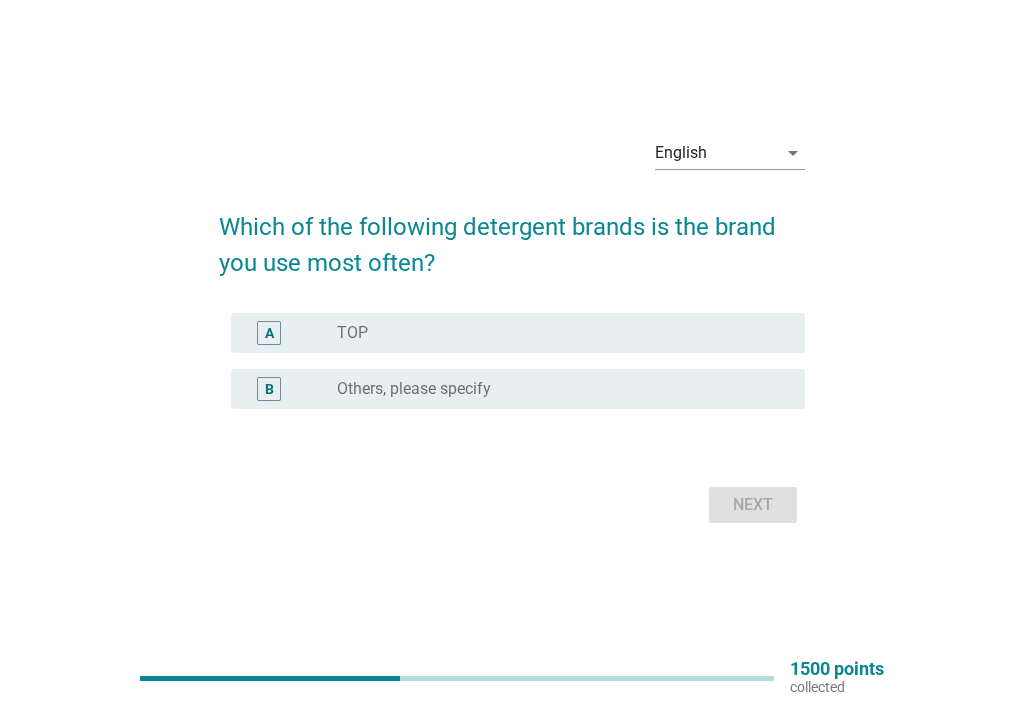 click on "radio_button_unchecked TOP" at bounding box center [555, 333] 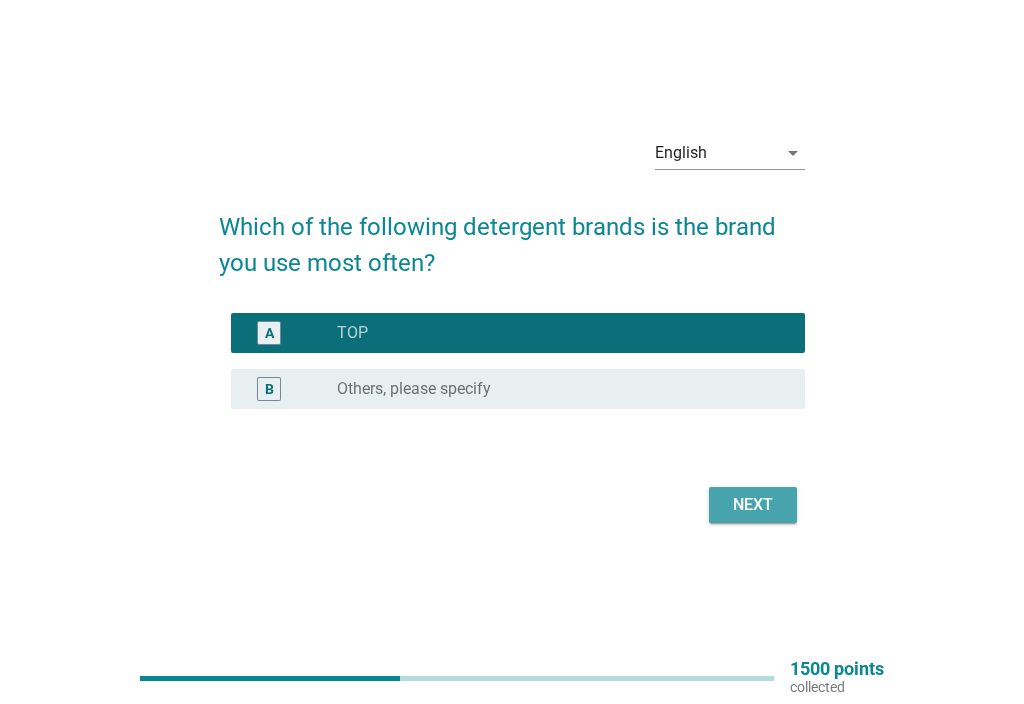 click on "Next" at bounding box center [753, 505] 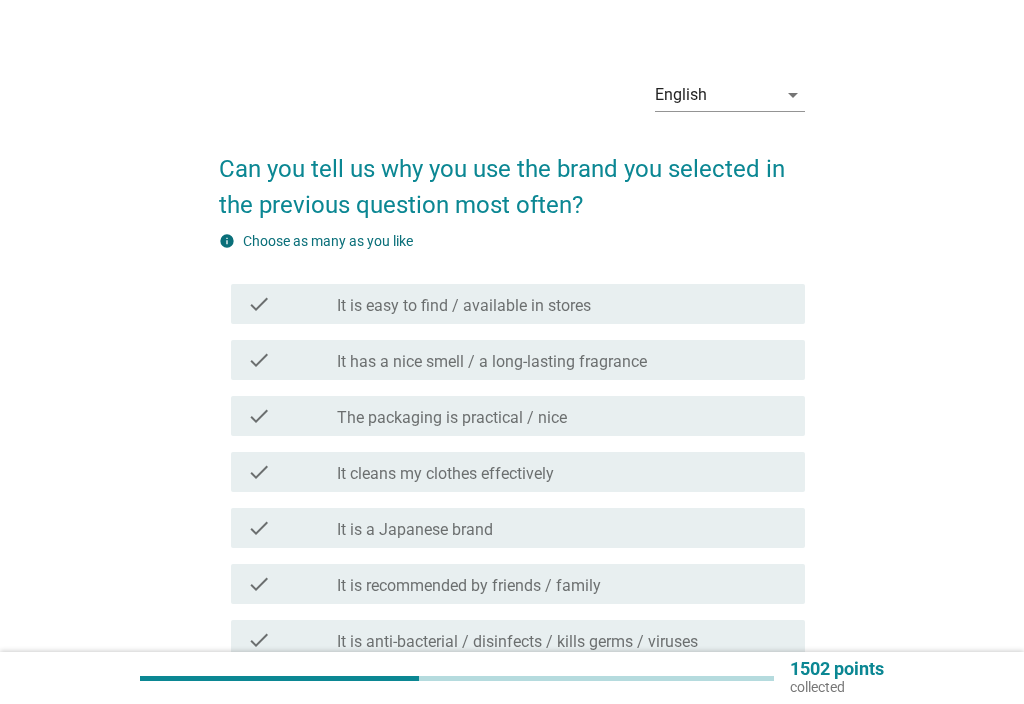 scroll, scrollTop: 0, scrollLeft: 0, axis: both 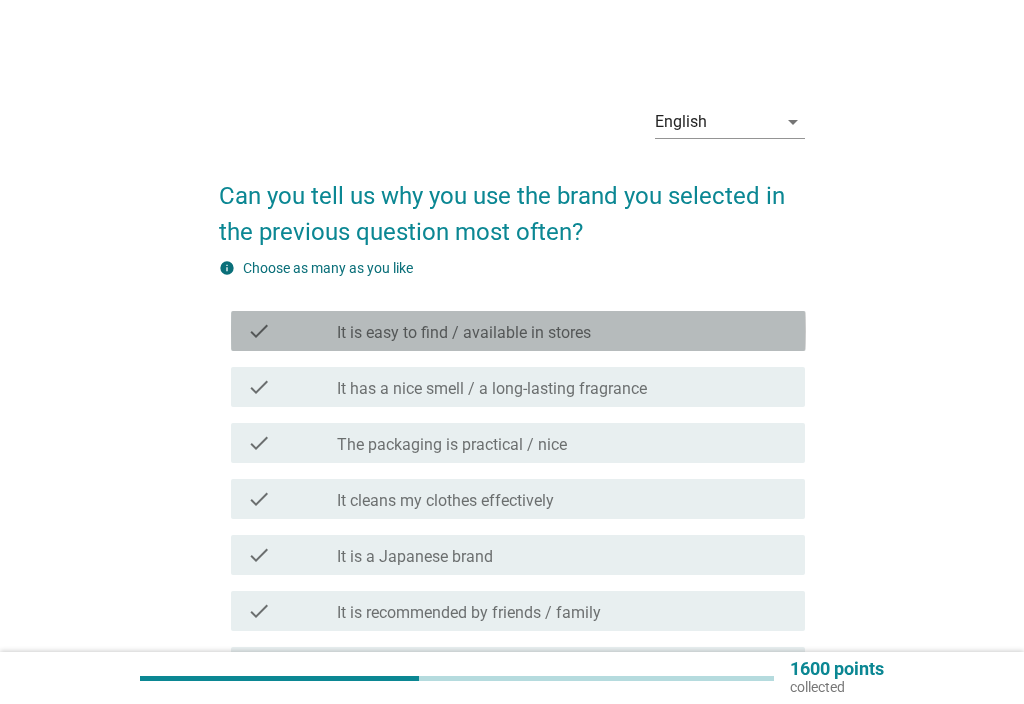 click on "check_box_outline_blank It is easy to find / available in stores" at bounding box center [563, 331] 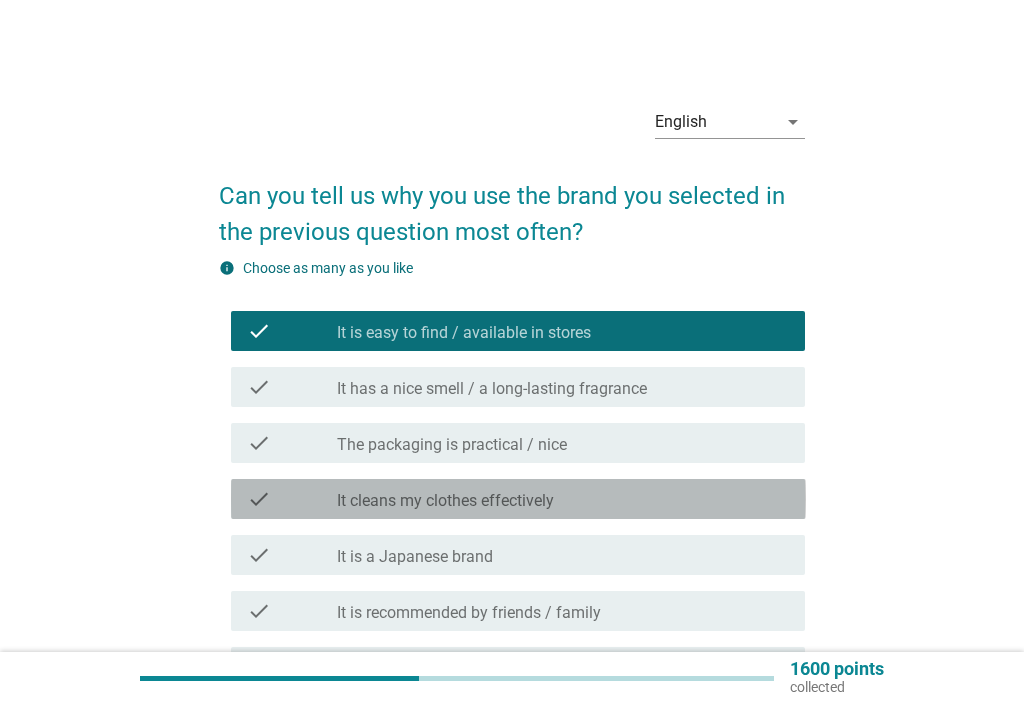 click on "check_box_outline_blank It cleans my clothes effectively" at bounding box center [563, 499] 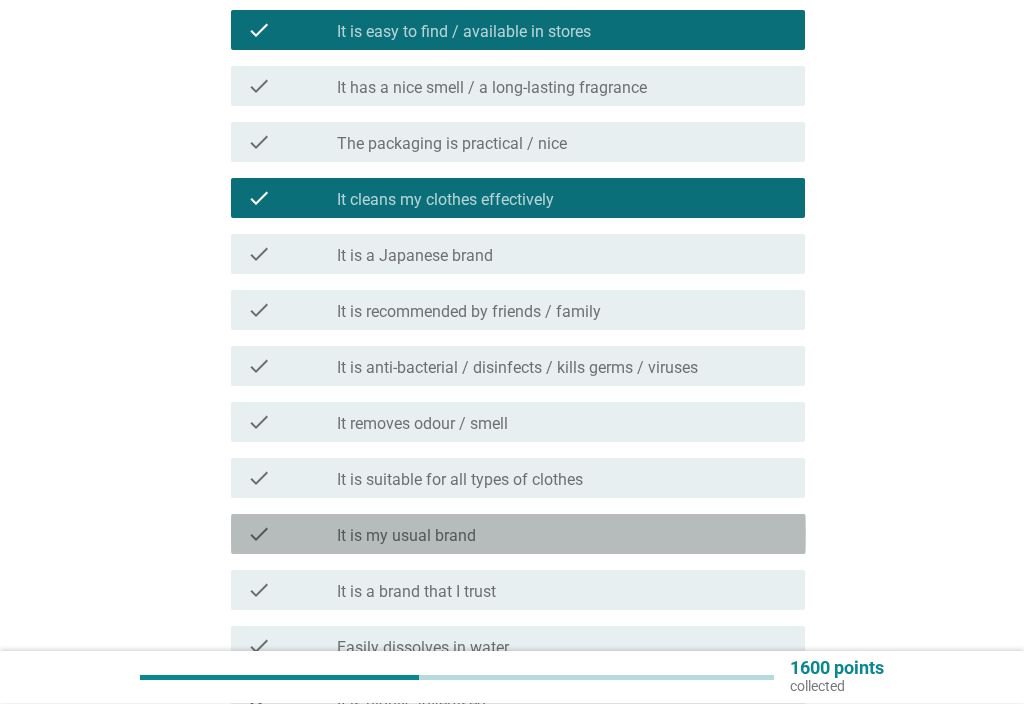 scroll, scrollTop: 301, scrollLeft: 0, axis: vertical 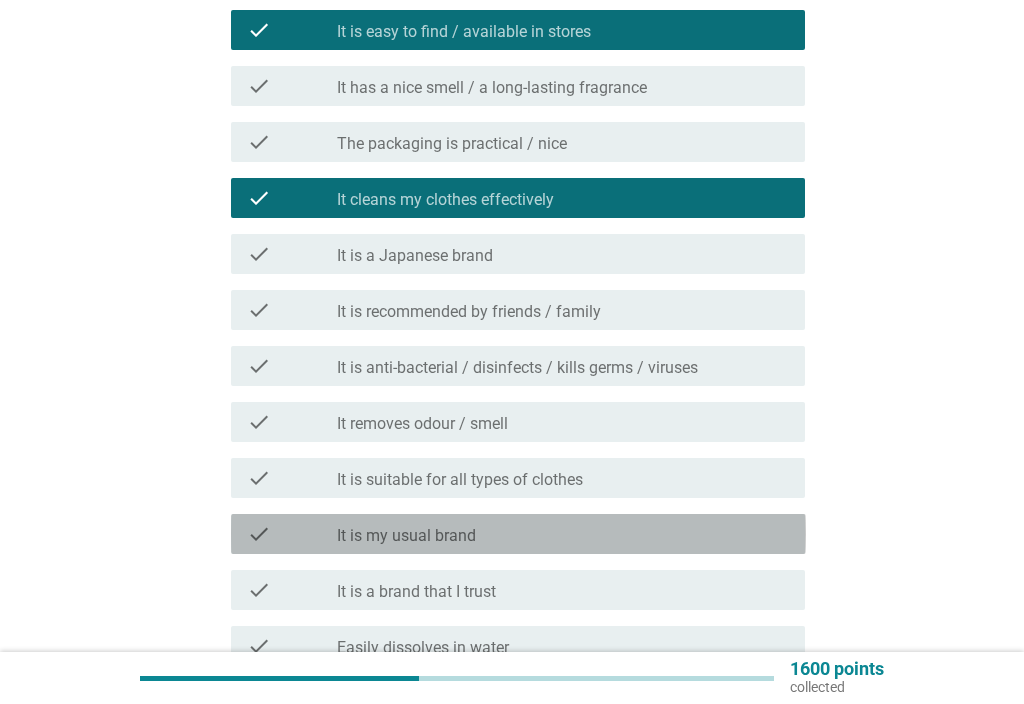 click on "check_box_outline_blank It is my usual brand" at bounding box center (563, 534) 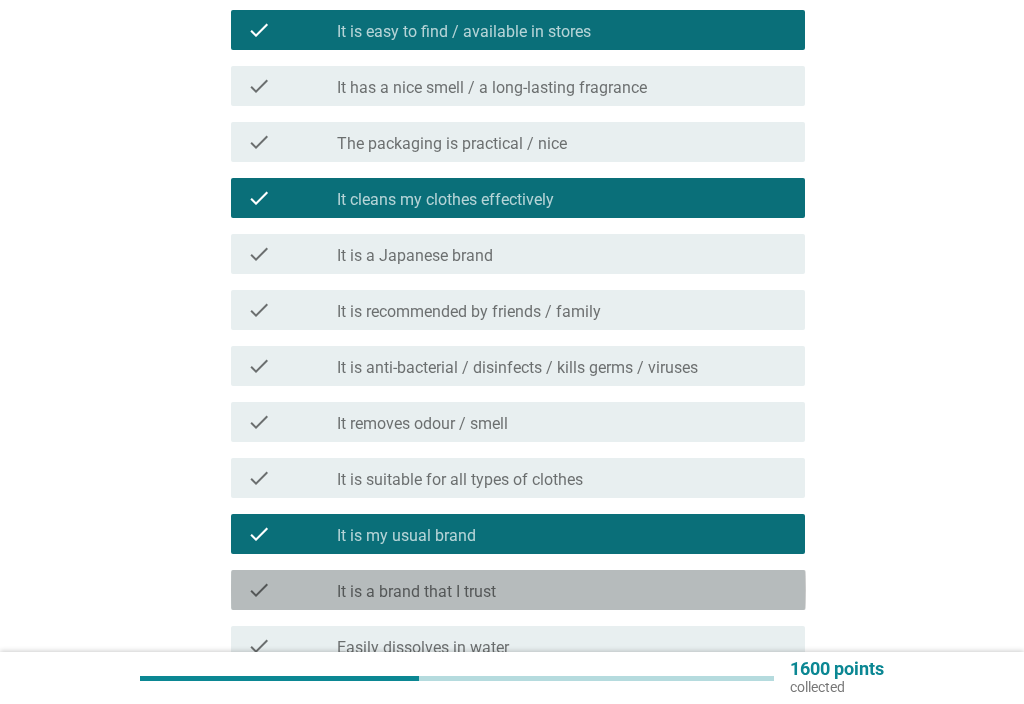 click on "check_box_outline_blank It is a brand that I trust" at bounding box center [563, 590] 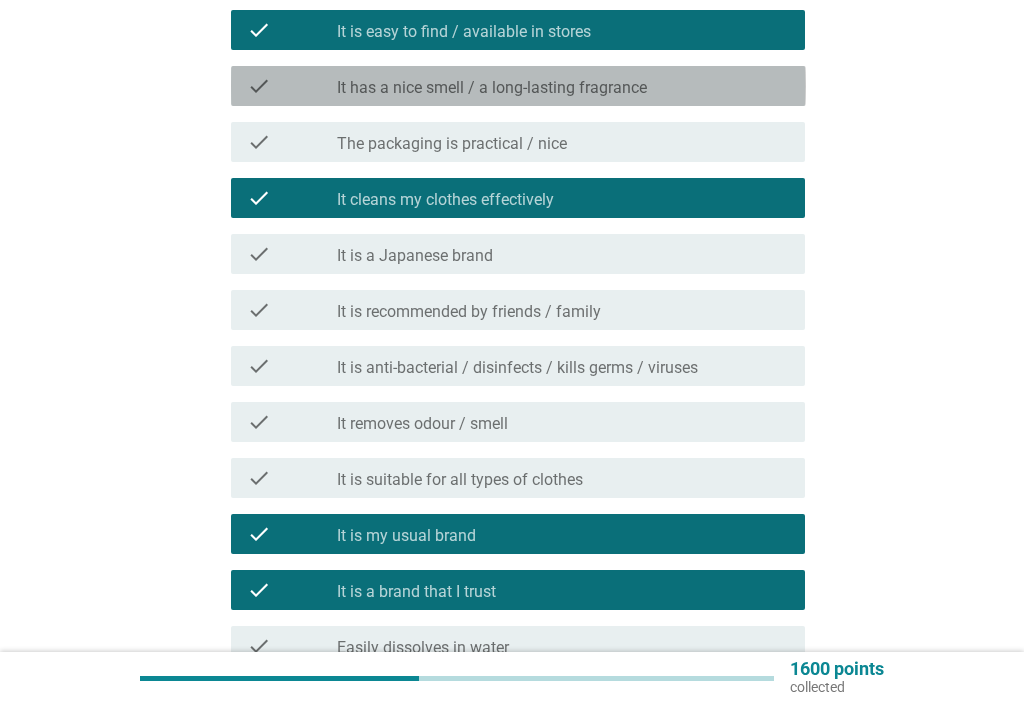 click on "check_box_outline_blank It has a nice smell / a long-lasting fragrance" at bounding box center (563, 86) 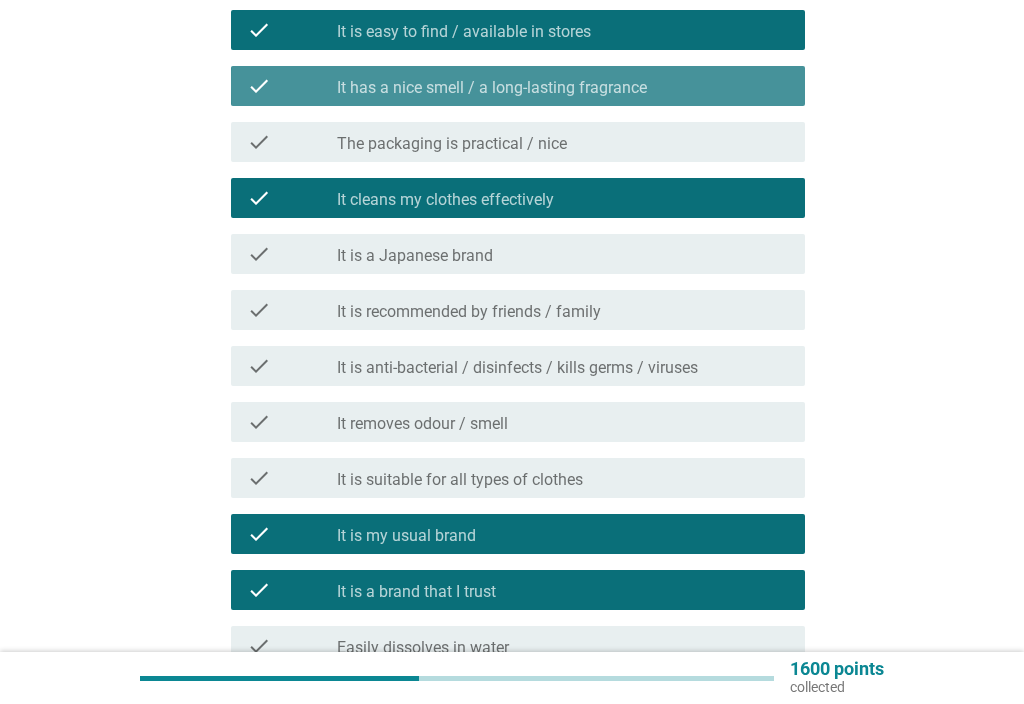 click on "check_box_outline_blank It has a nice smell / a long-lasting fragrance" at bounding box center [563, 86] 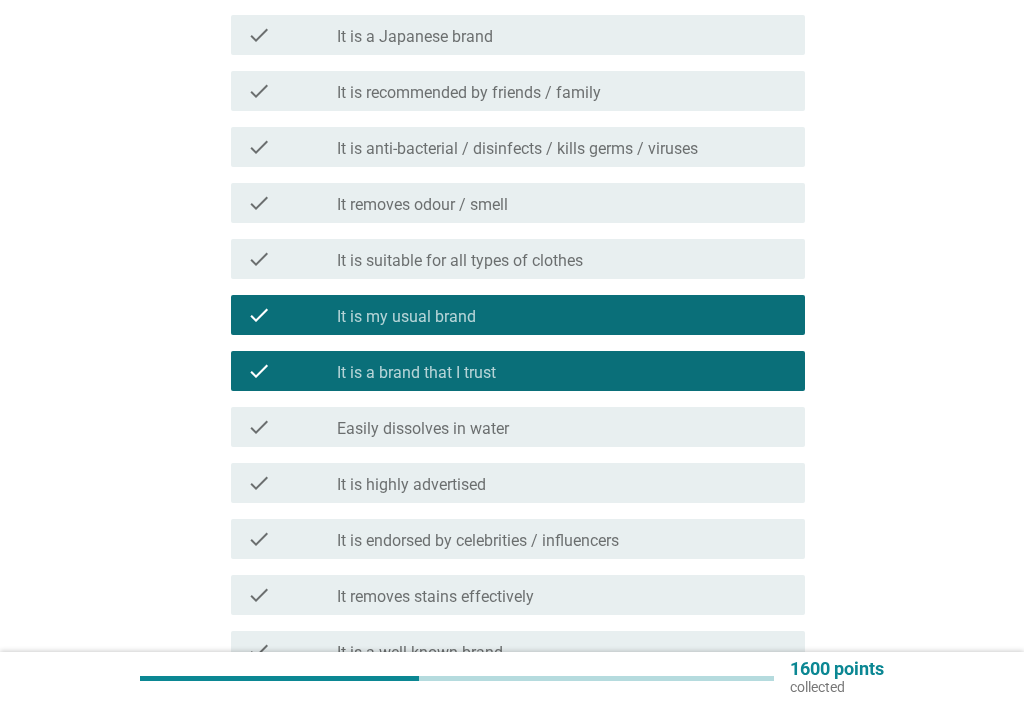 scroll, scrollTop: 546, scrollLeft: 0, axis: vertical 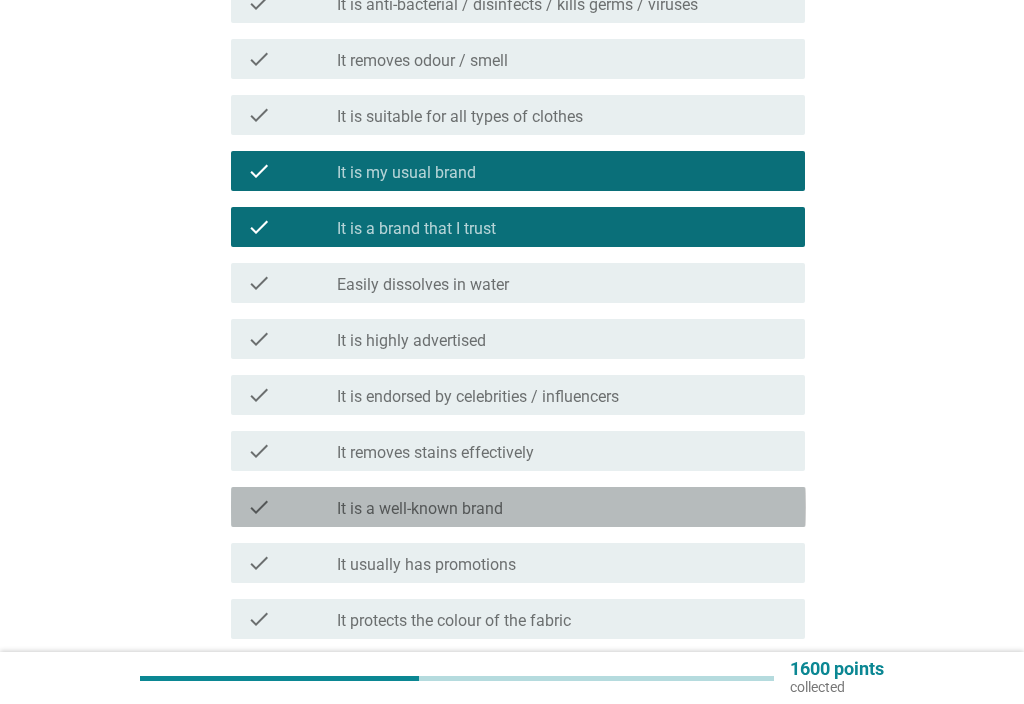 click on "check_box_outline_blank It is a well-known brand" at bounding box center [563, 507] 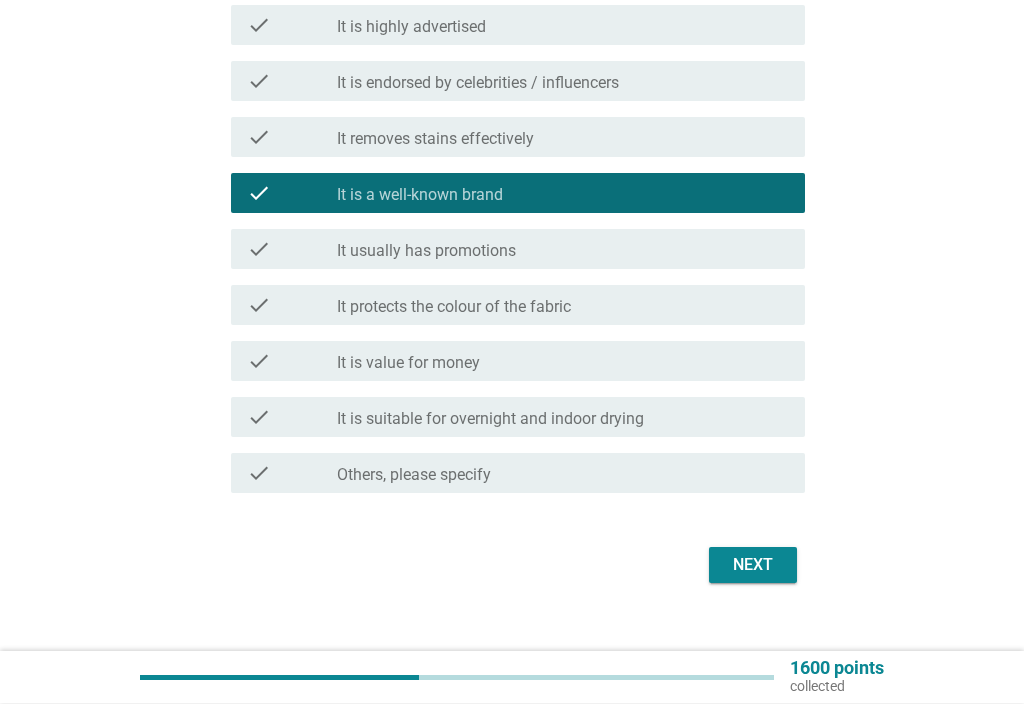scroll, scrollTop: 980, scrollLeft: 0, axis: vertical 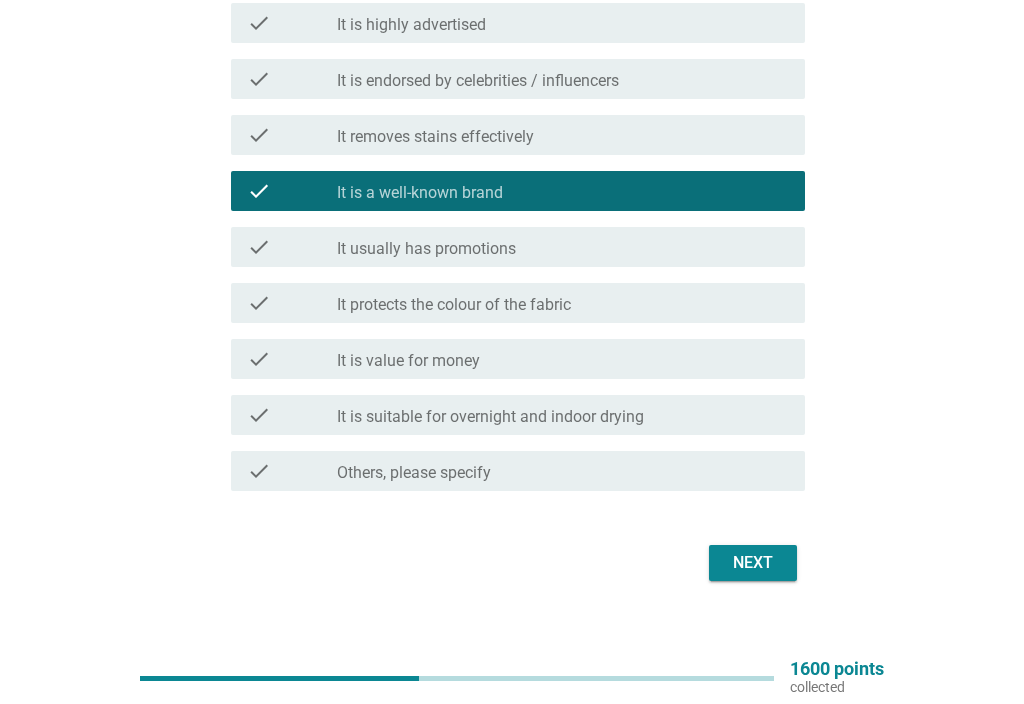 click on "Next" at bounding box center (753, 563) 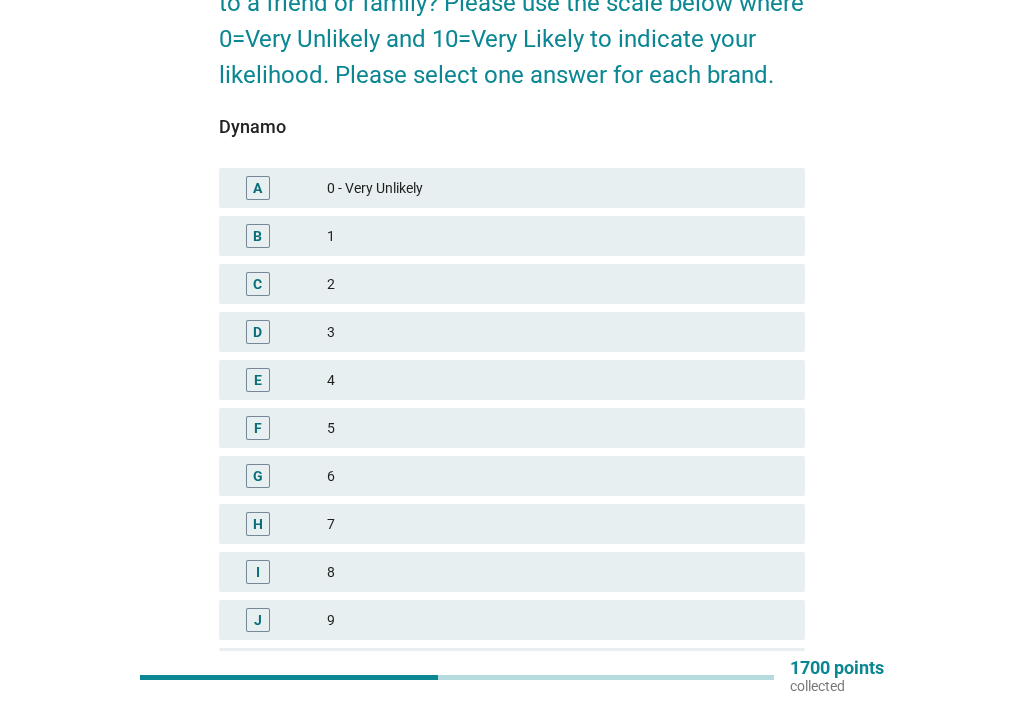 scroll, scrollTop: 210, scrollLeft: 0, axis: vertical 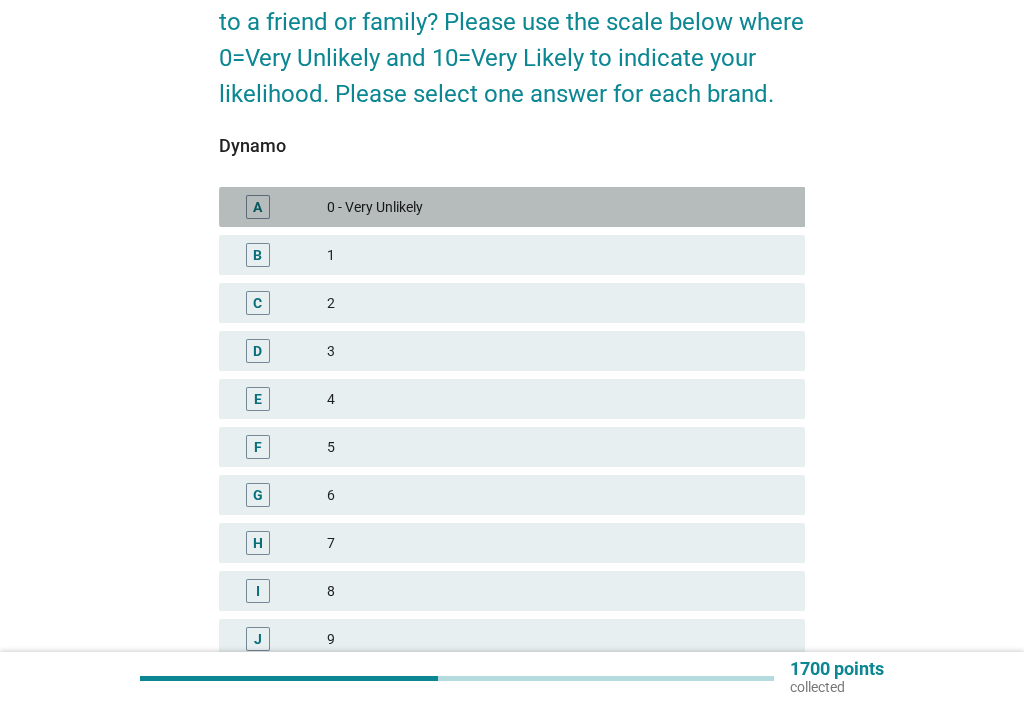 click on "0 - Very Unlikely" at bounding box center (558, 207) 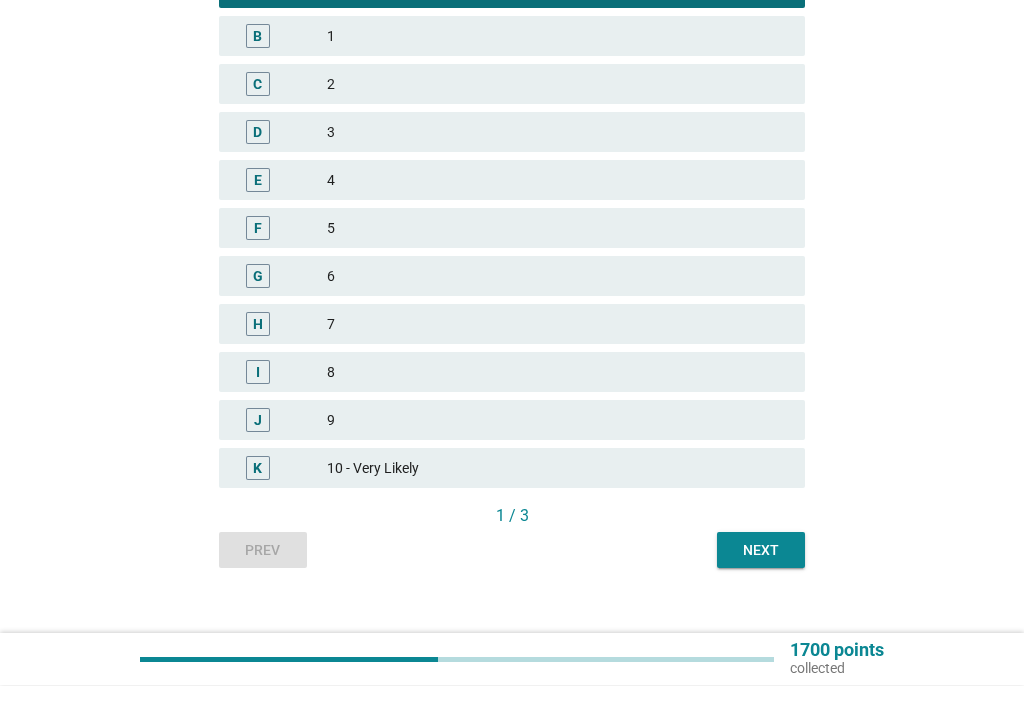 scroll, scrollTop: 410, scrollLeft: 0, axis: vertical 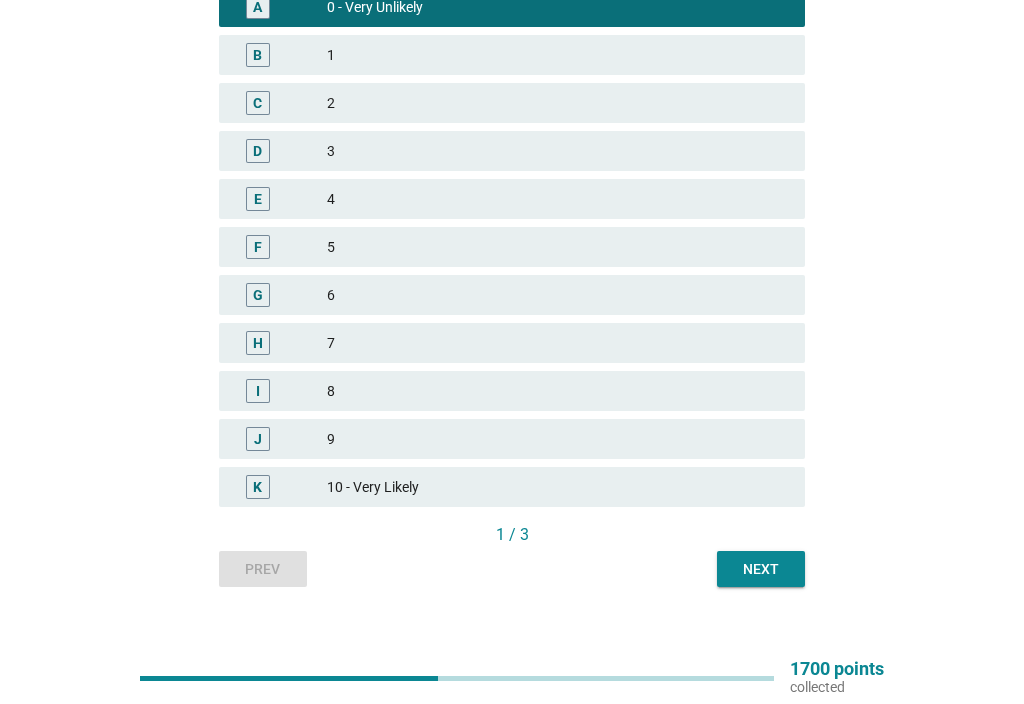 click on "Next" at bounding box center [761, 569] 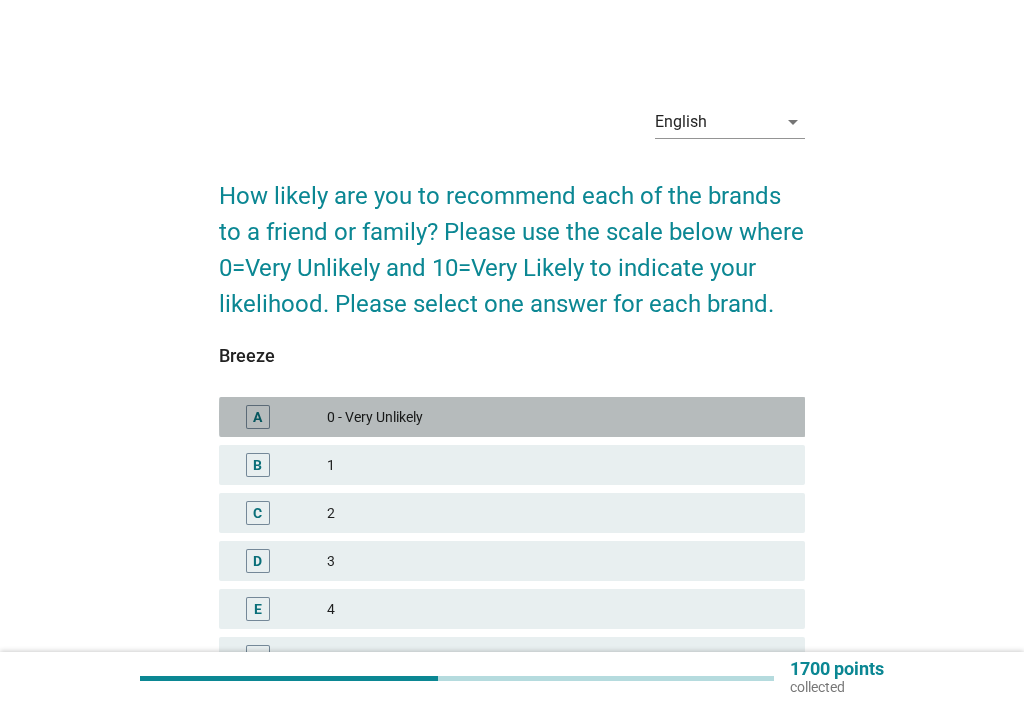 click on "A   0 - Very Unlikely" at bounding box center [512, 417] 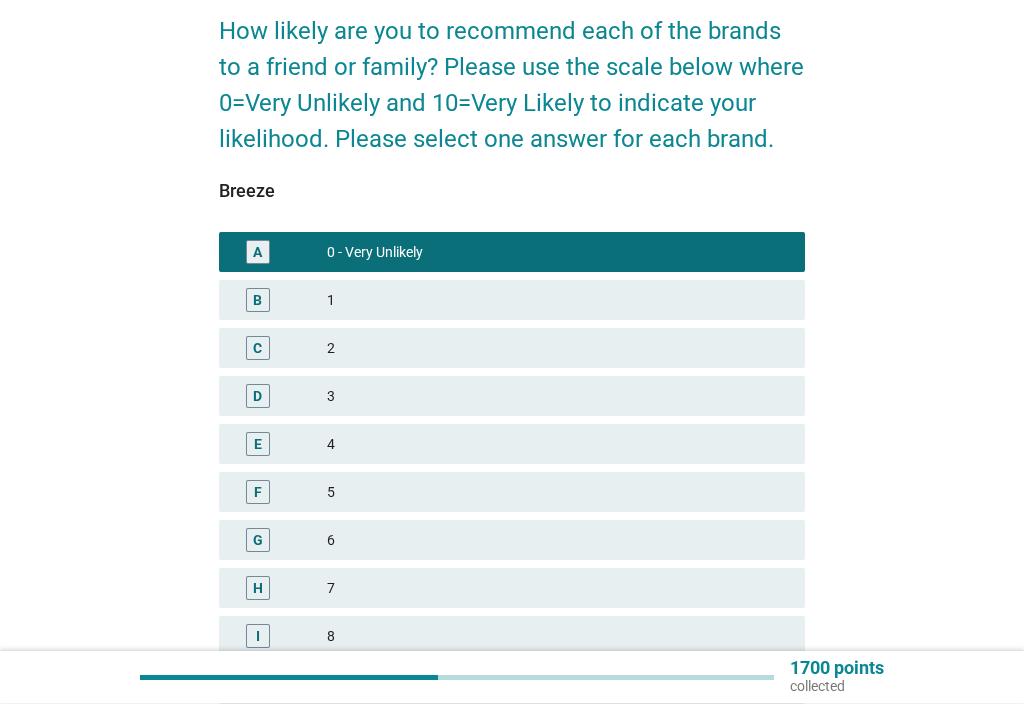 scroll, scrollTop: 410, scrollLeft: 0, axis: vertical 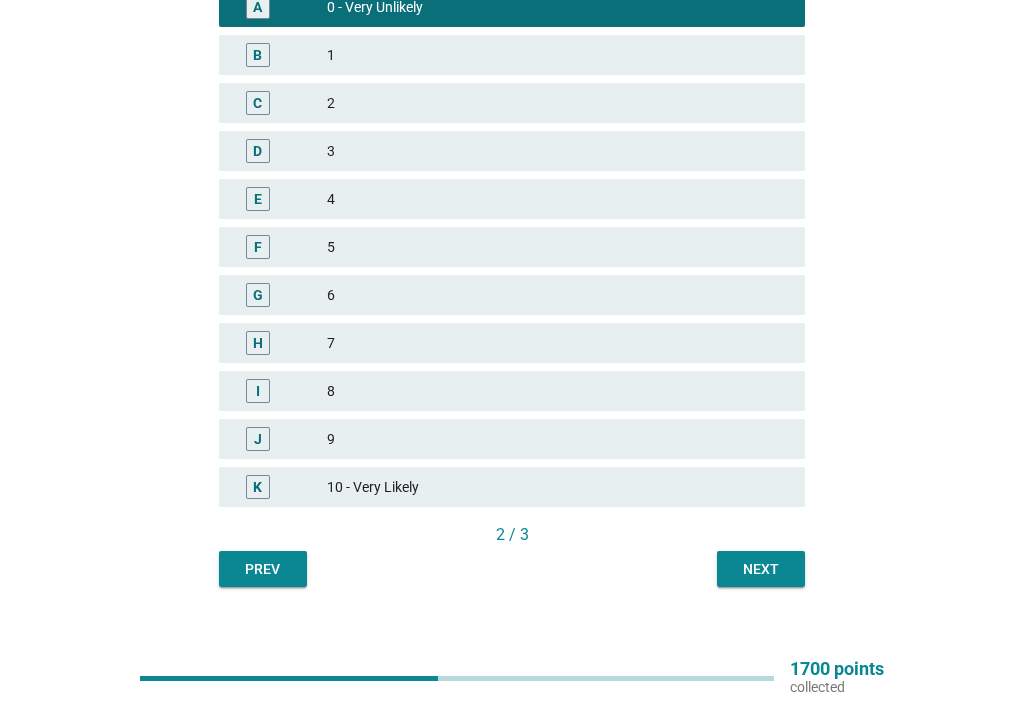 click on "Next" at bounding box center (761, 569) 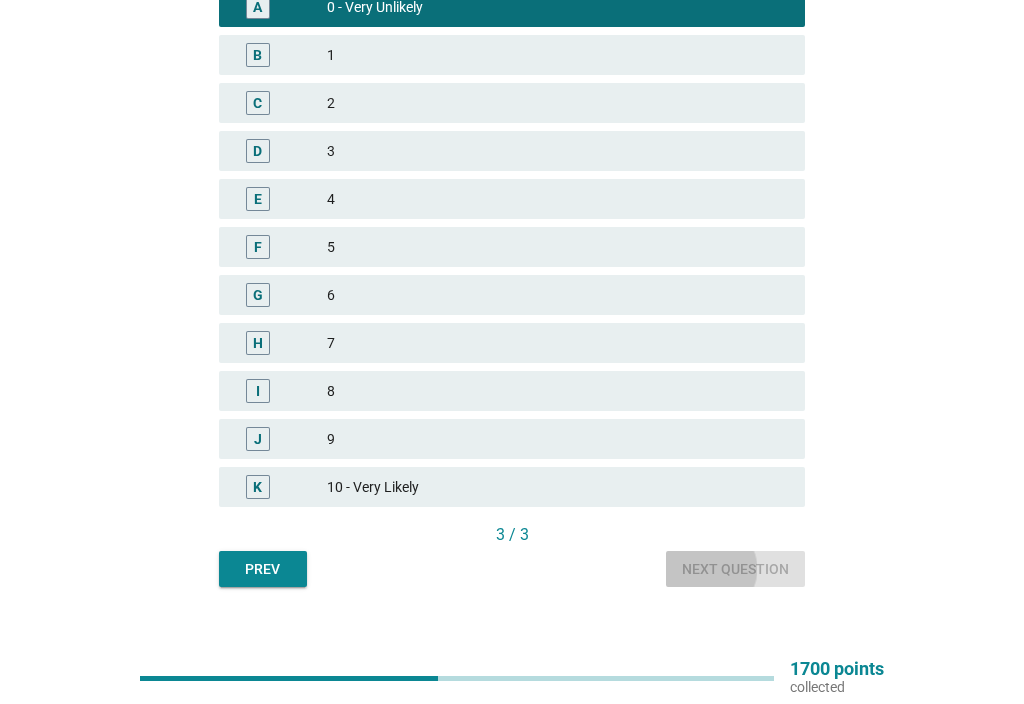 scroll, scrollTop: 0, scrollLeft: 0, axis: both 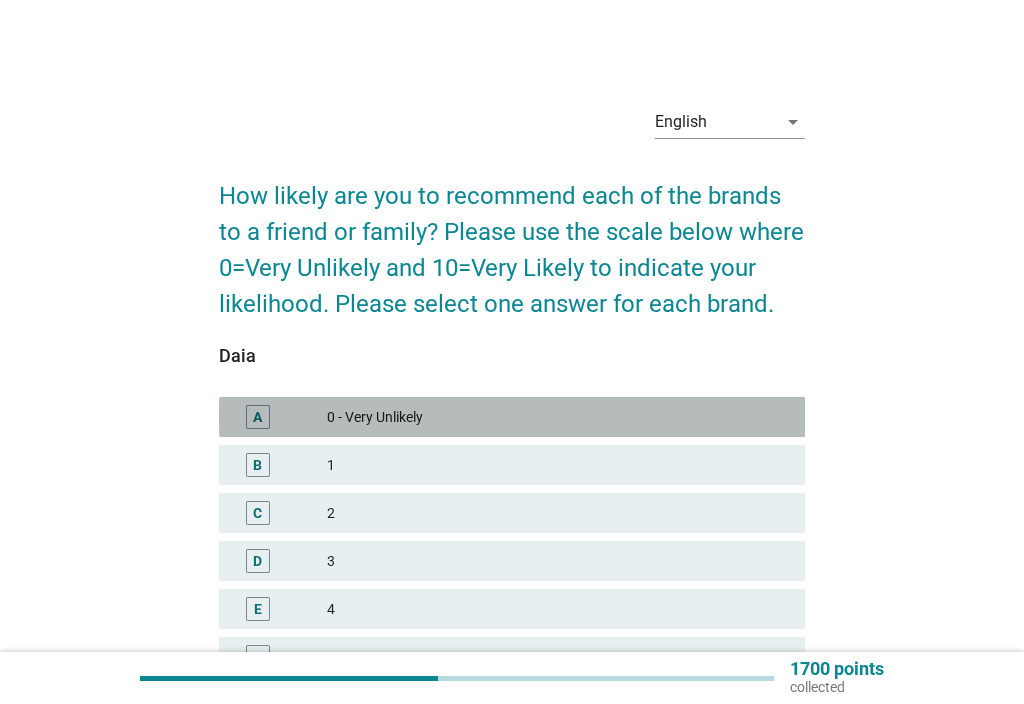 click on "0 - Very Unlikely" at bounding box center (558, 417) 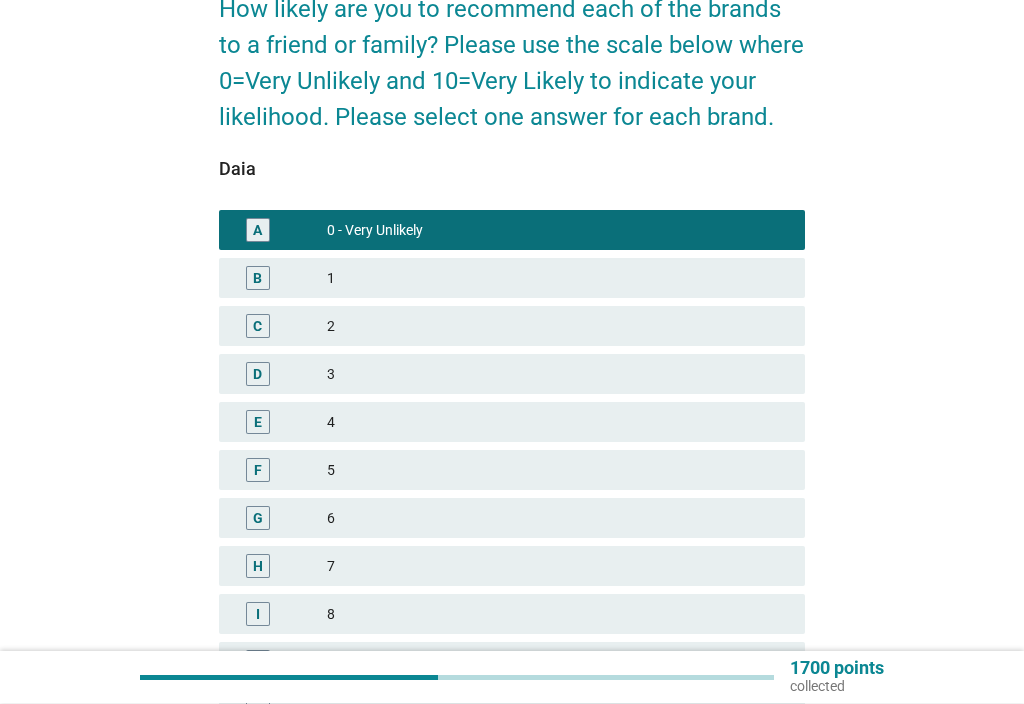 scroll, scrollTop: 410, scrollLeft: 0, axis: vertical 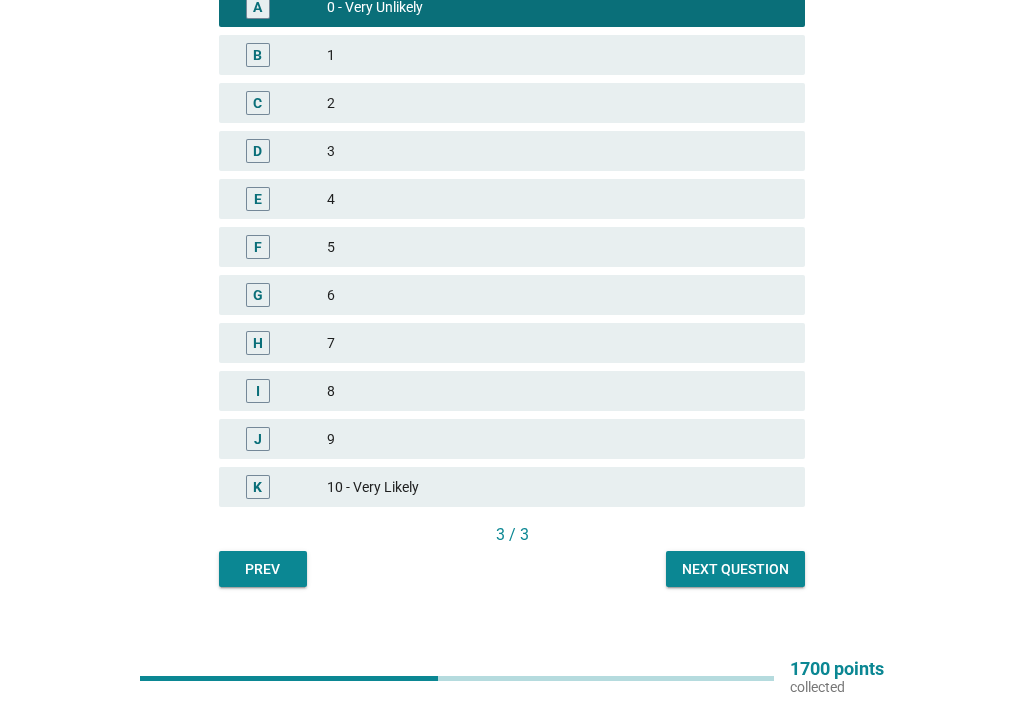 click on "Next question" at bounding box center (735, 569) 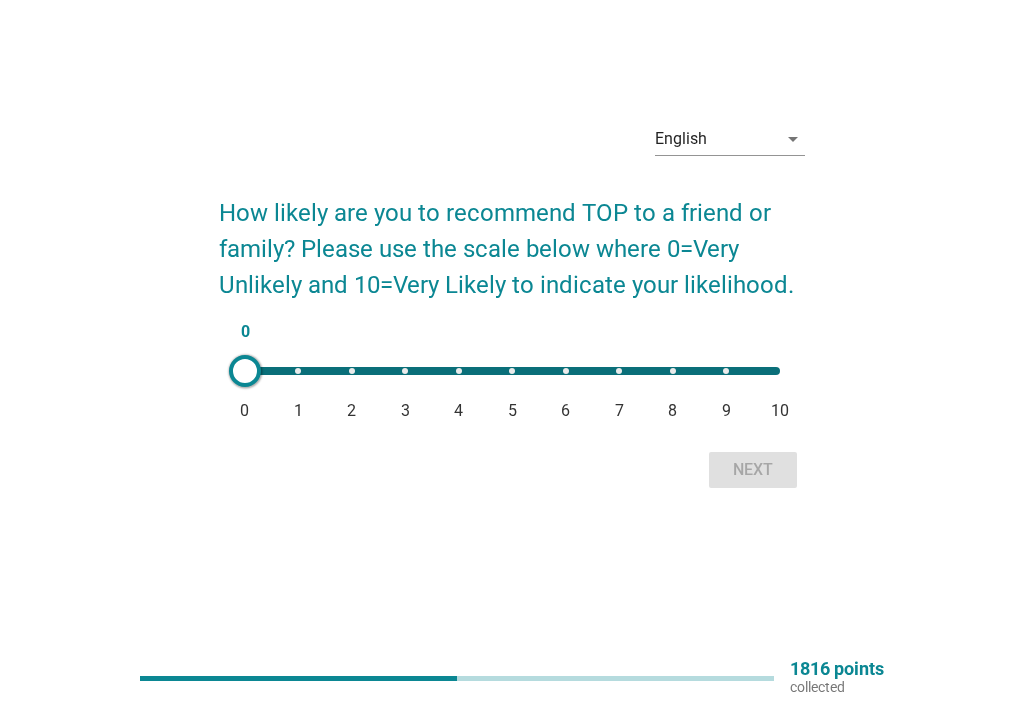 scroll, scrollTop: 27, scrollLeft: 0, axis: vertical 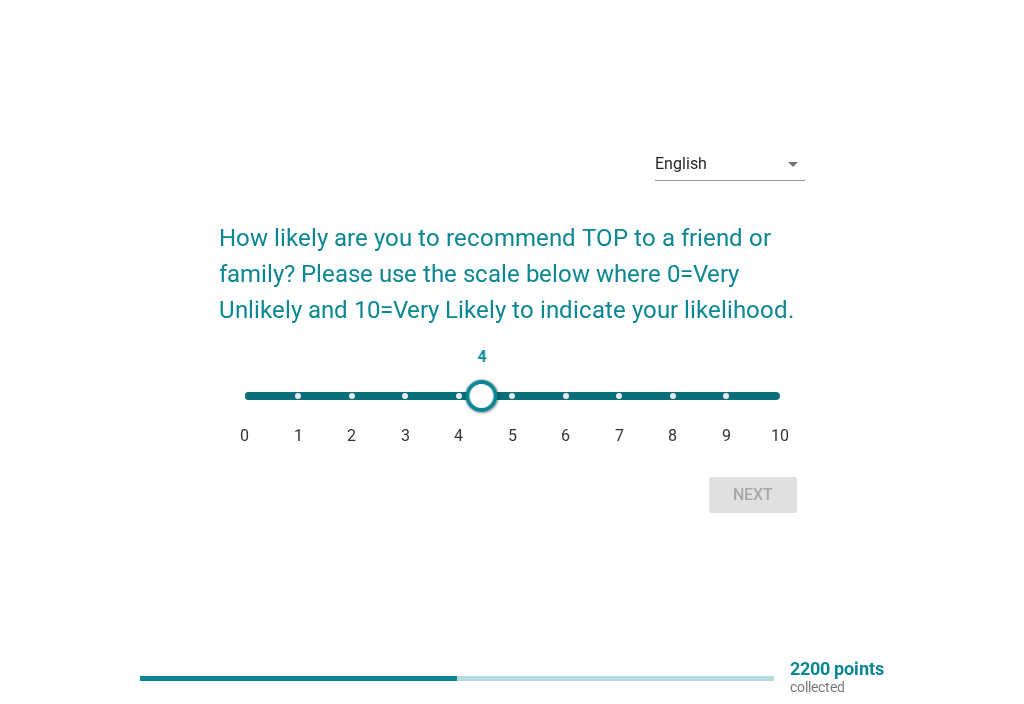type on "8" 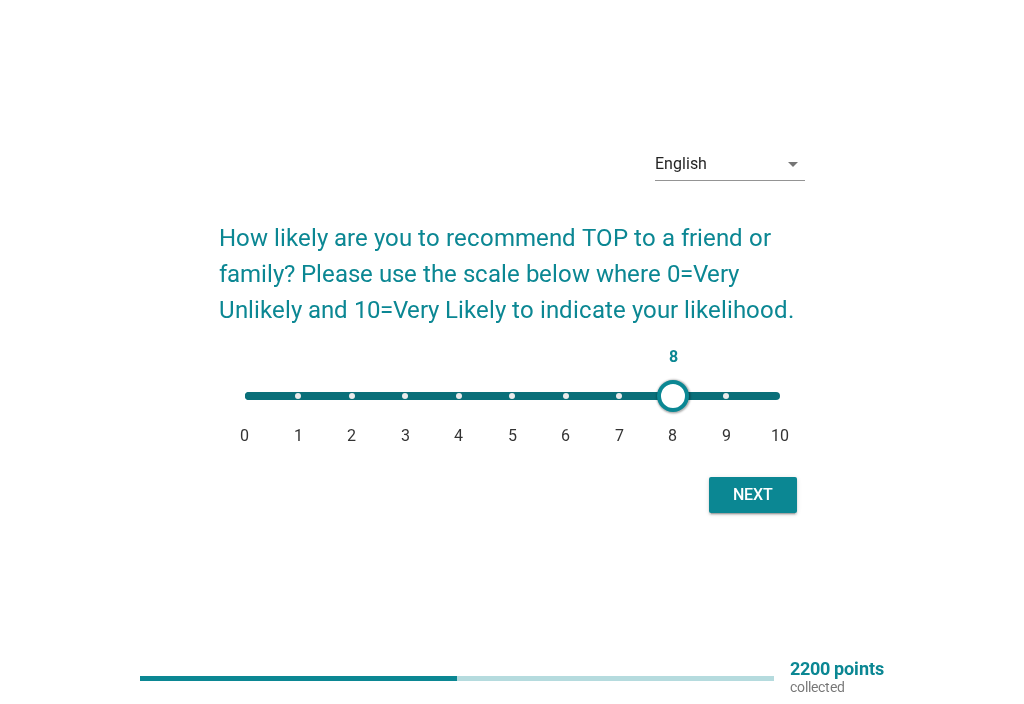 click on "Next" at bounding box center (753, 495) 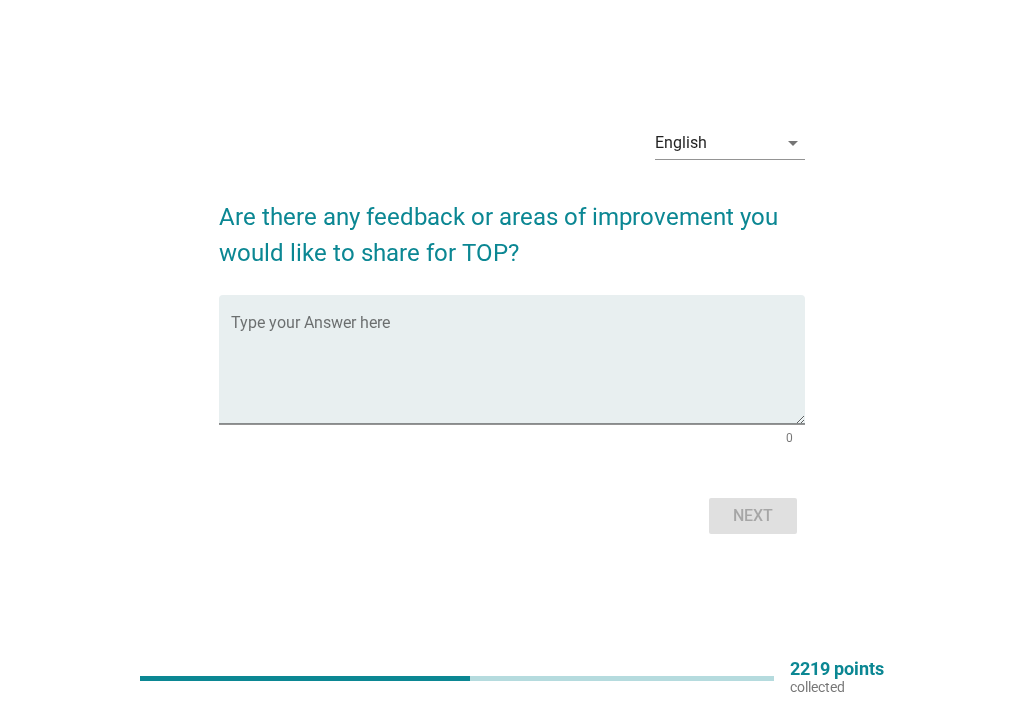 scroll, scrollTop: 0, scrollLeft: 0, axis: both 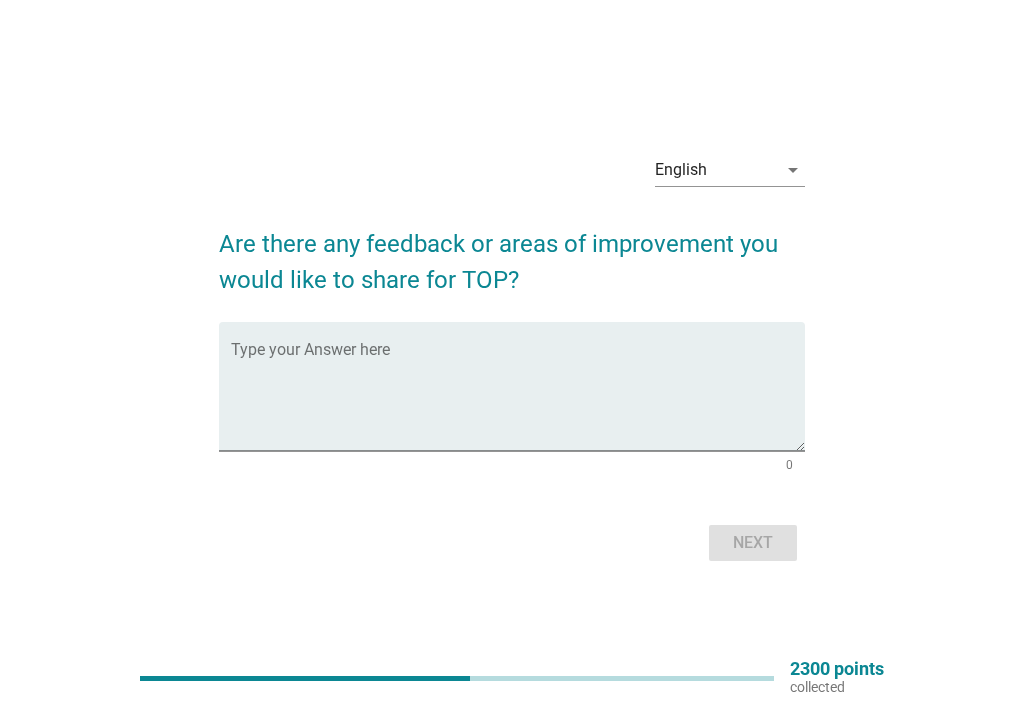 click at bounding box center [518, 398] 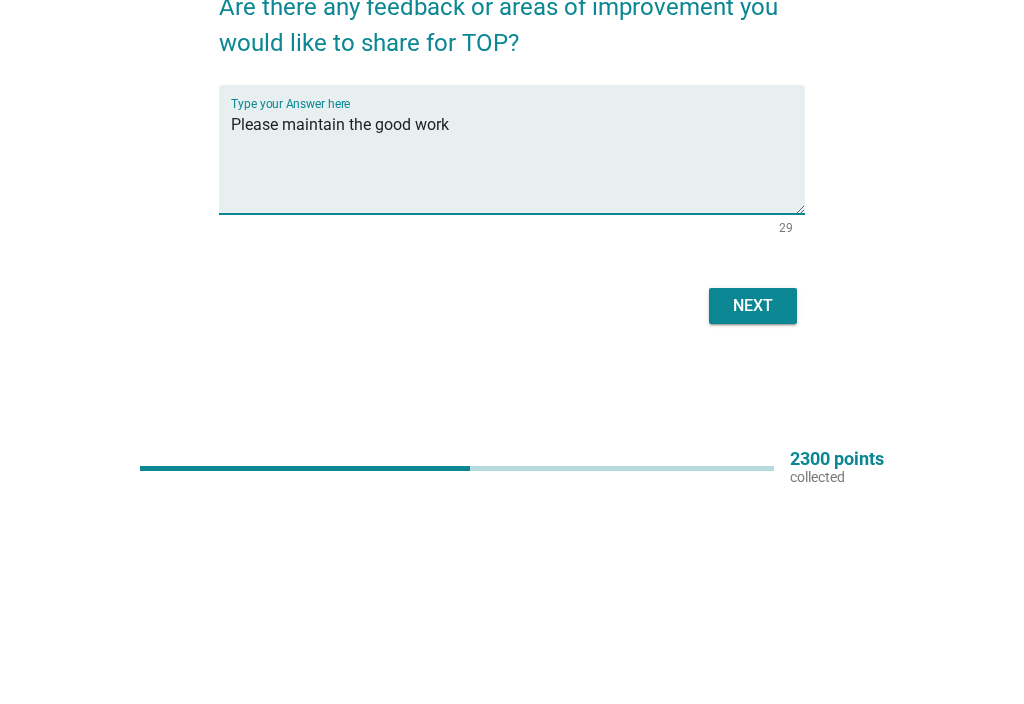 type on "Please maintain the good work" 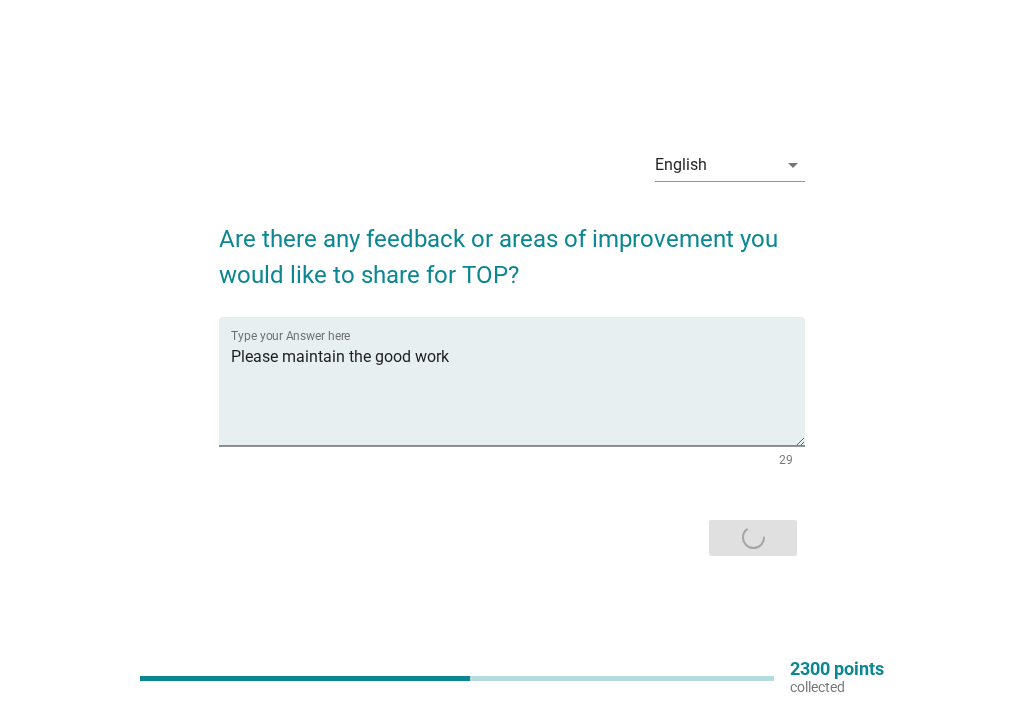 scroll, scrollTop: 0, scrollLeft: 0, axis: both 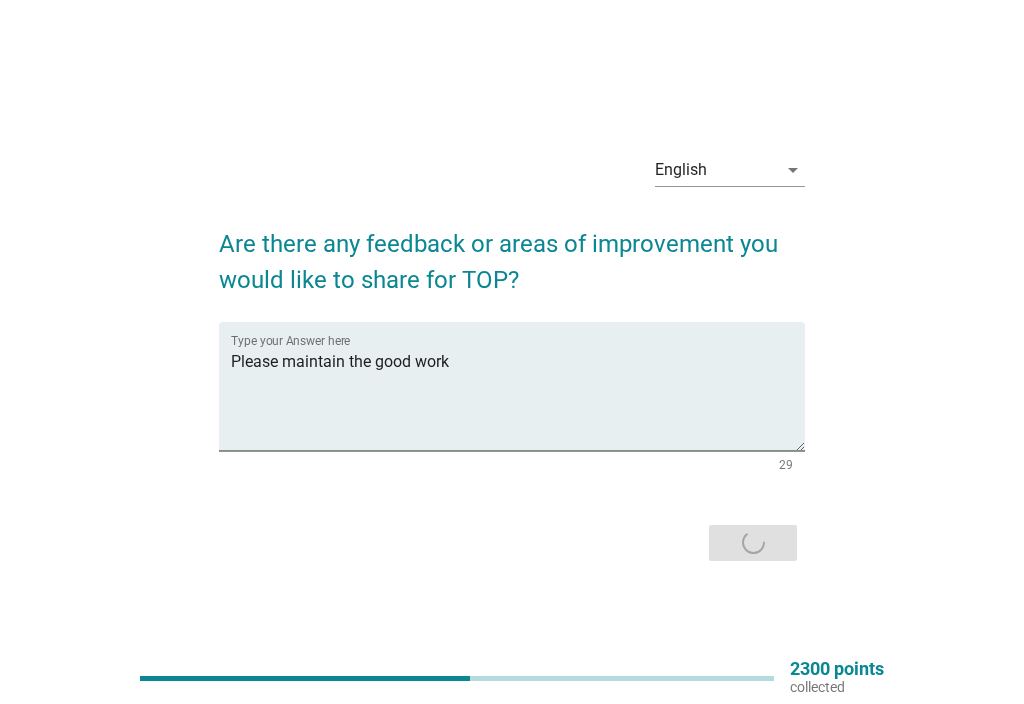 click on "Next" at bounding box center [512, 543] 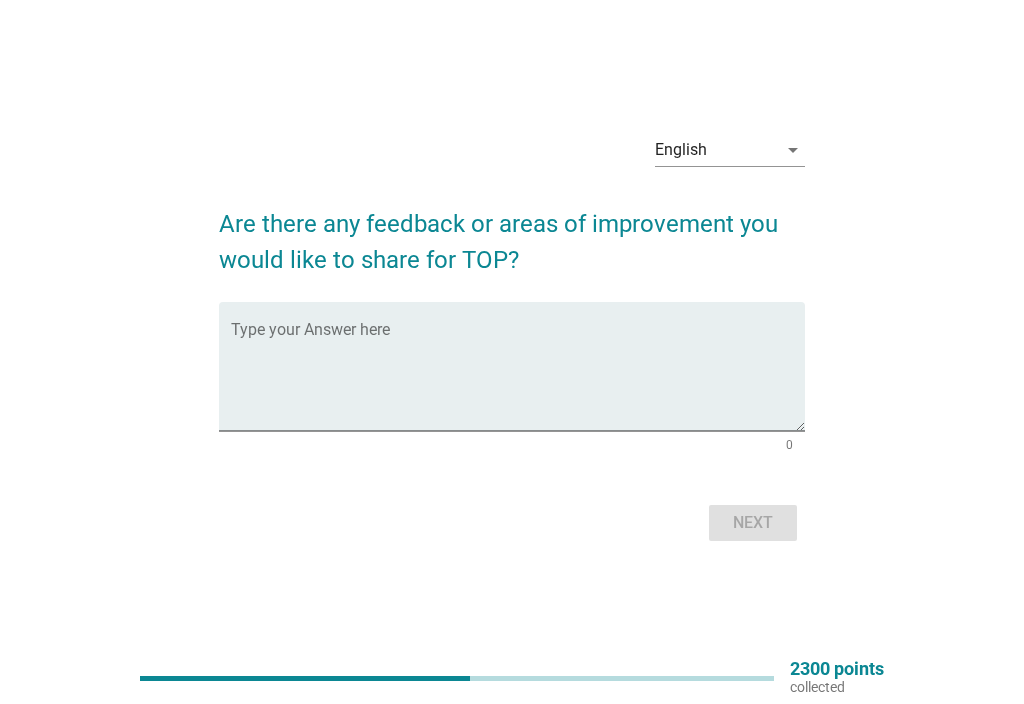 scroll, scrollTop: 23, scrollLeft: 0, axis: vertical 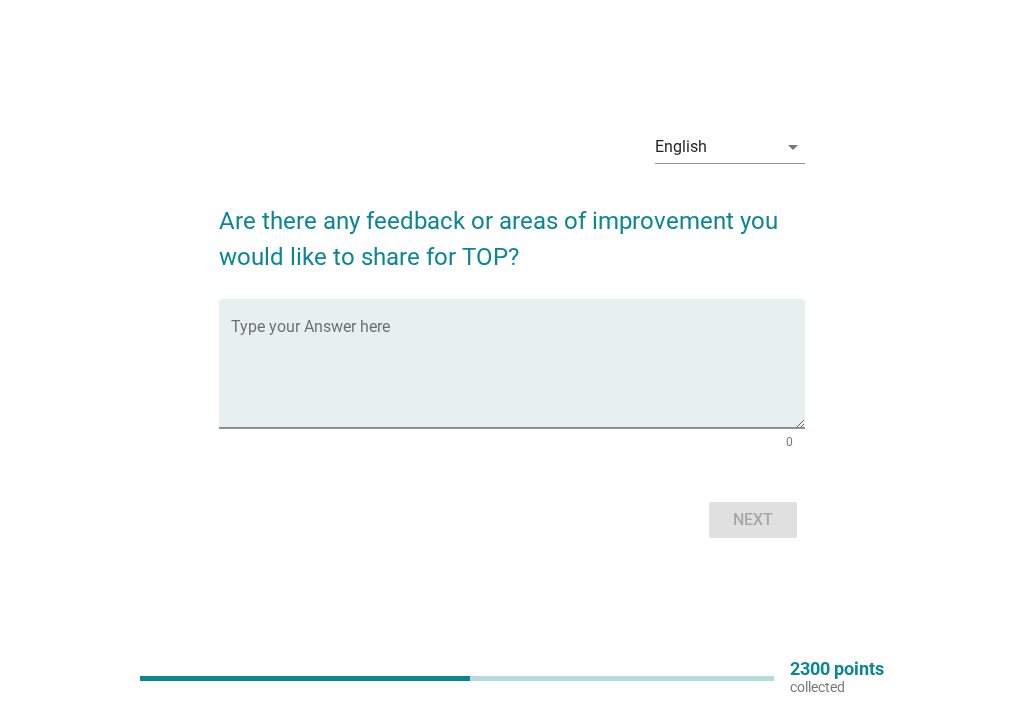 click at bounding box center [518, 375] 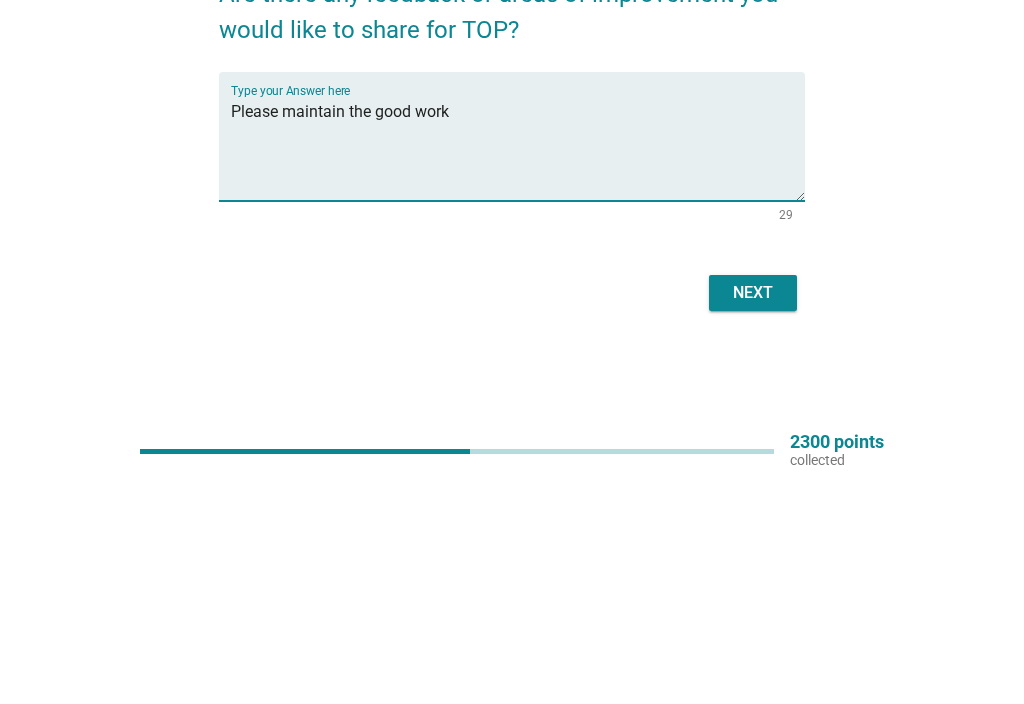 scroll, scrollTop: 52, scrollLeft: 0, axis: vertical 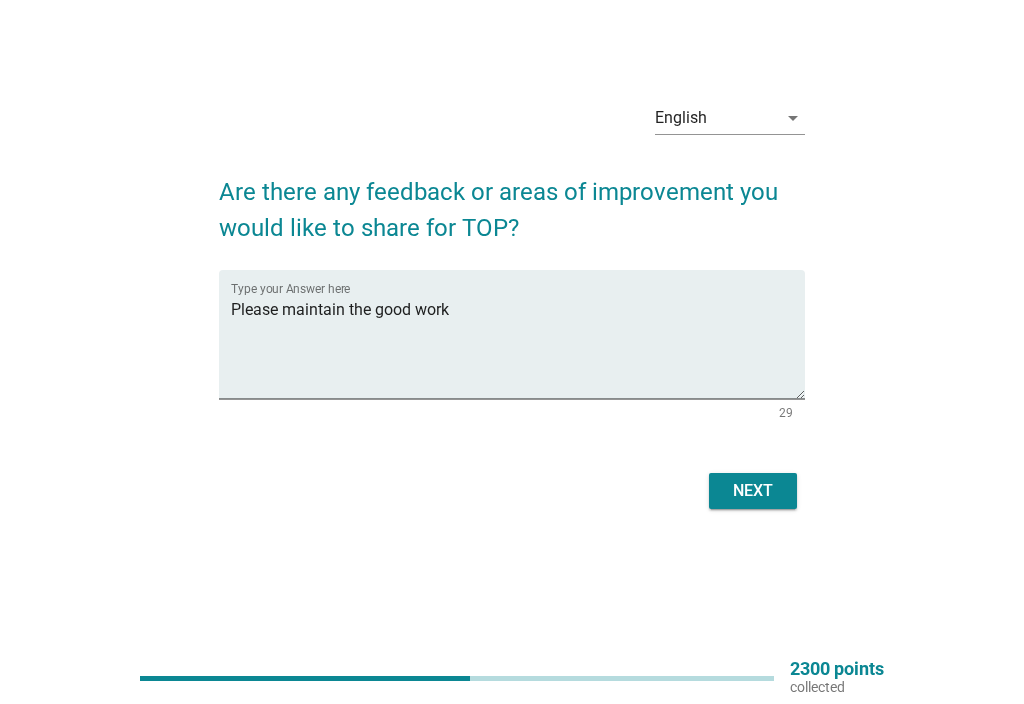 type on "Please maintain the good work" 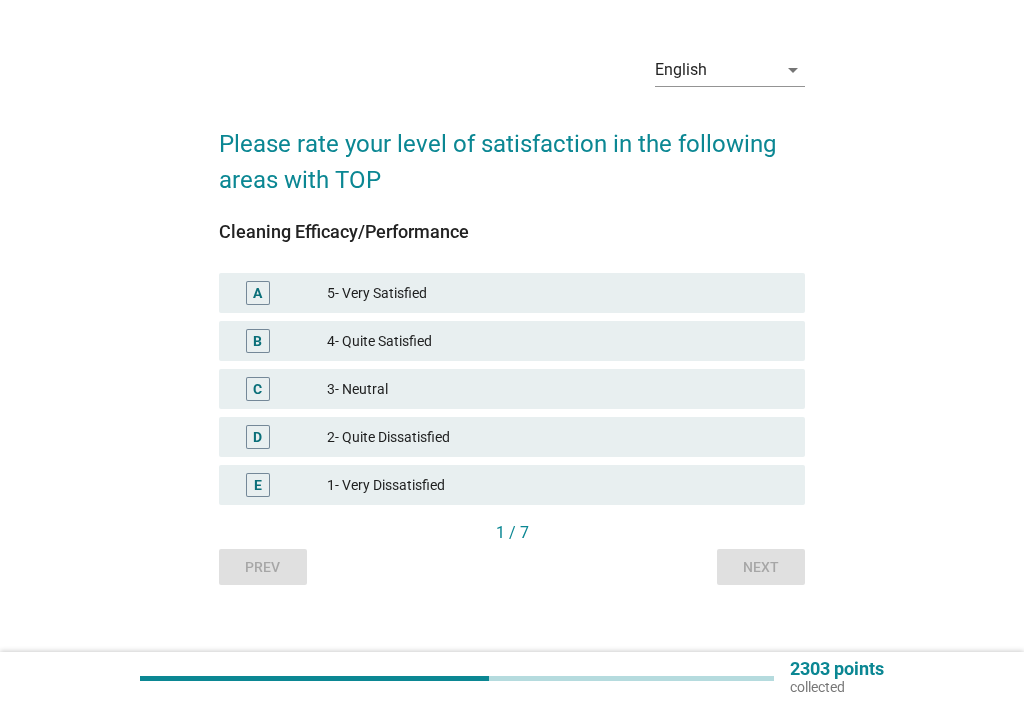 scroll, scrollTop: 0, scrollLeft: 0, axis: both 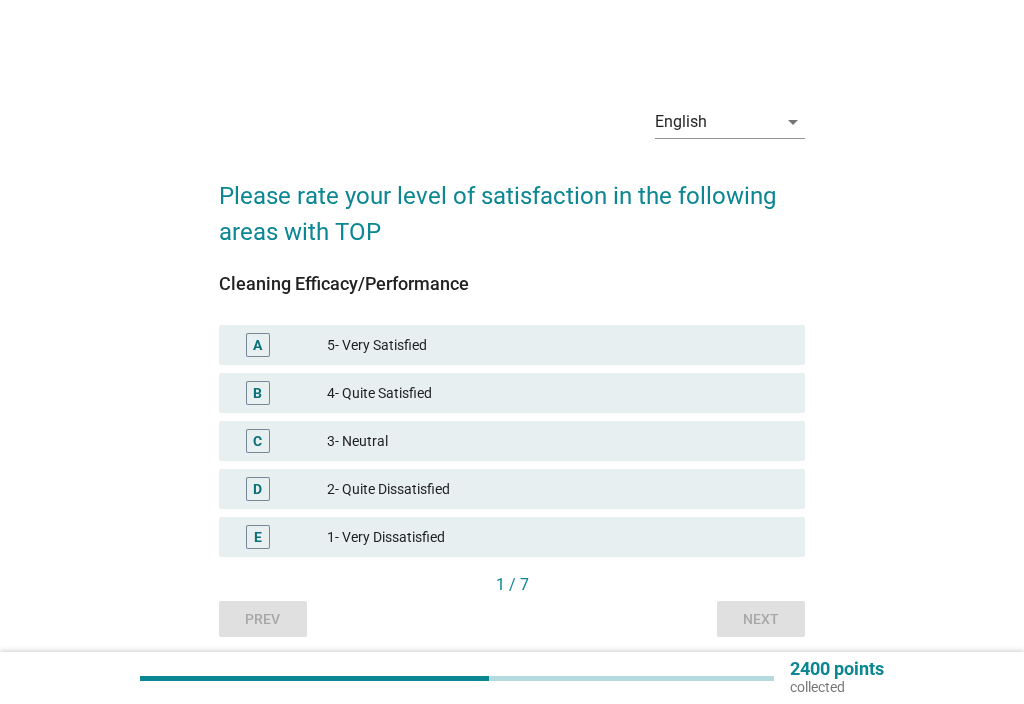 click on "A" at bounding box center [257, 345] 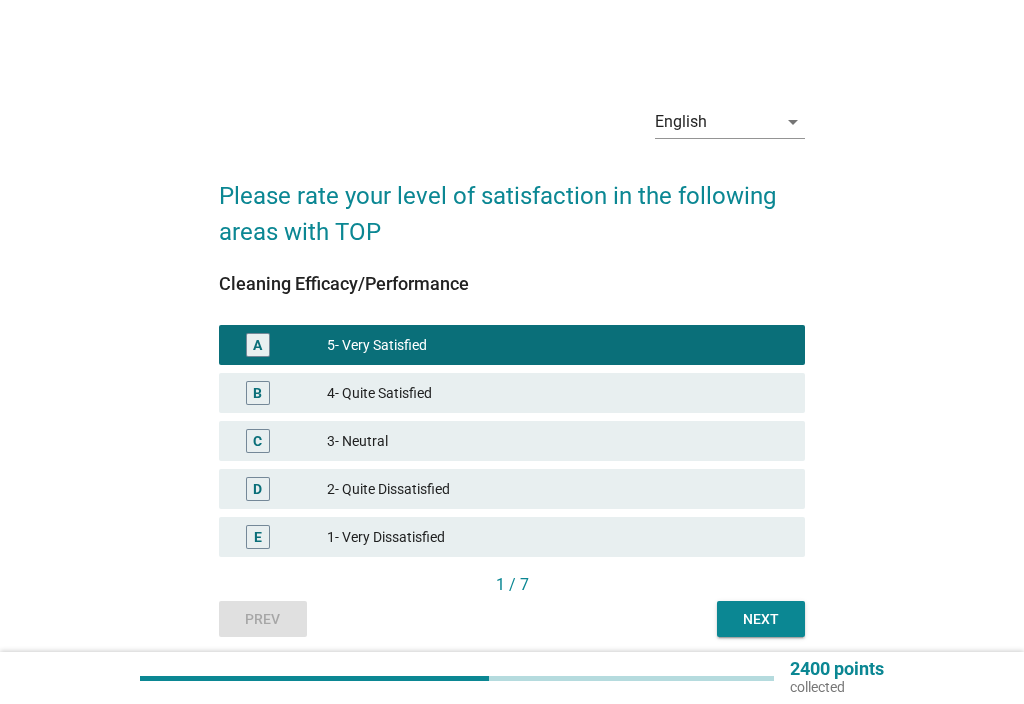click on "Next" at bounding box center [761, 619] 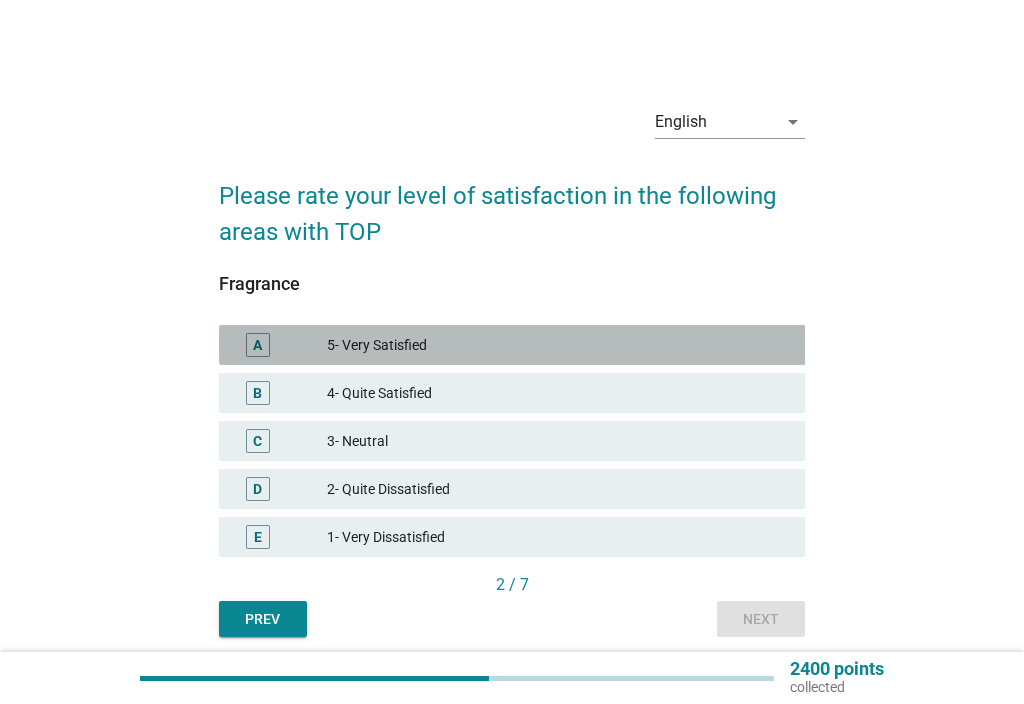 click on "A" at bounding box center [258, 345] 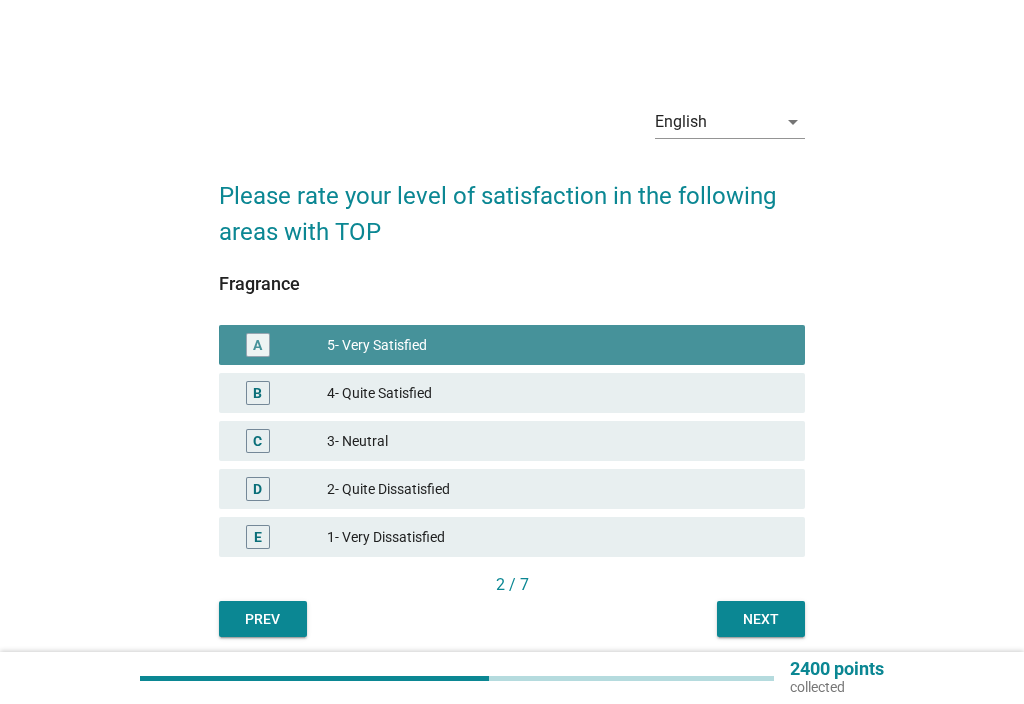 click on "Next" at bounding box center [761, 619] 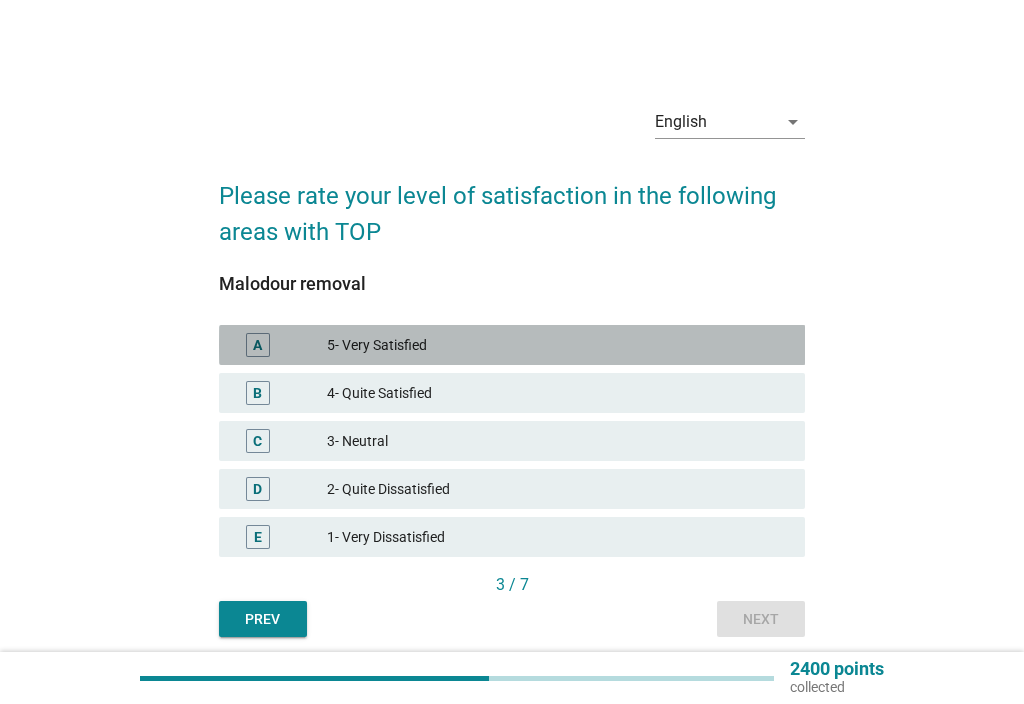 click on "A" at bounding box center [258, 345] 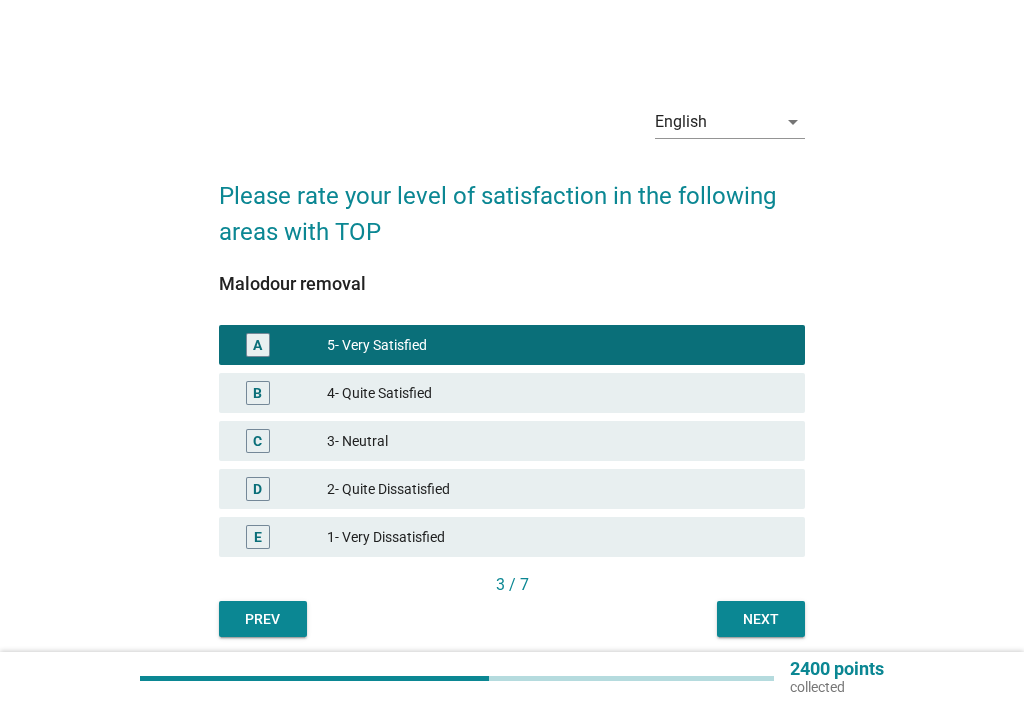 click on "Next" at bounding box center [761, 619] 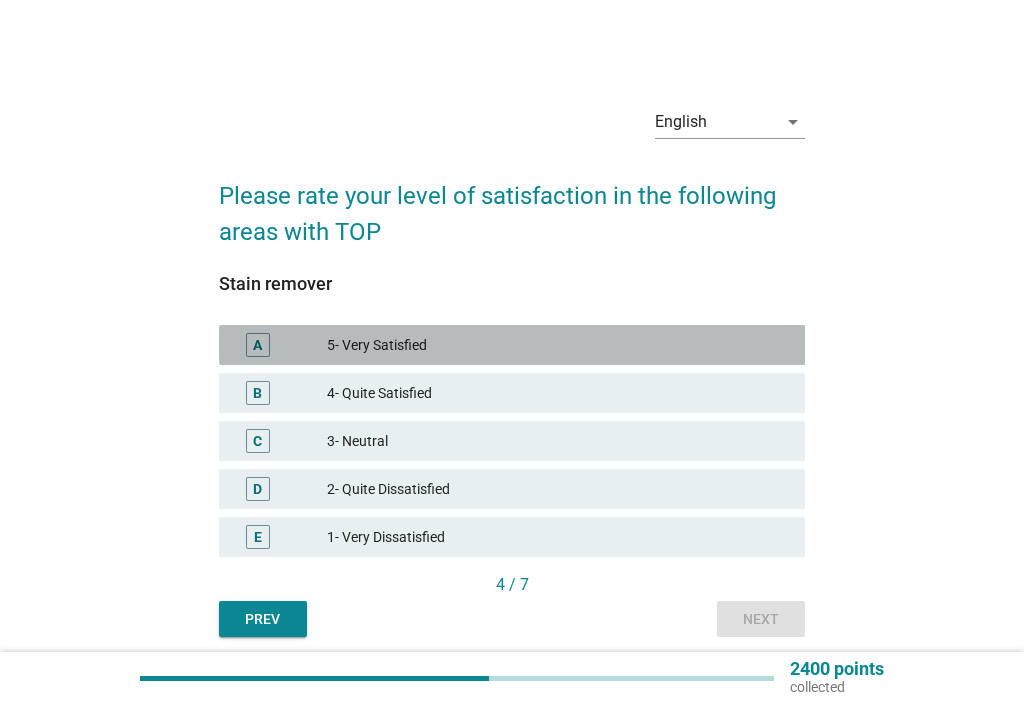 click on "A" at bounding box center [257, 345] 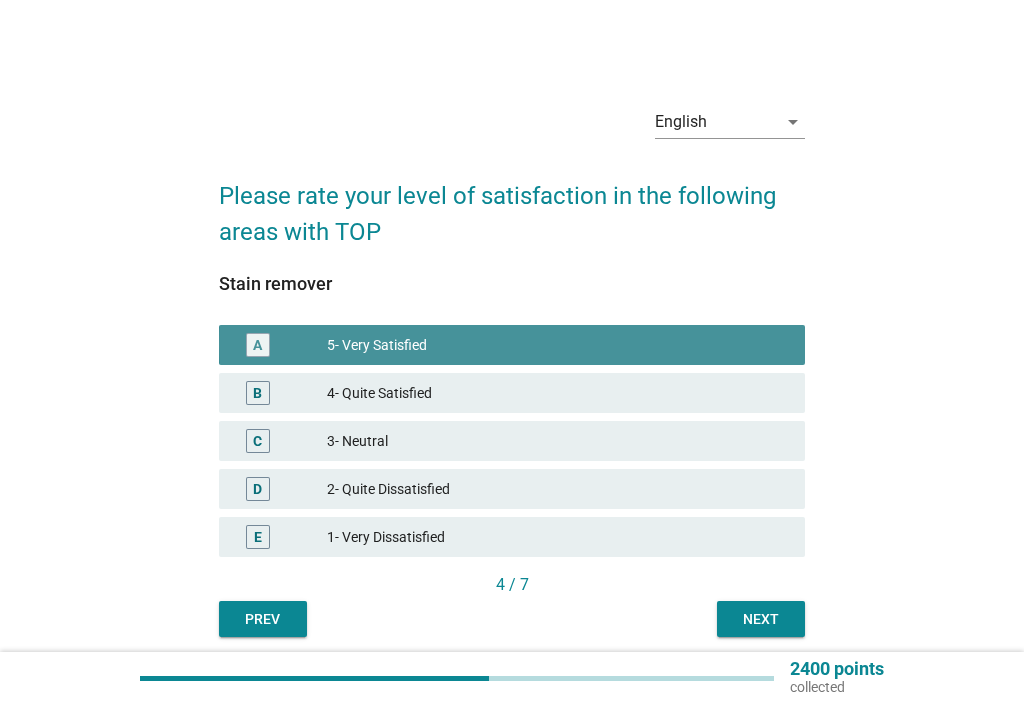 click on "Next" at bounding box center [761, 619] 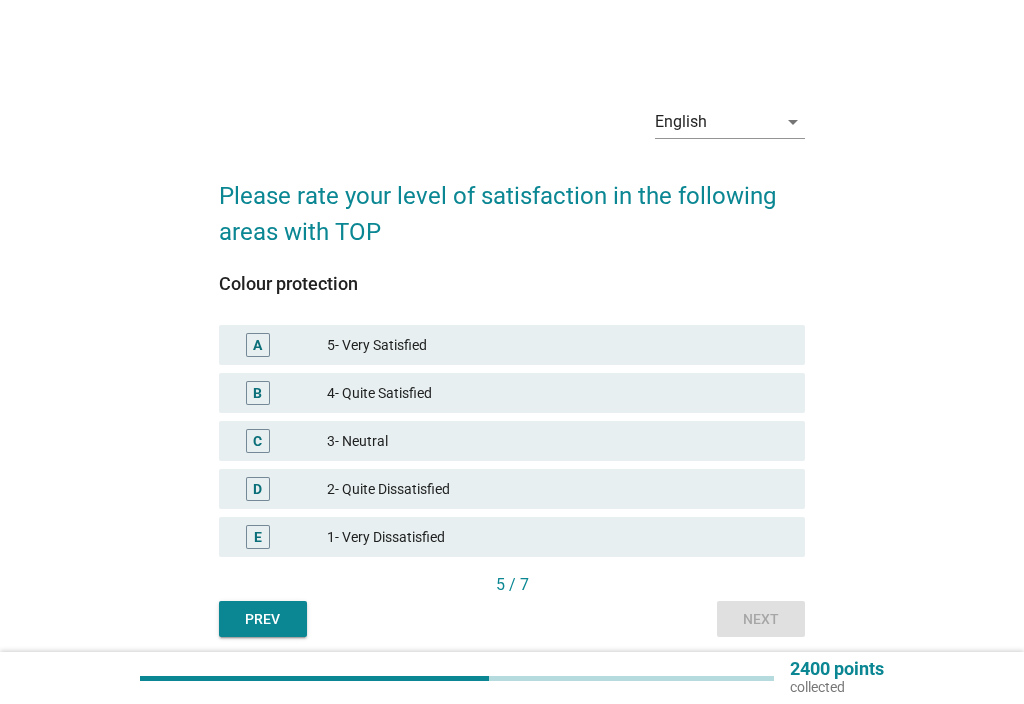click on "A" at bounding box center (257, 345) 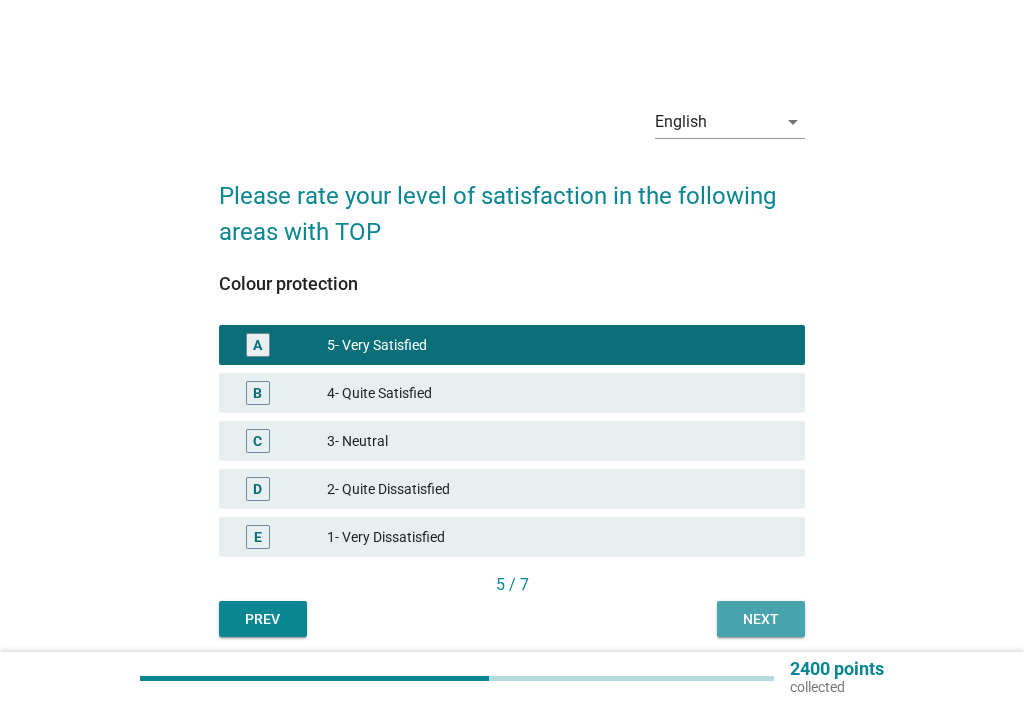 click on "Next" at bounding box center (761, 619) 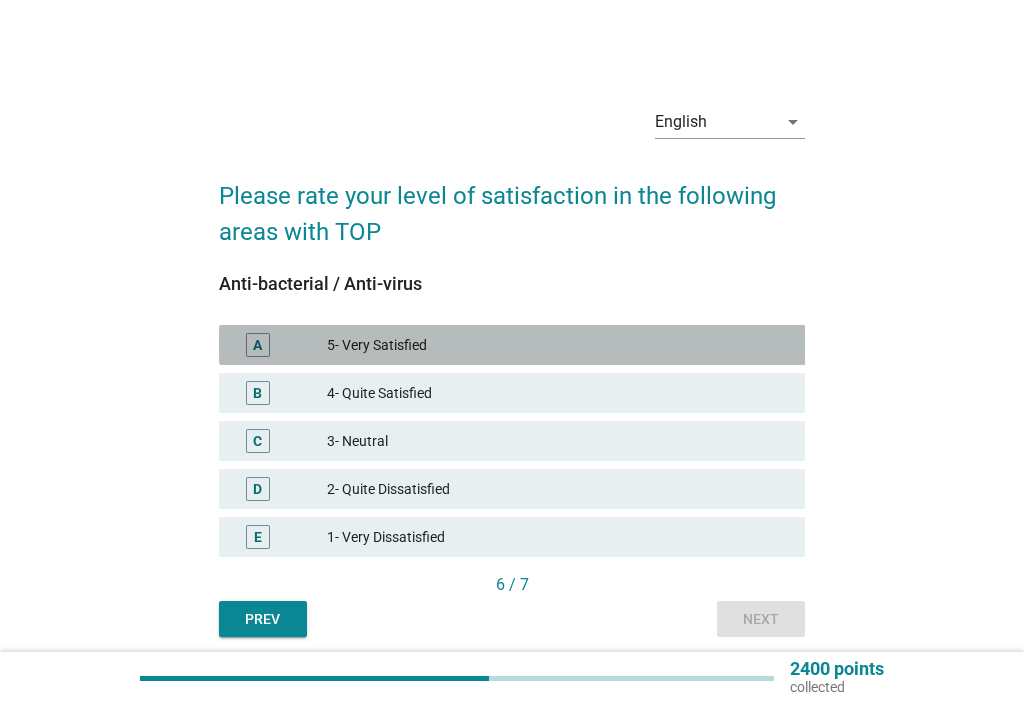click on "A" at bounding box center (258, 345) 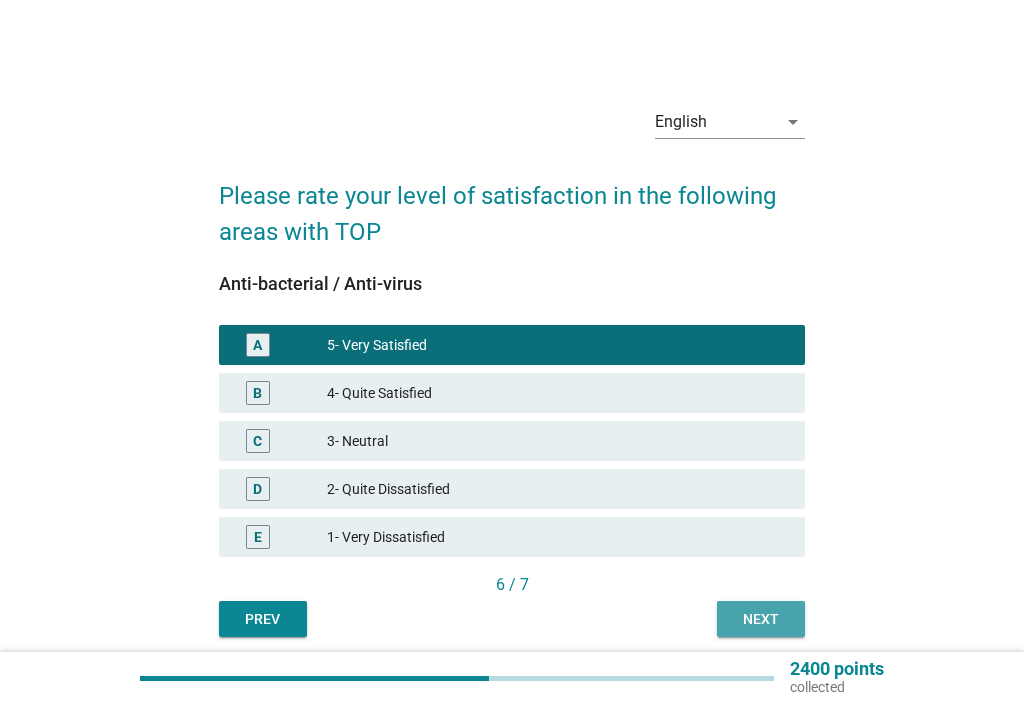 click on "Next" at bounding box center [761, 619] 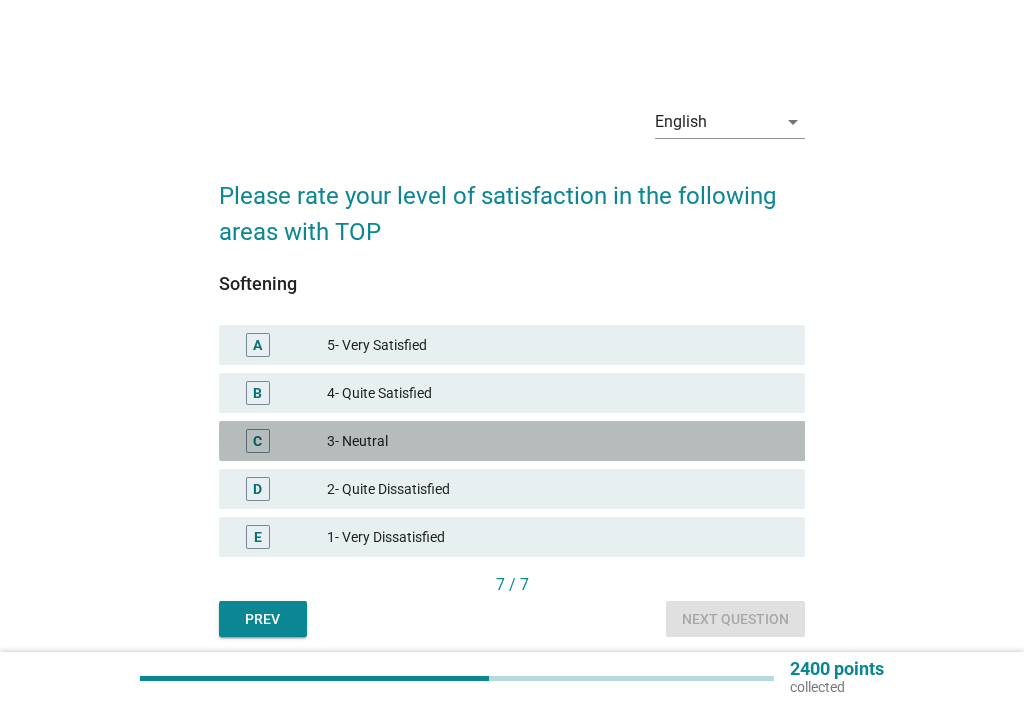click on "C" at bounding box center [257, 441] 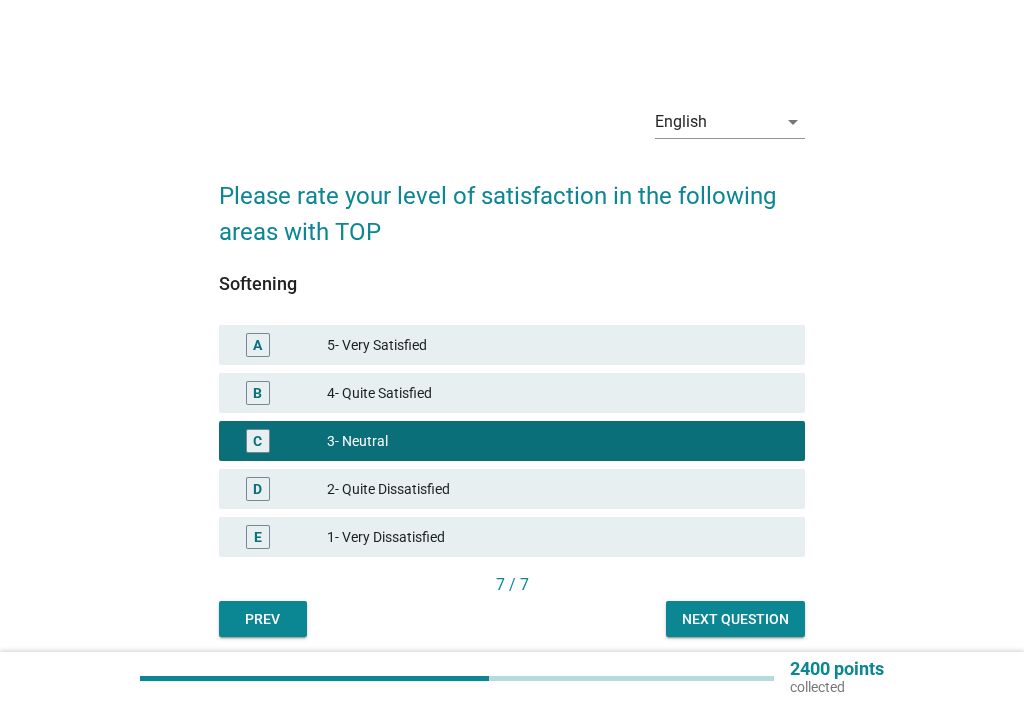 click on "Next question" at bounding box center (735, 619) 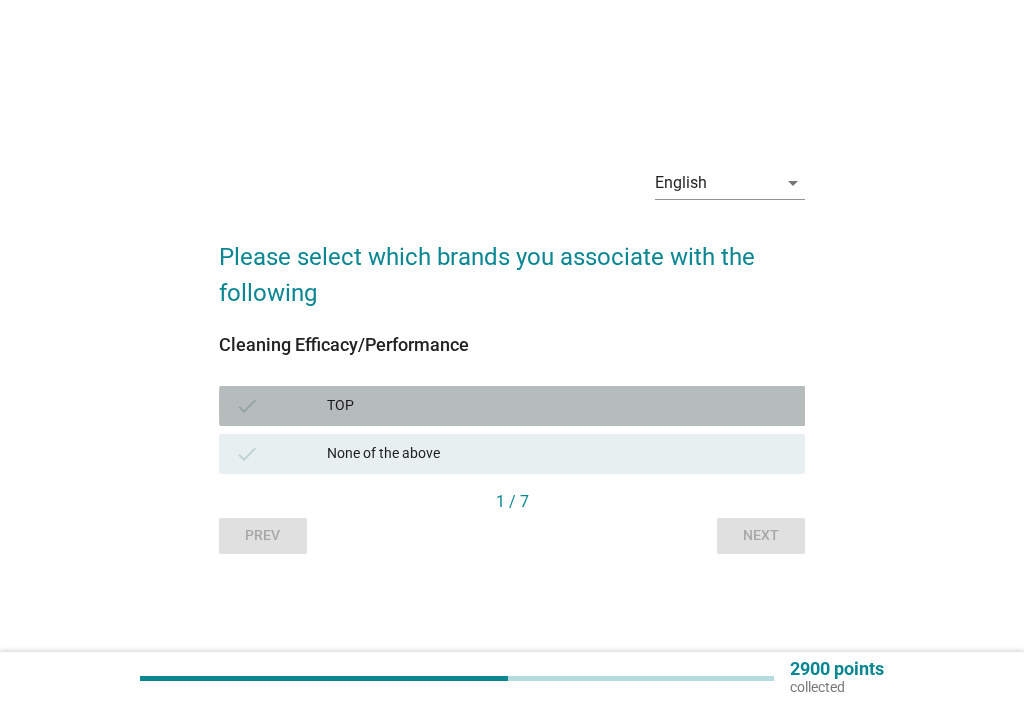 click on "TOP" at bounding box center [558, 406] 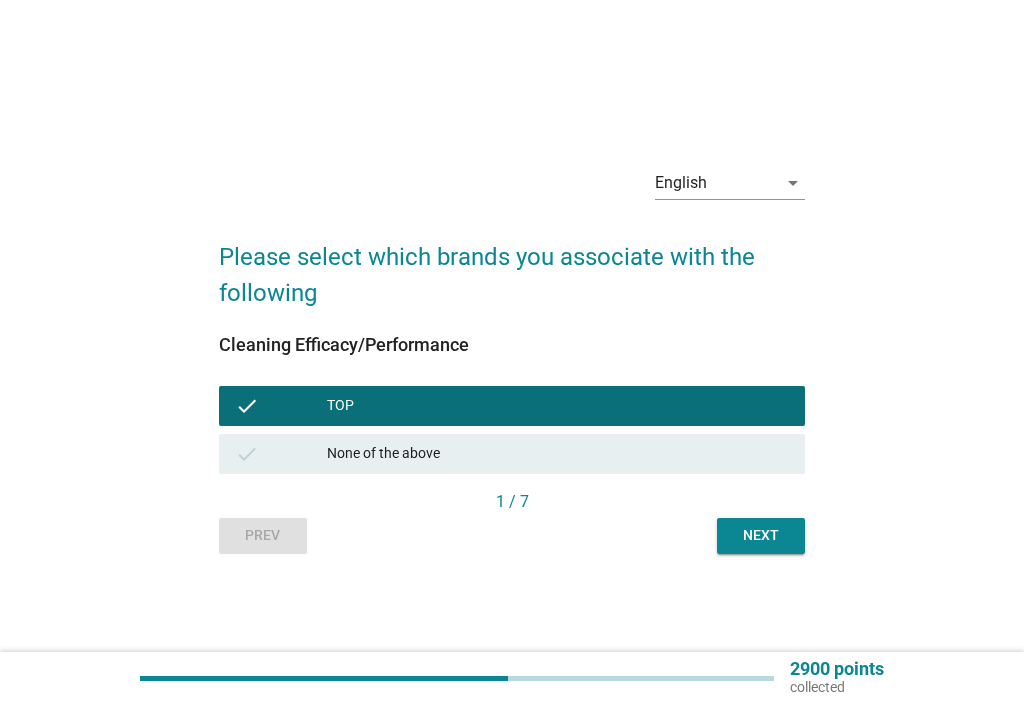 click on "Next" at bounding box center (761, 535) 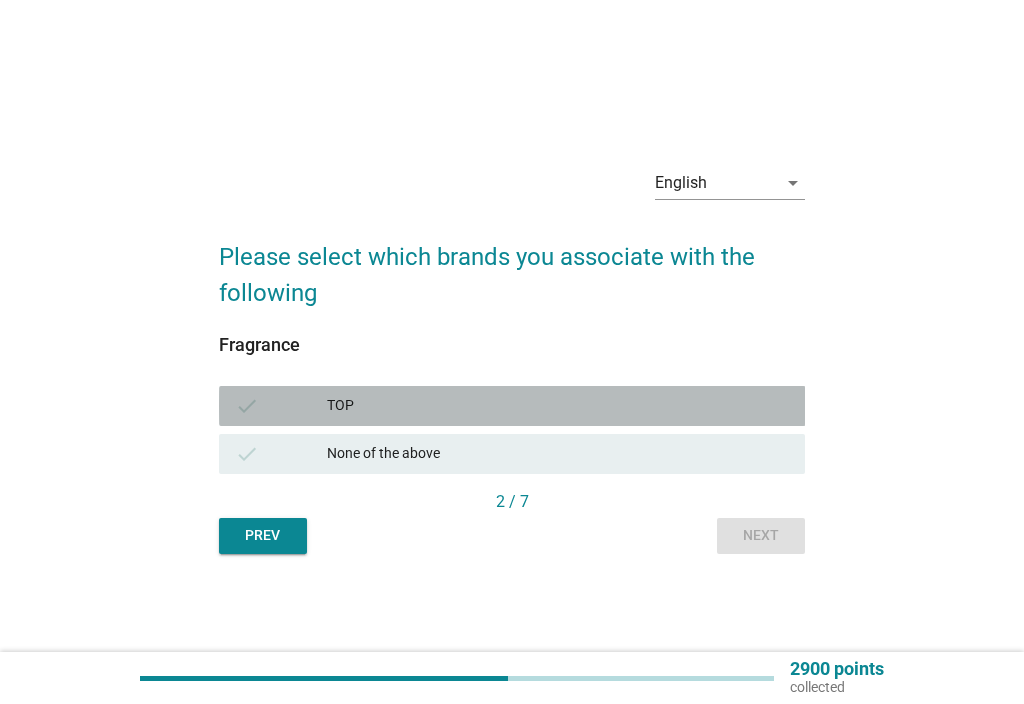 click on "TOP" at bounding box center [558, 406] 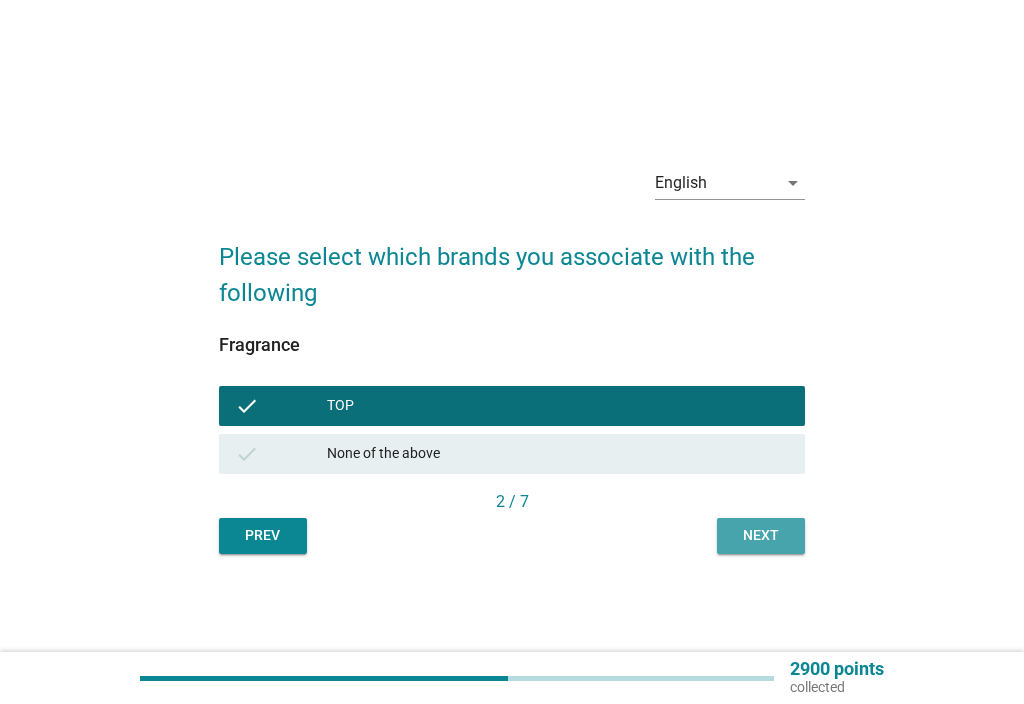 click on "Next" at bounding box center (761, 535) 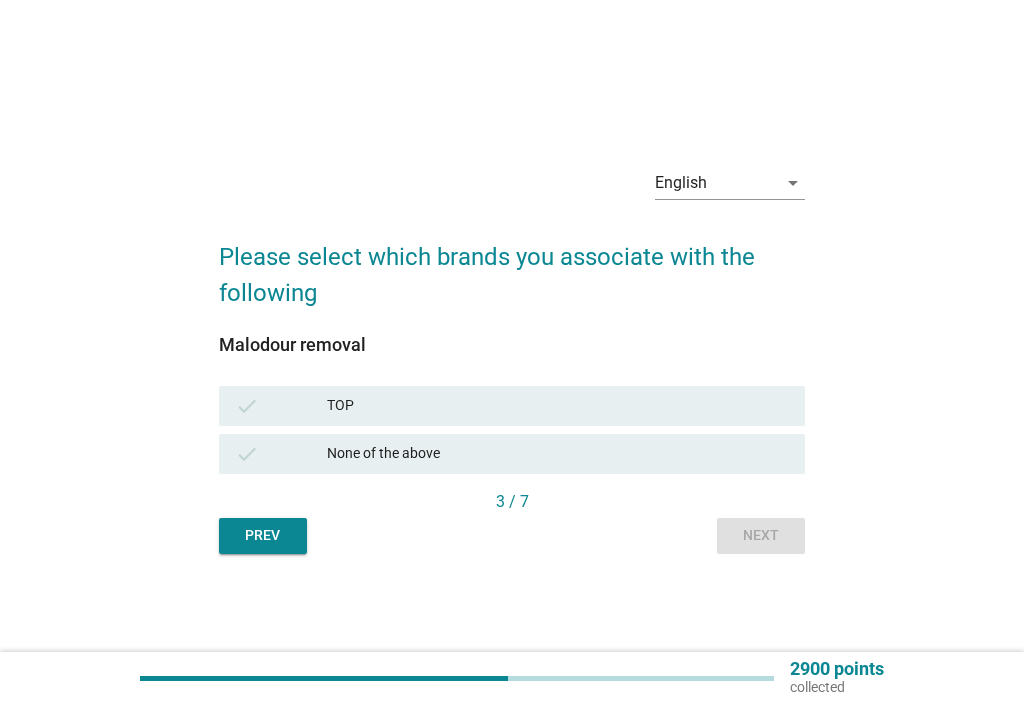 click on "TOP" at bounding box center [558, 406] 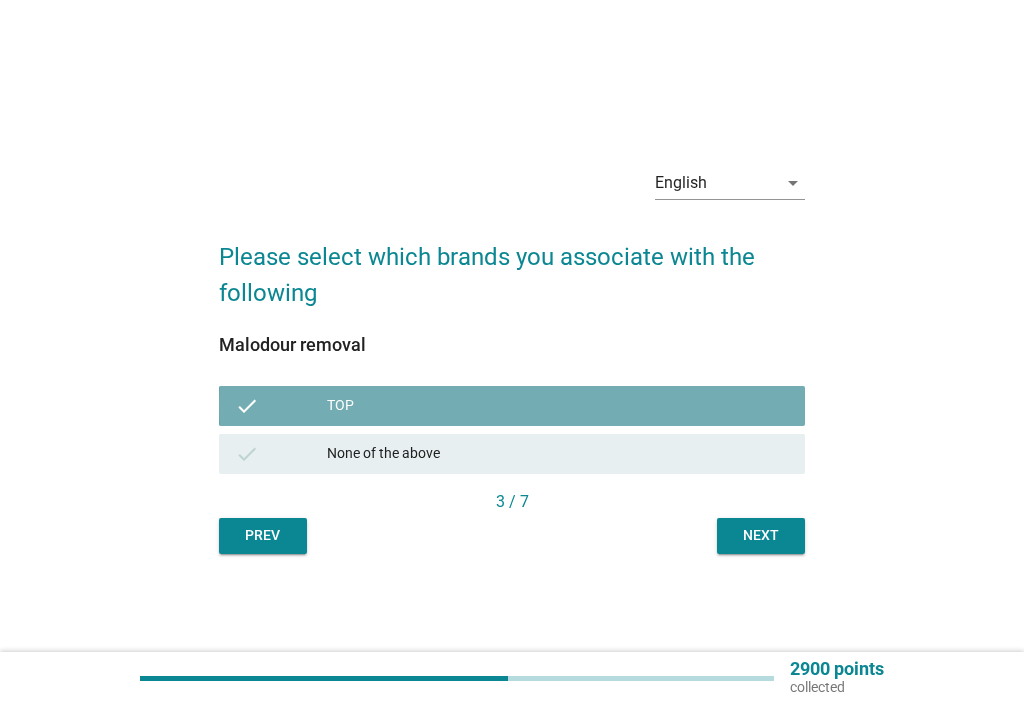 click on "Next" at bounding box center [761, 535] 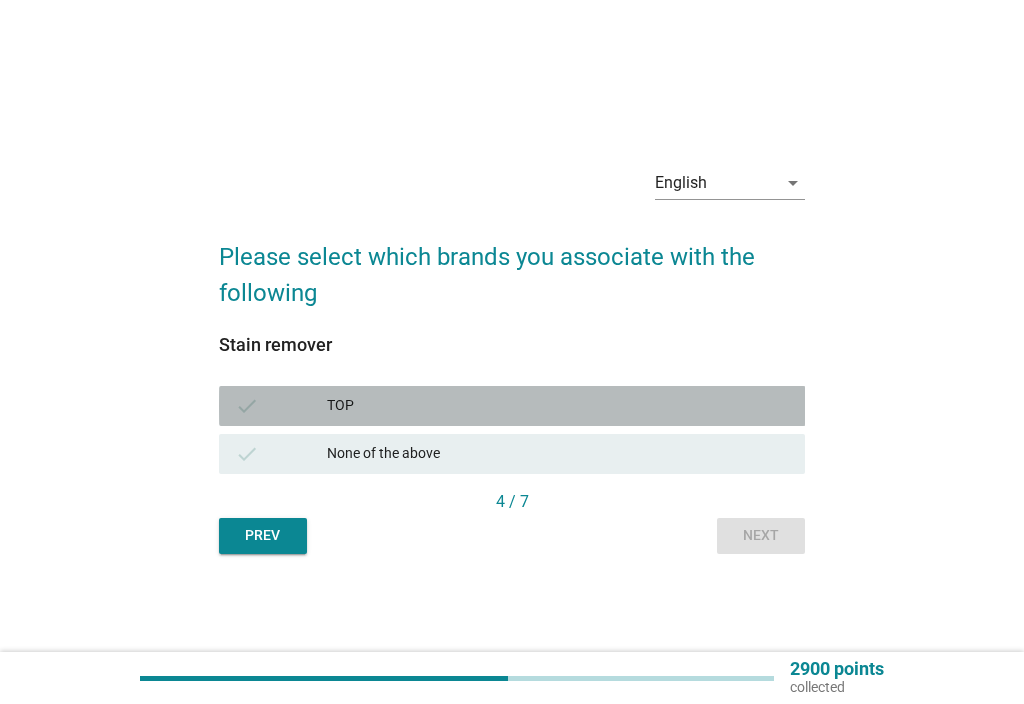 click on "TOP" at bounding box center (558, 406) 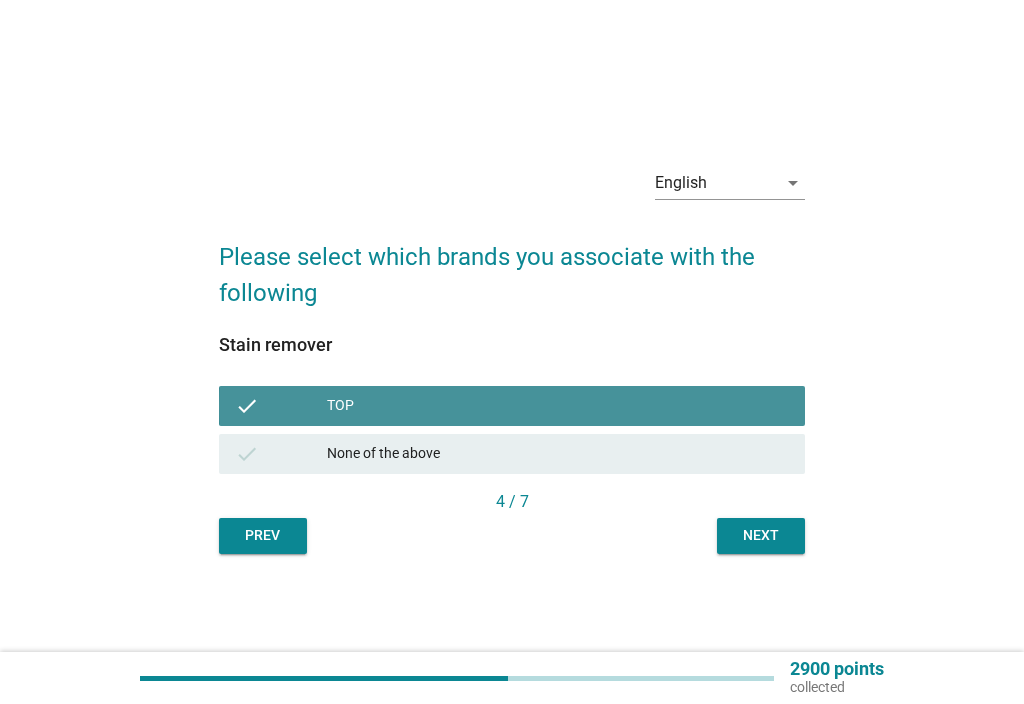click on "Next" at bounding box center (761, 535) 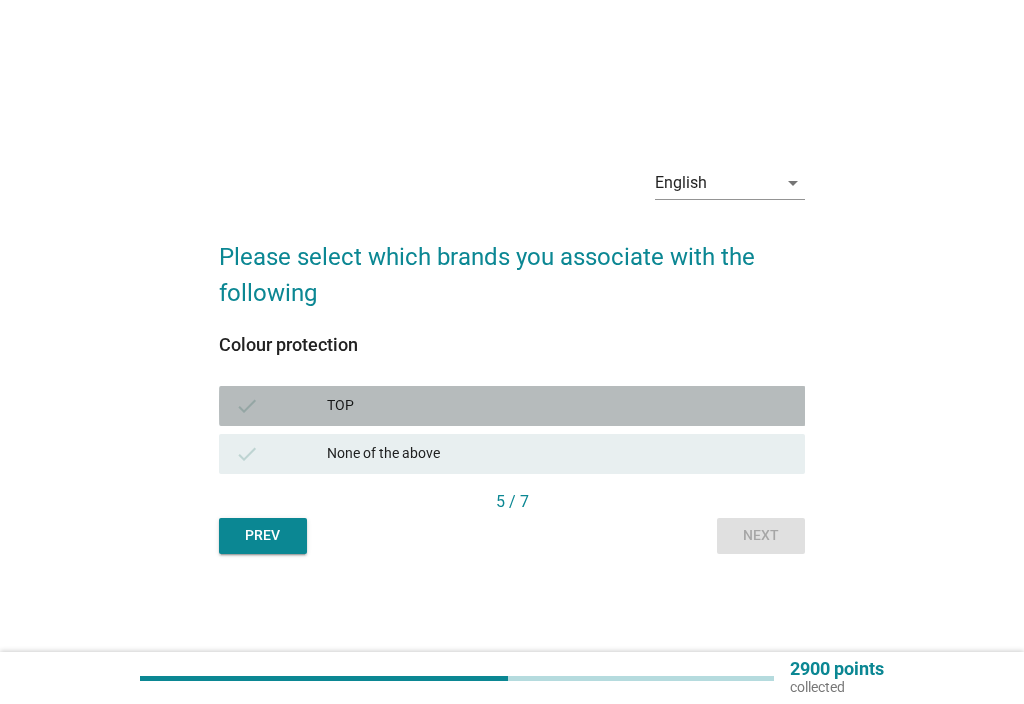 click on "TOP" at bounding box center (558, 406) 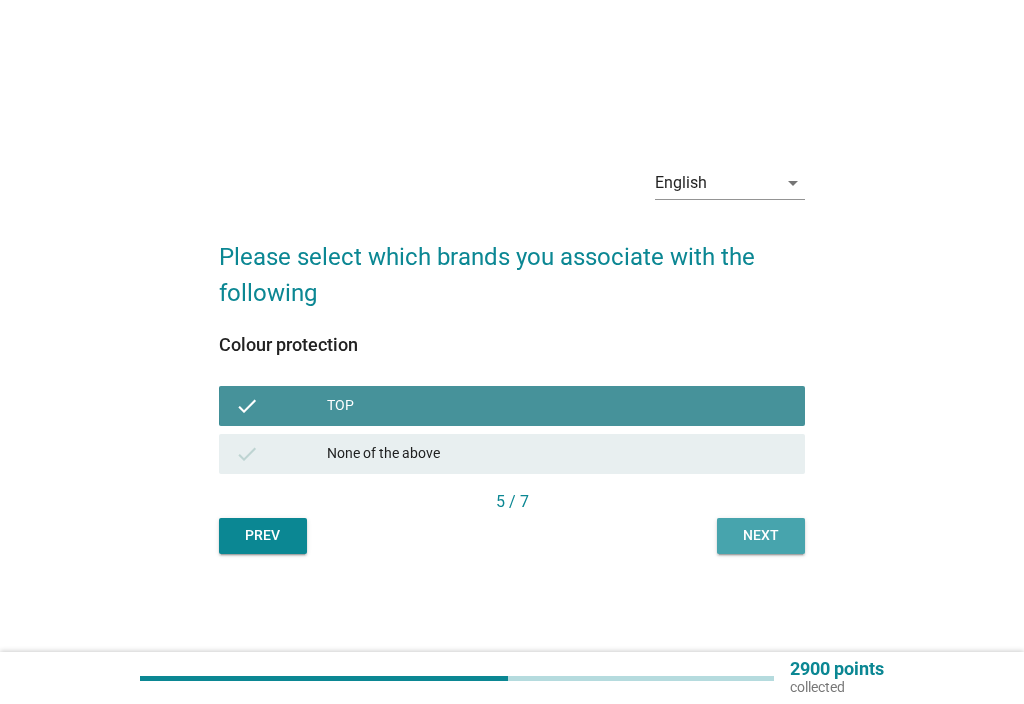 click on "Next" at bounding box center [761, 535] 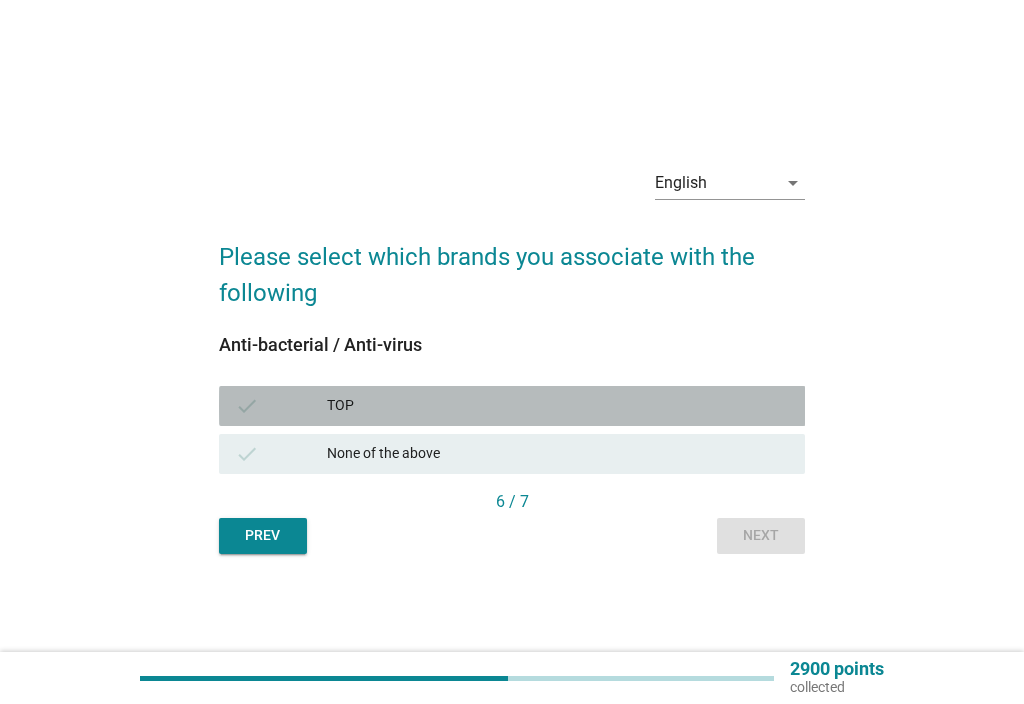 click on "TOP" at bounding box center [558, 406] 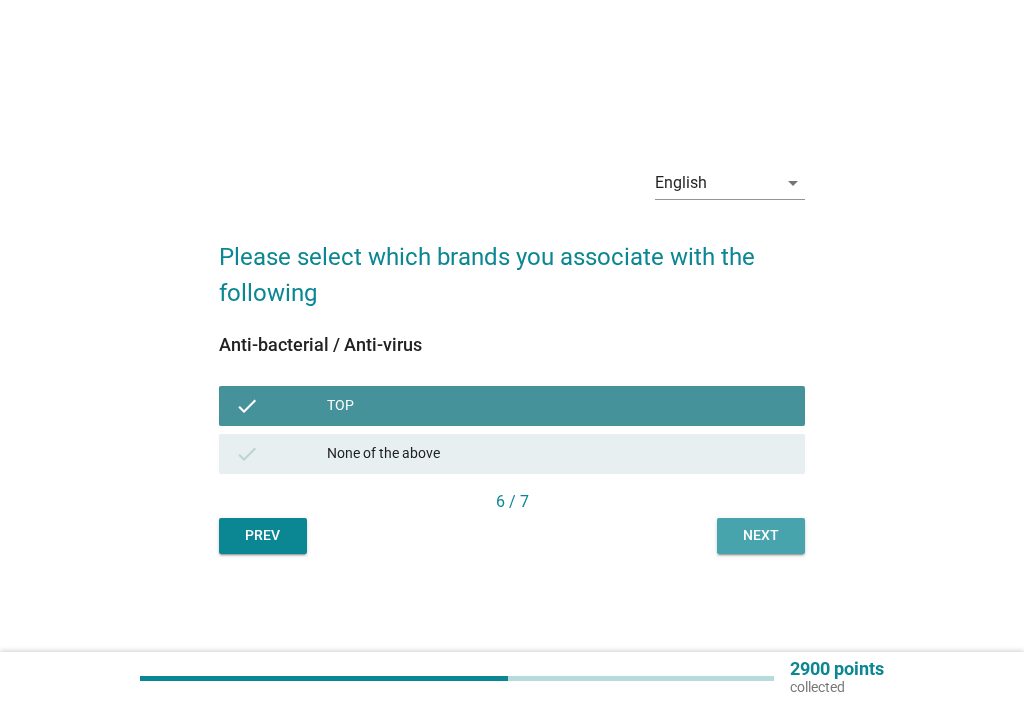 click on "Next" at bounding box center (761, 535) 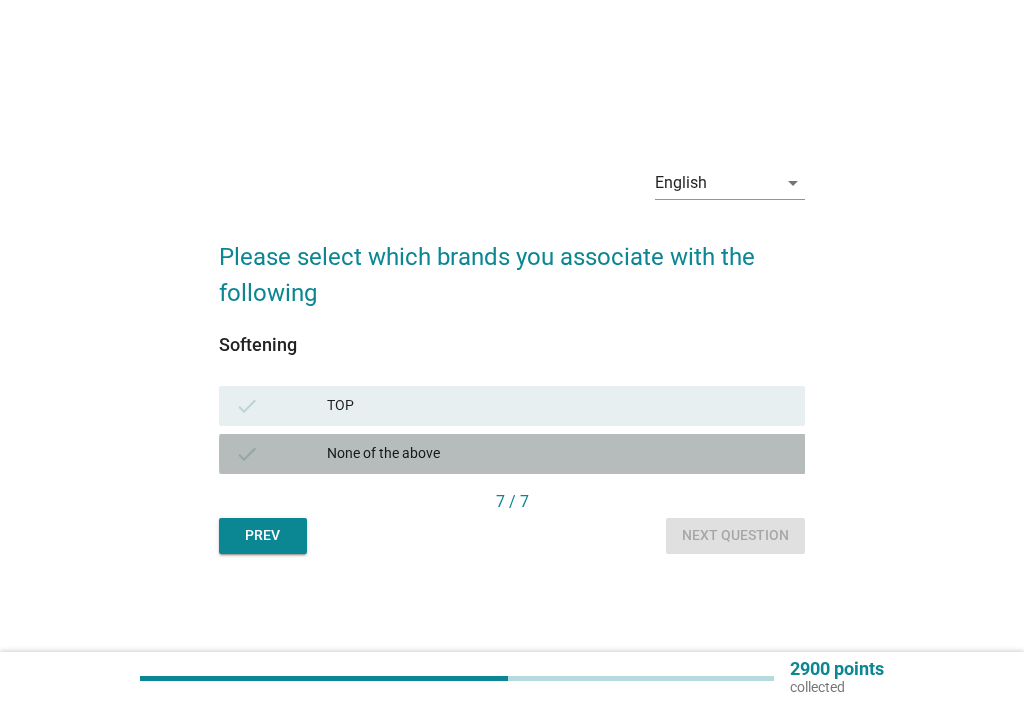 click on "None of the above" at bounding box center (558, 454) 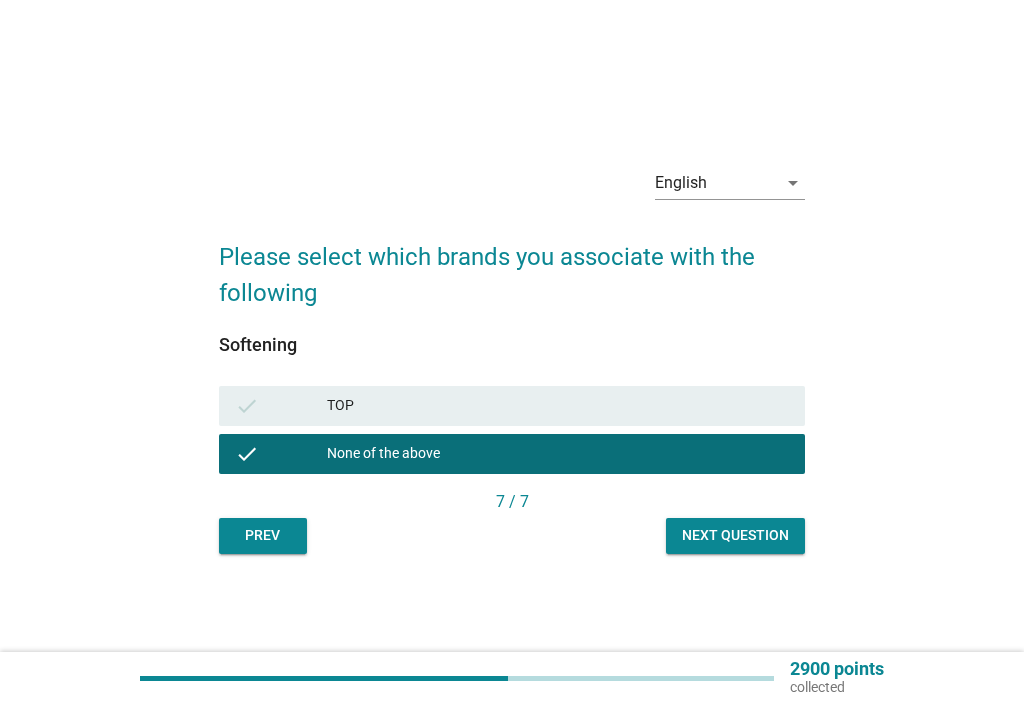 click on "Next question" at bounding box center [735, 535] 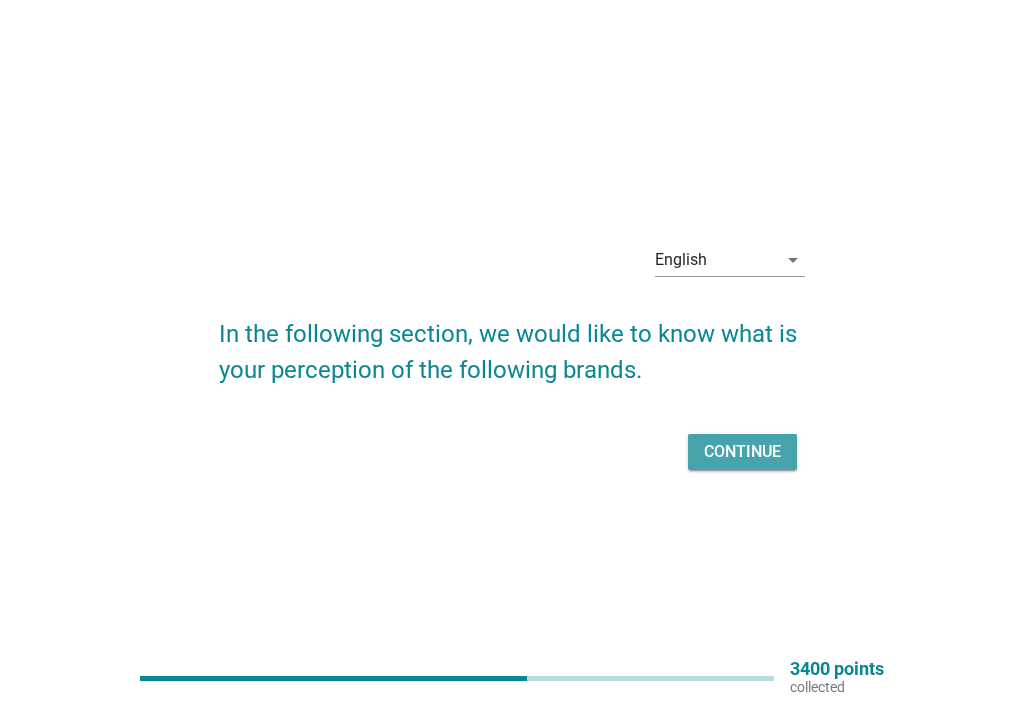 click on "Continue" at bounding box center (742, 452) 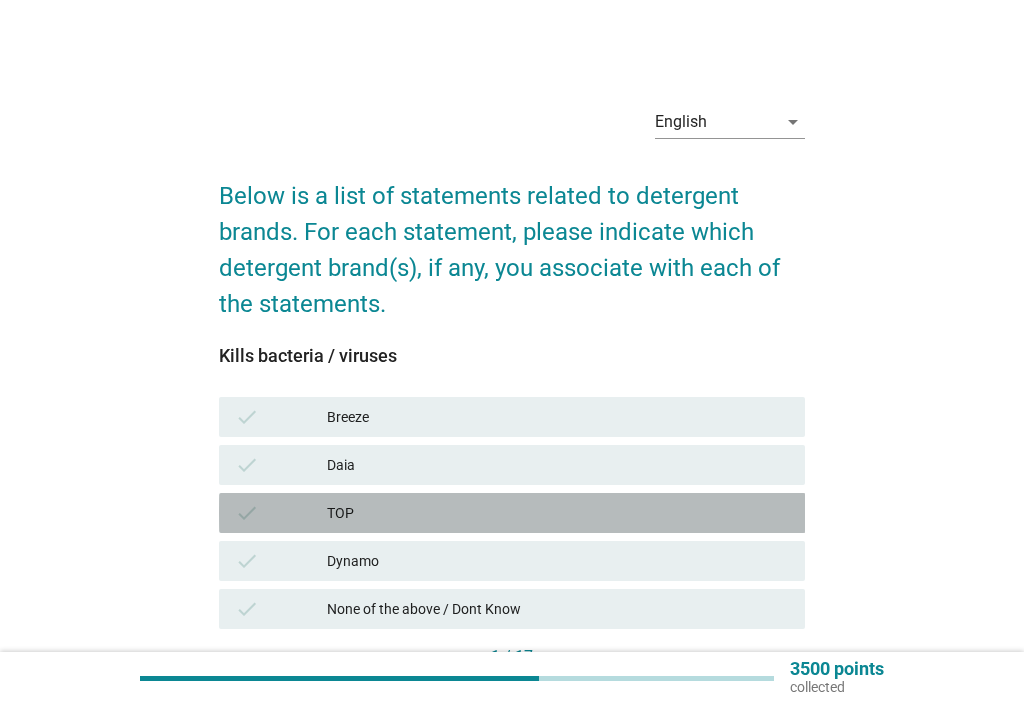 click on "TOP" at bounding box center [558, 513] 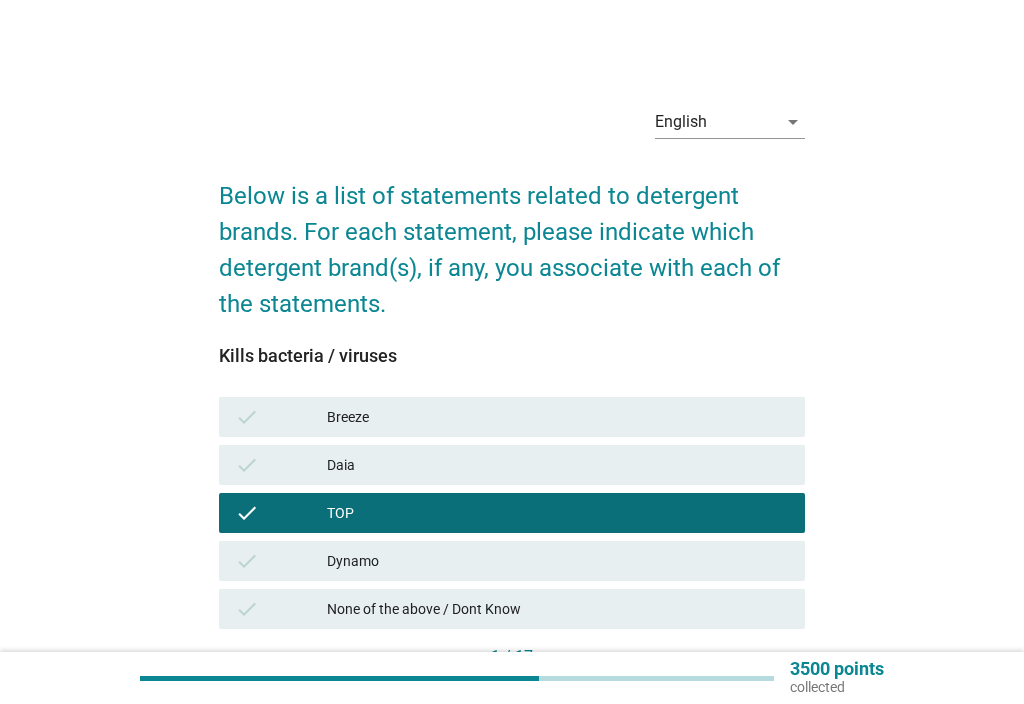 click at bounding box center (457, 678) 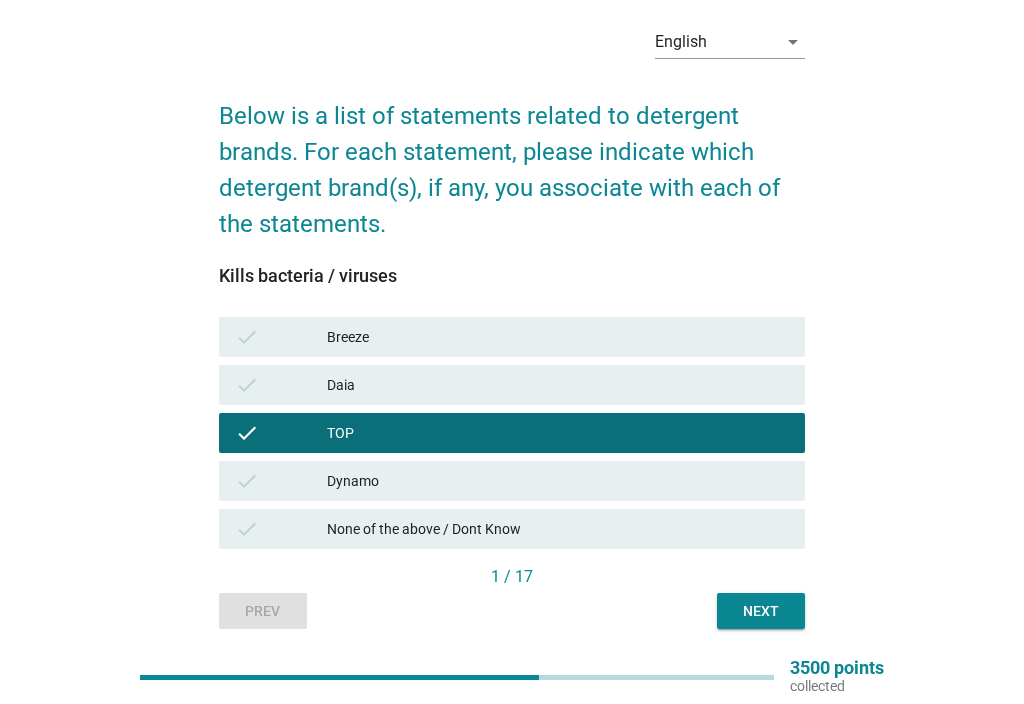 scroll, scrollTop: 80, scrollLeft: 0, axis: vertical 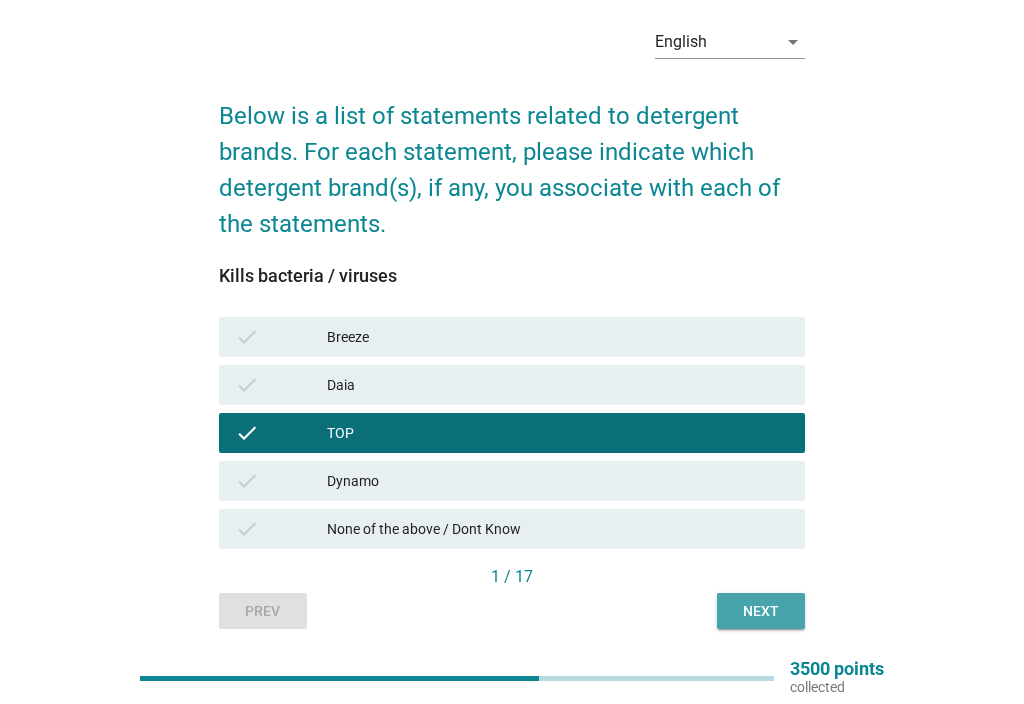 click on "Next" at bounding box center [761, 611] 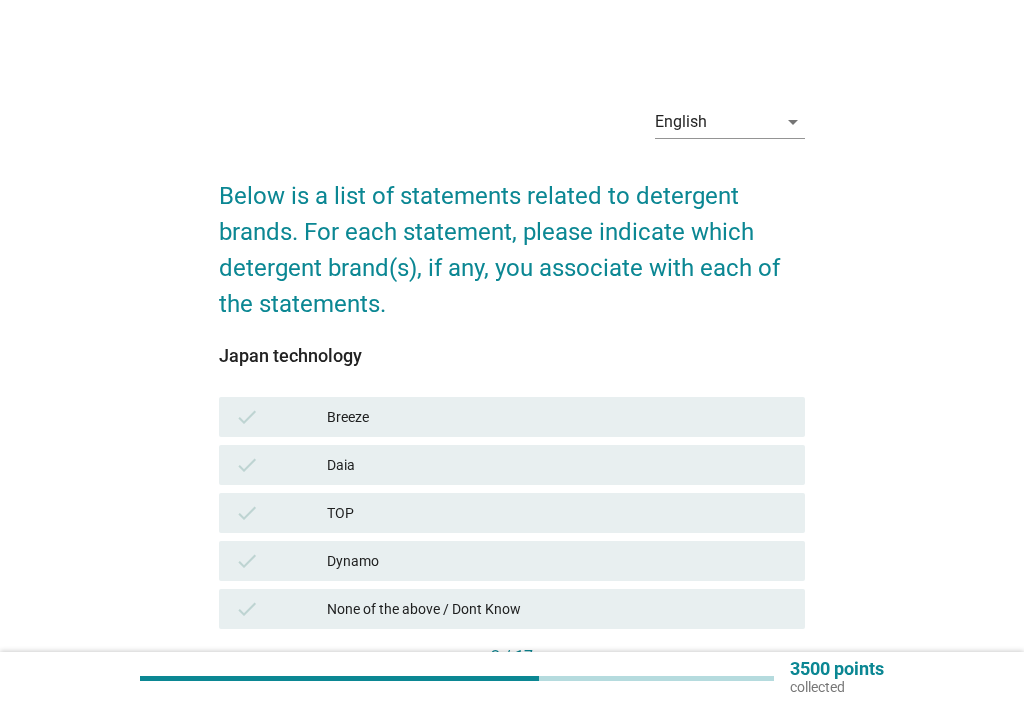 click on "None of the above / Dont Know" at bounding box center (558, 609) 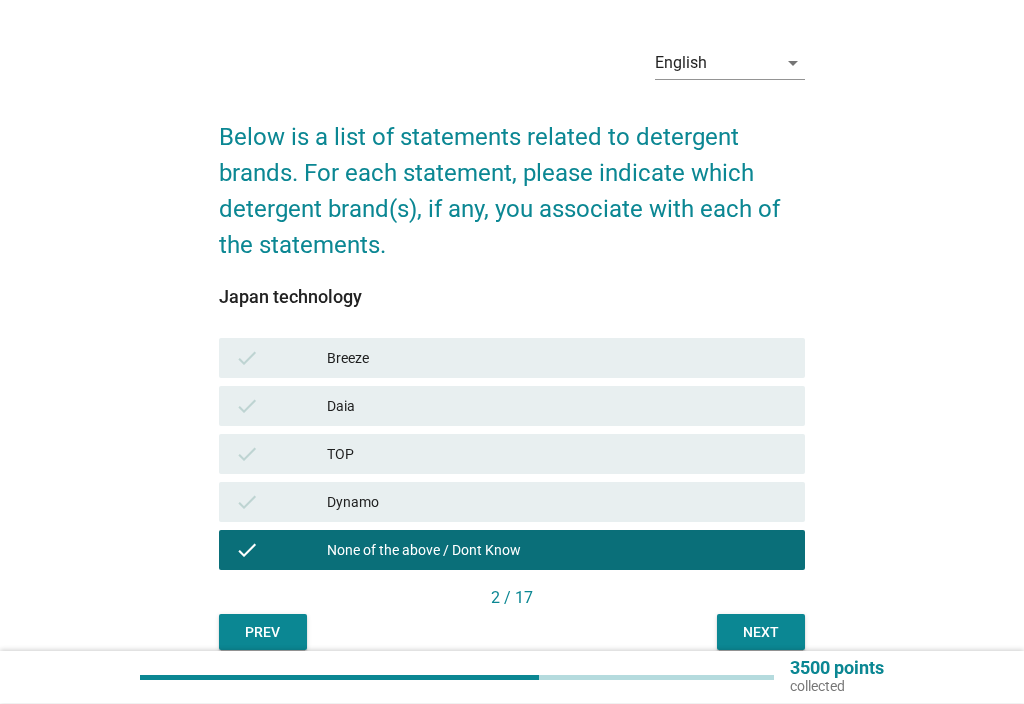 scroll, scrollTop: 59, scrollLeft: 0, axis: vertical 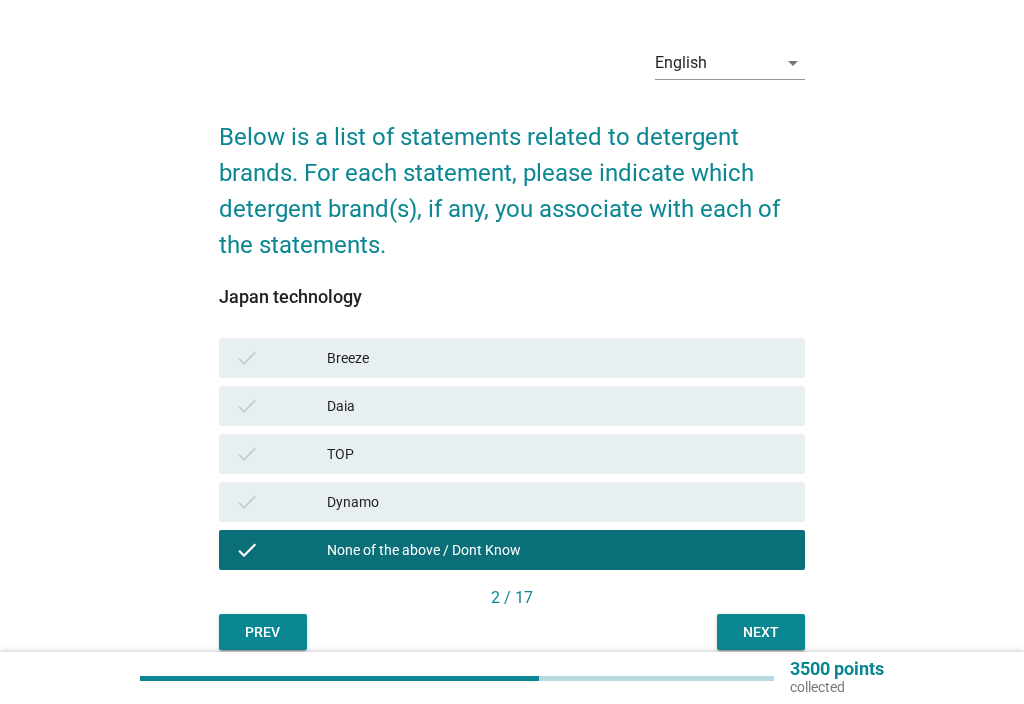click on "Next" at bounding box center (761, 632) 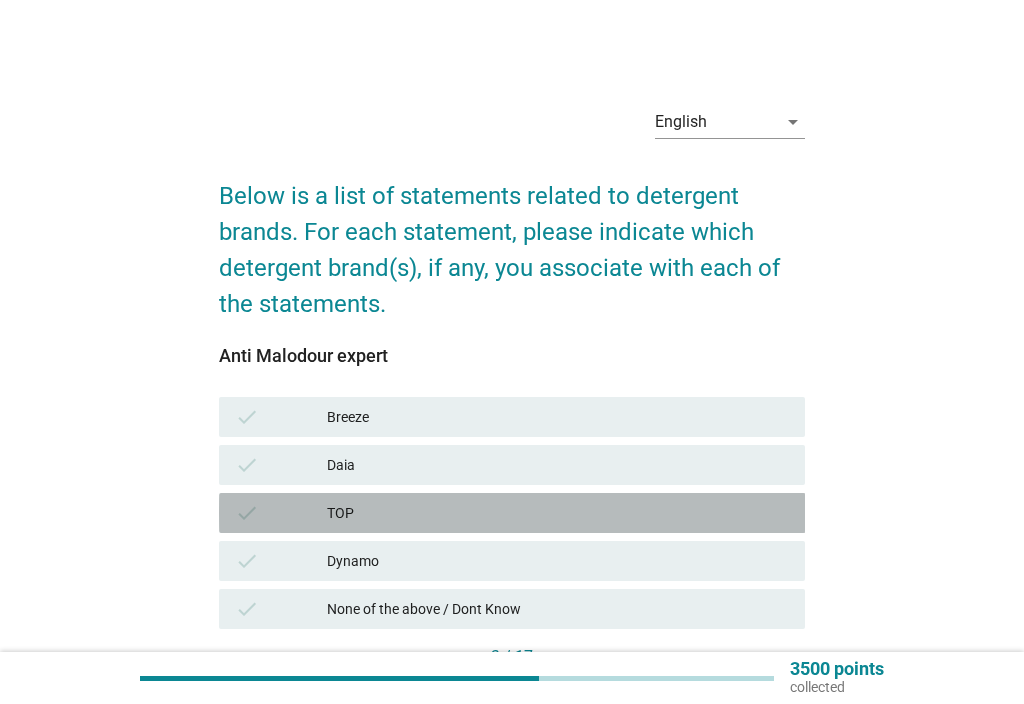 click on "check" at bounding box center [247, 513] 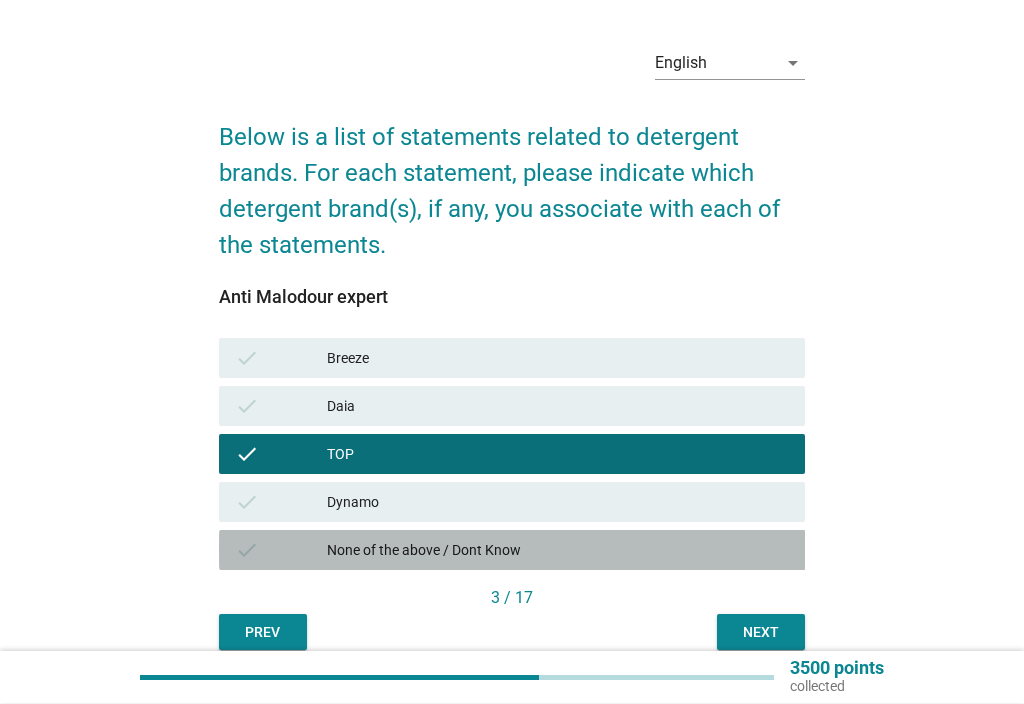 scroll, scrollTop: 64, scrollLeft: 0, axis: vertical 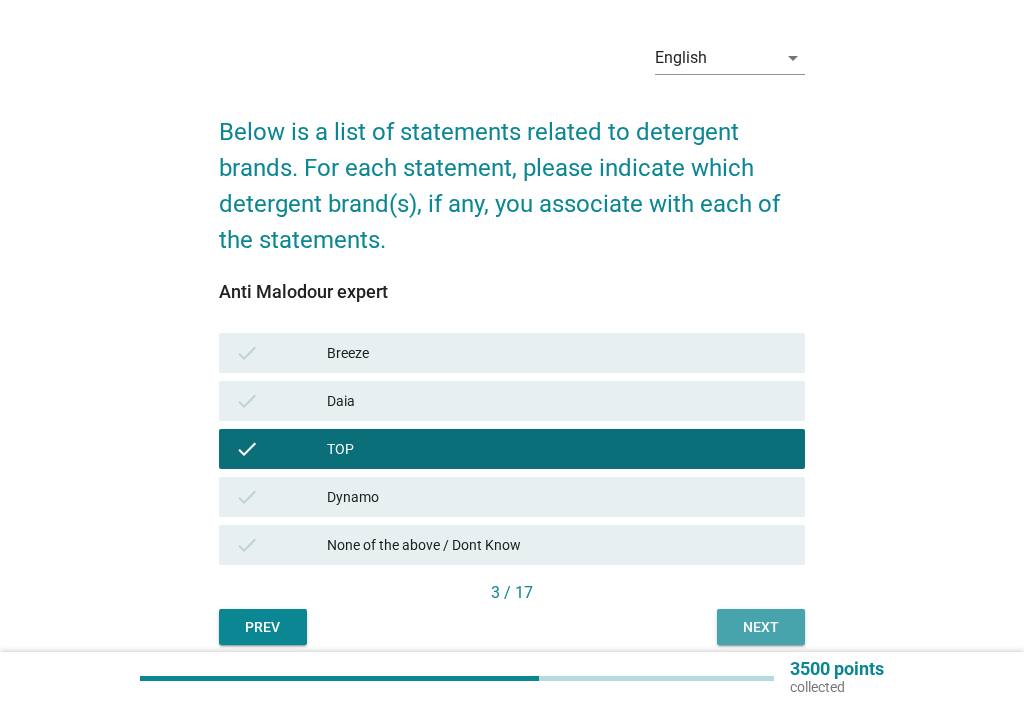 click on "Next" at bounding box center [761, 627] 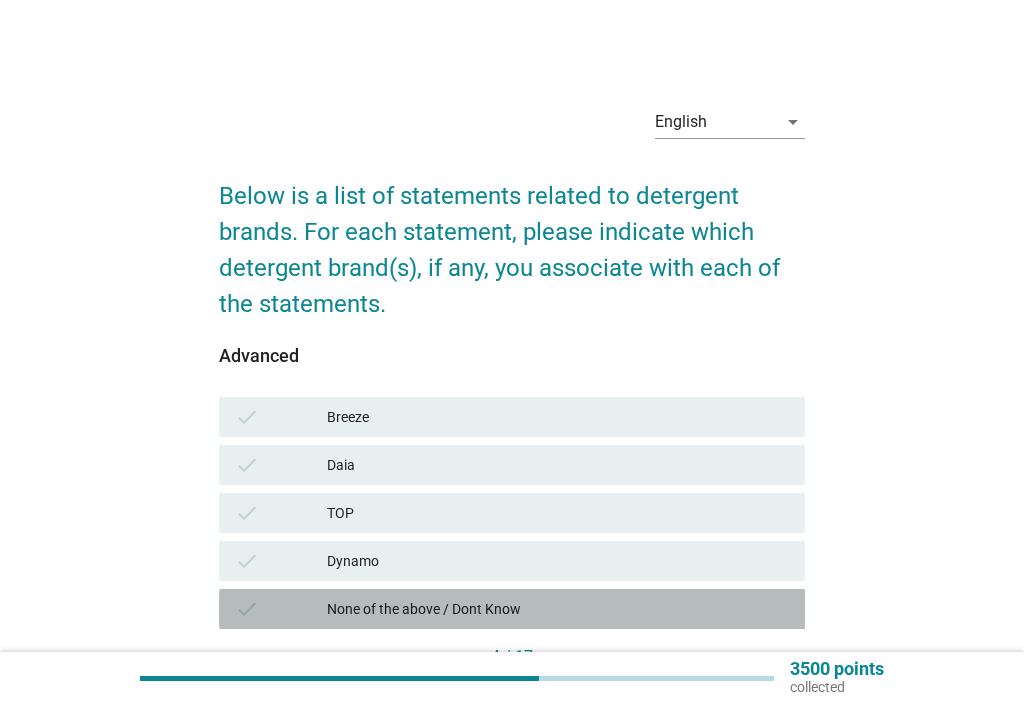 click on "None of the above / Dont Know" at bounding box center (558, 609) 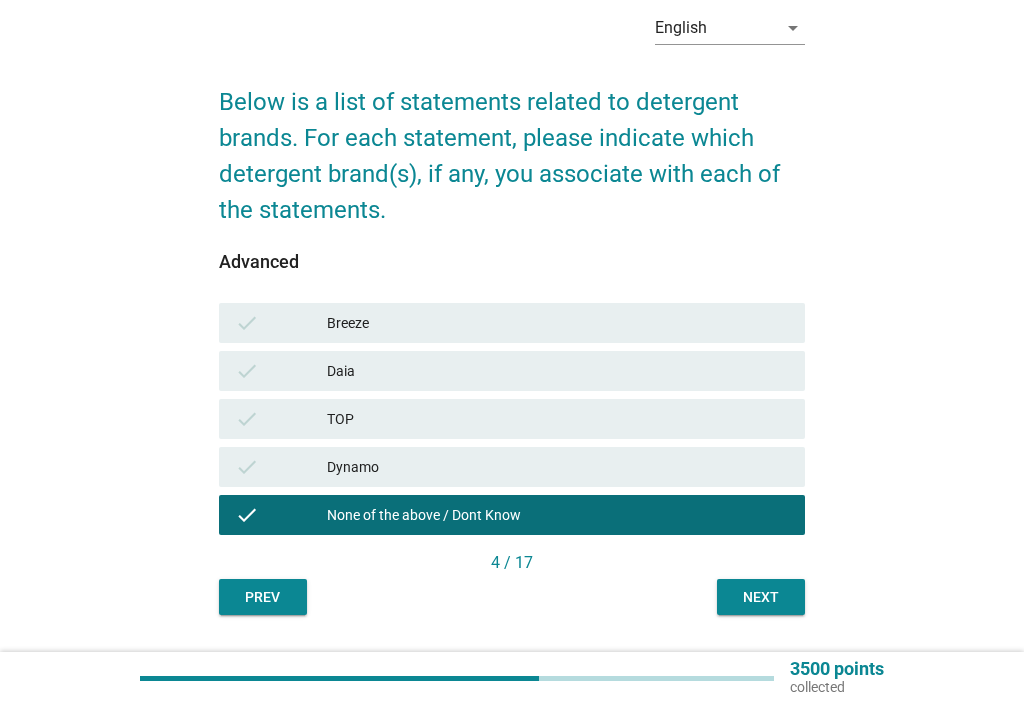 scroll, scrollTop: 96, scrollLeft: 0, axis: vertical 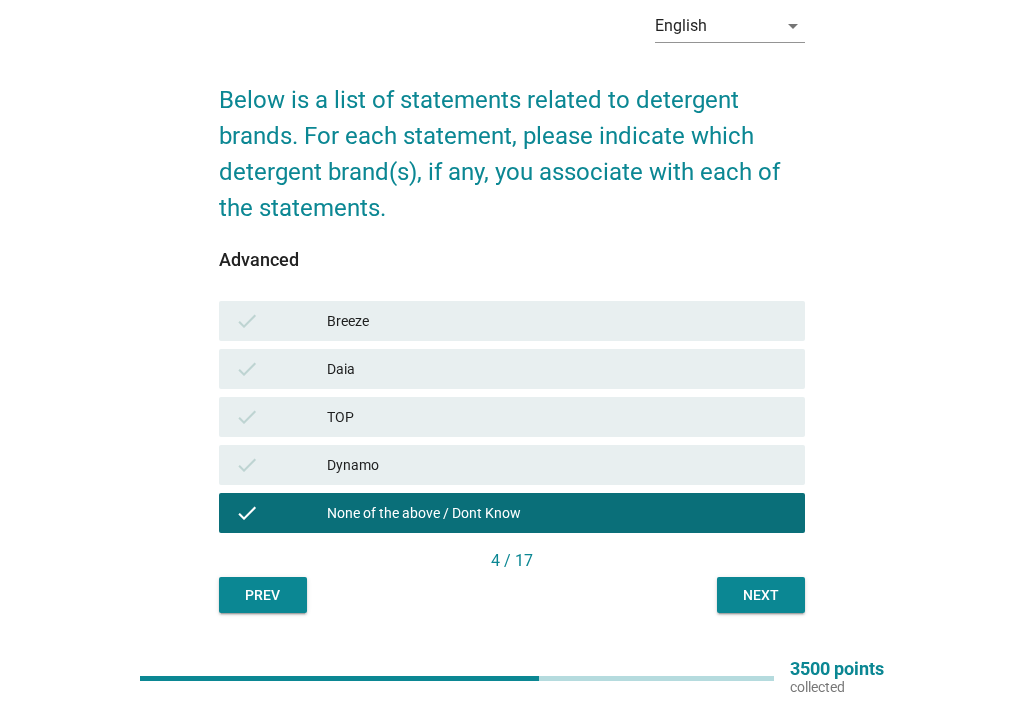 click on "Next" at bounding box center [761, 595] 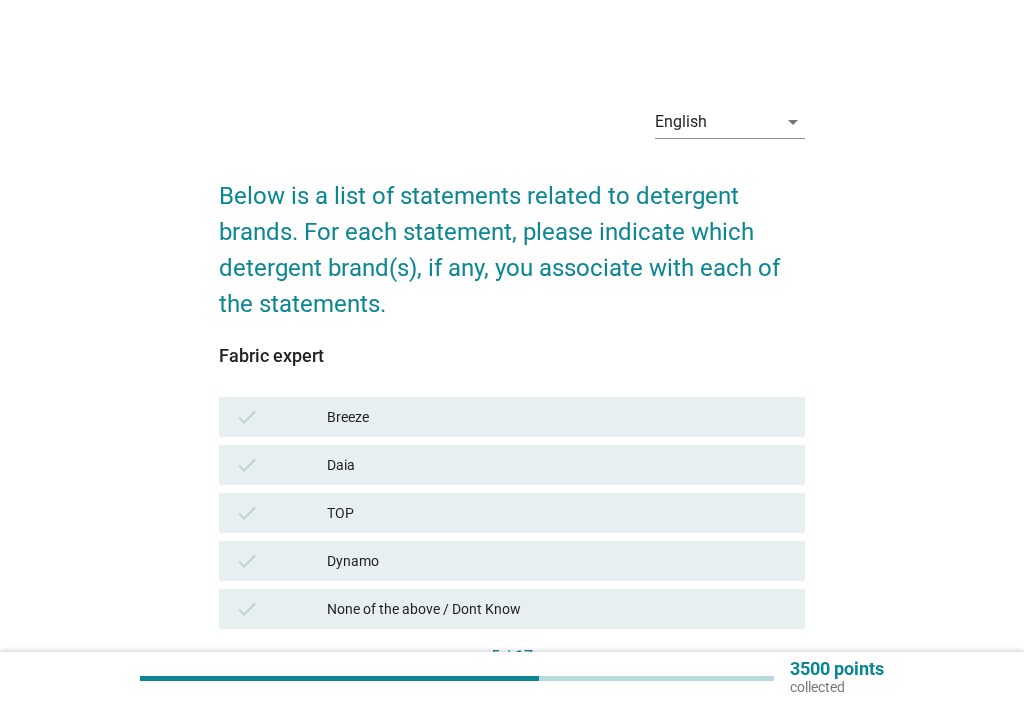 click on "check" at bounding box center (247, 513) 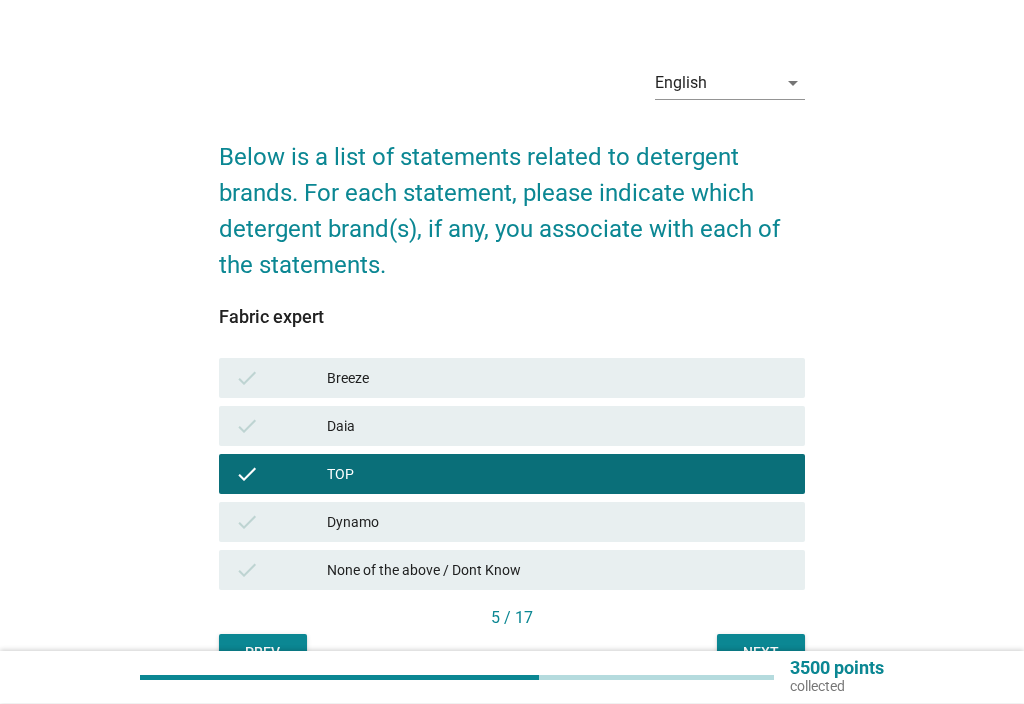 scroll, scrollTop: 48, scrollLeft: 0, axis: vertical 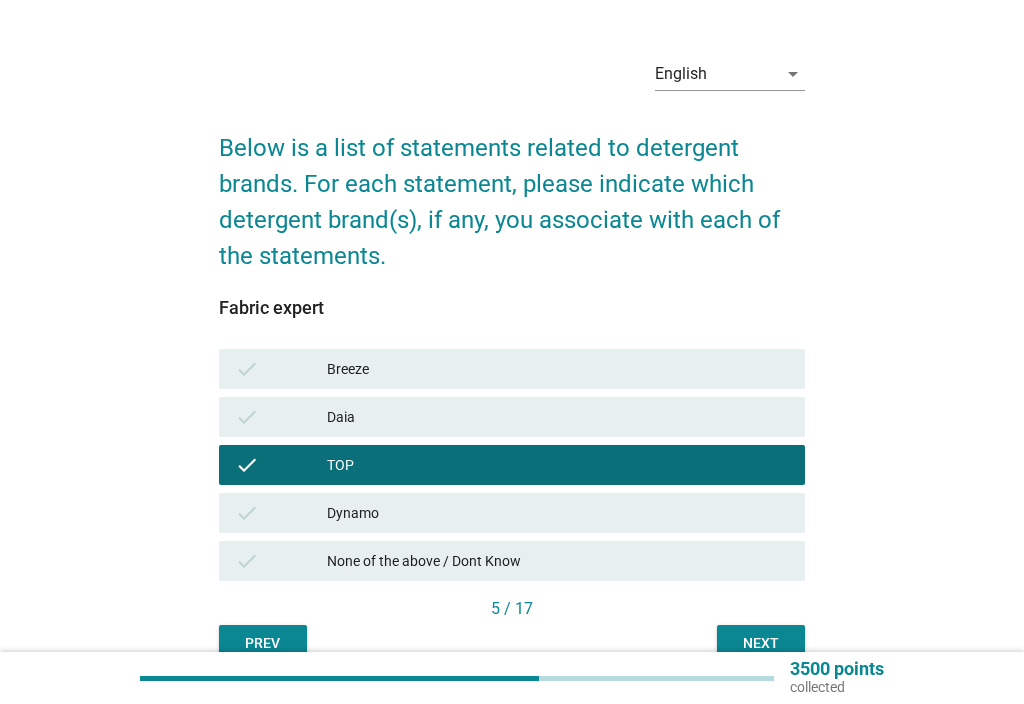 click on "Next" at bounding box center (761, 643) 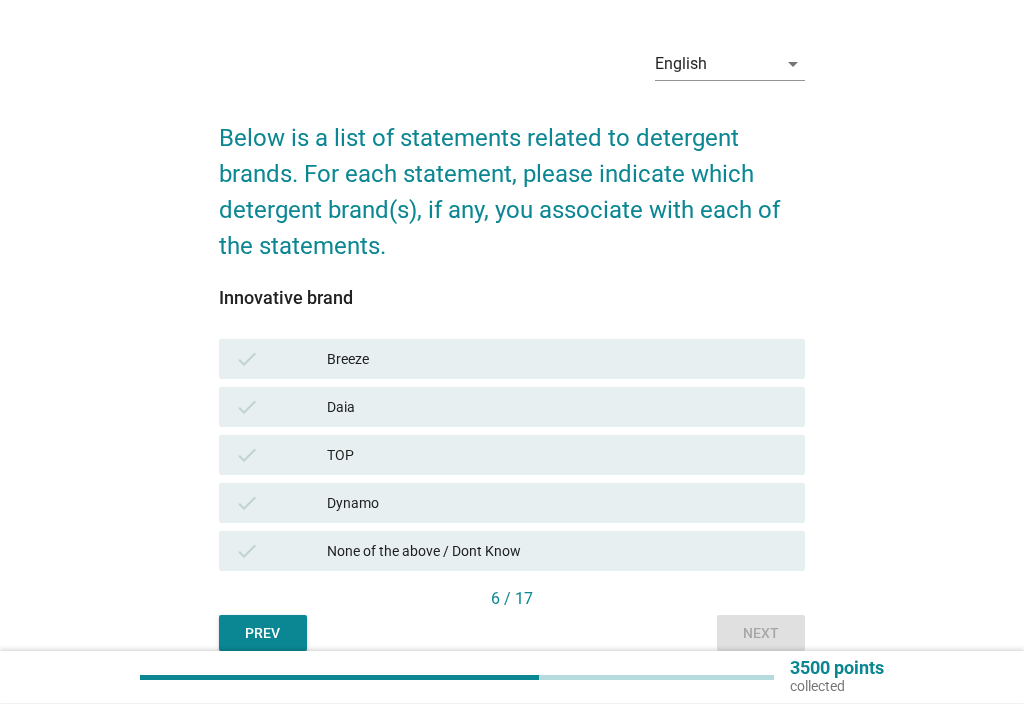 scroll, scrollTop: 58, scrollLeft: 0, axis: vertical 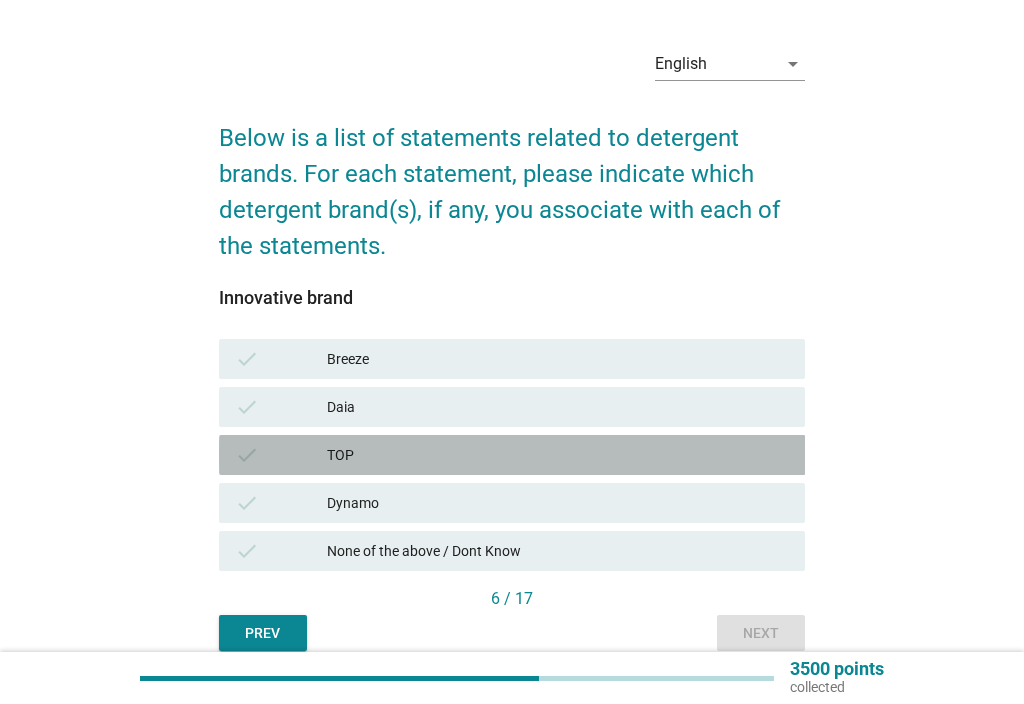 click on "check" at bounding box center [281, 455] 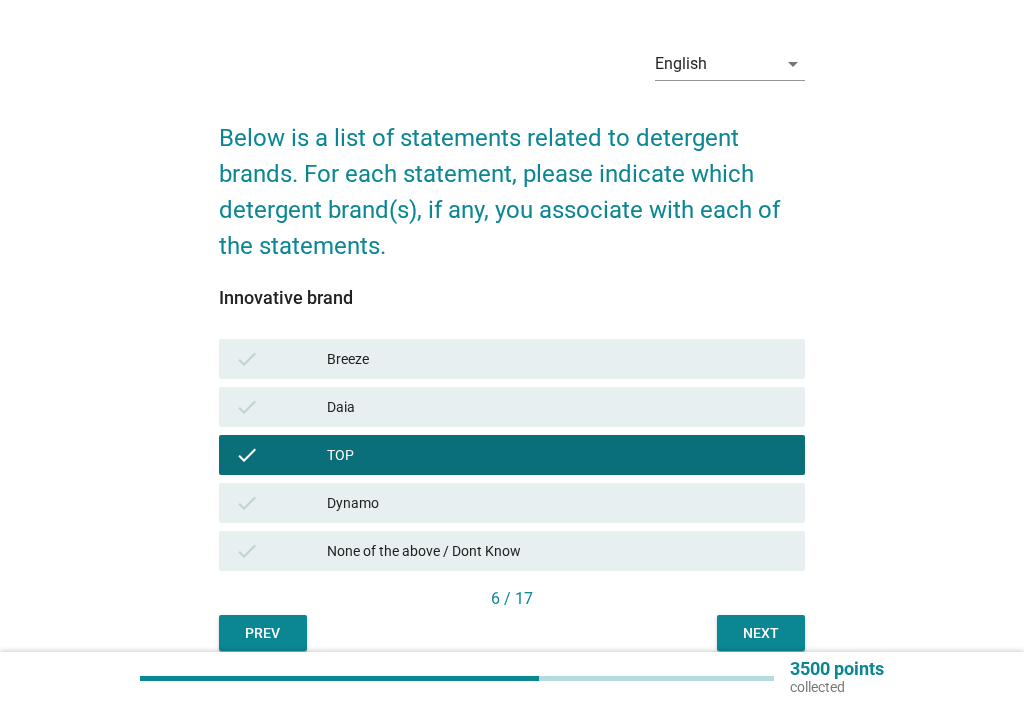 click on "Next" at bounding box center (761, 633) 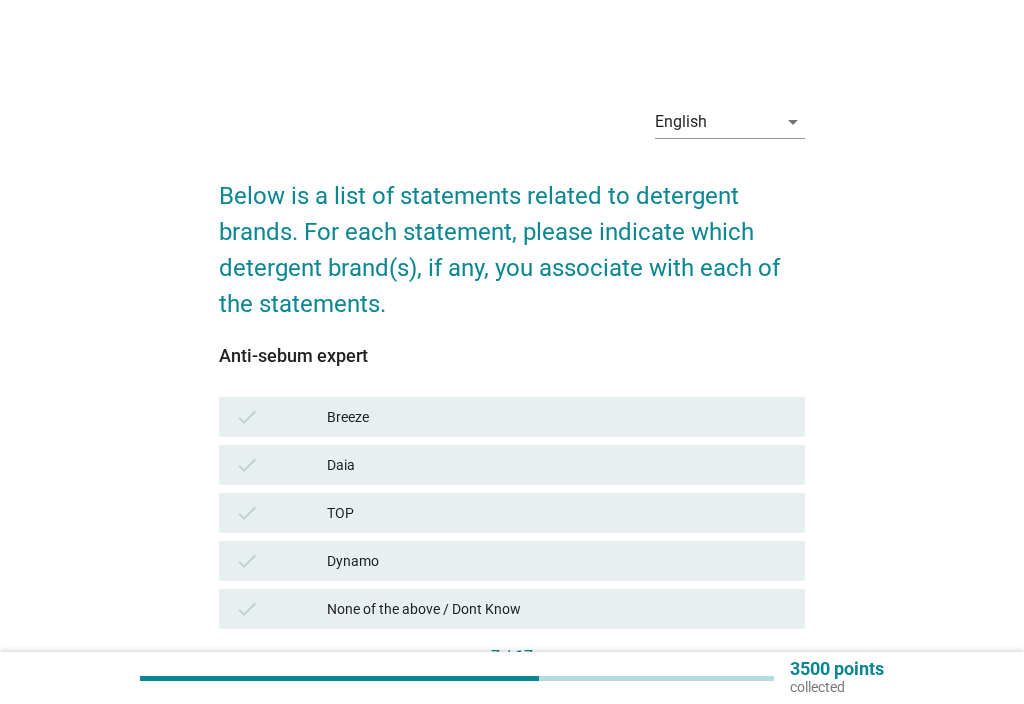 click on "None of the above / Dont Know" at bounding box center [558, 609] 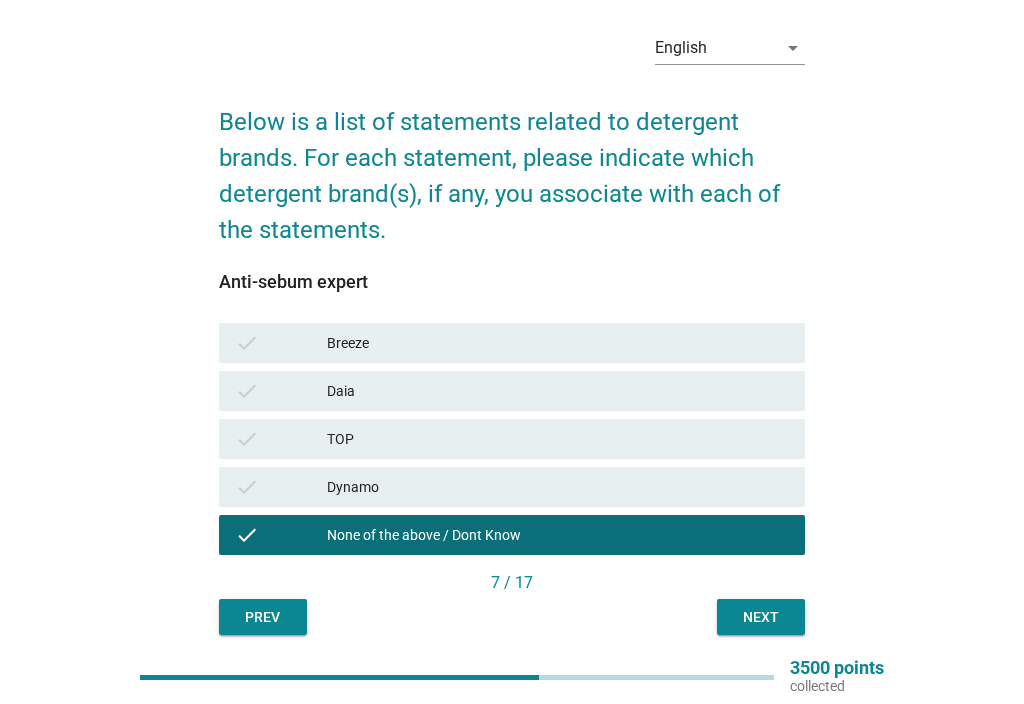 scroll, scrollTop: 74, scrollLeft: 0, axis: vertical 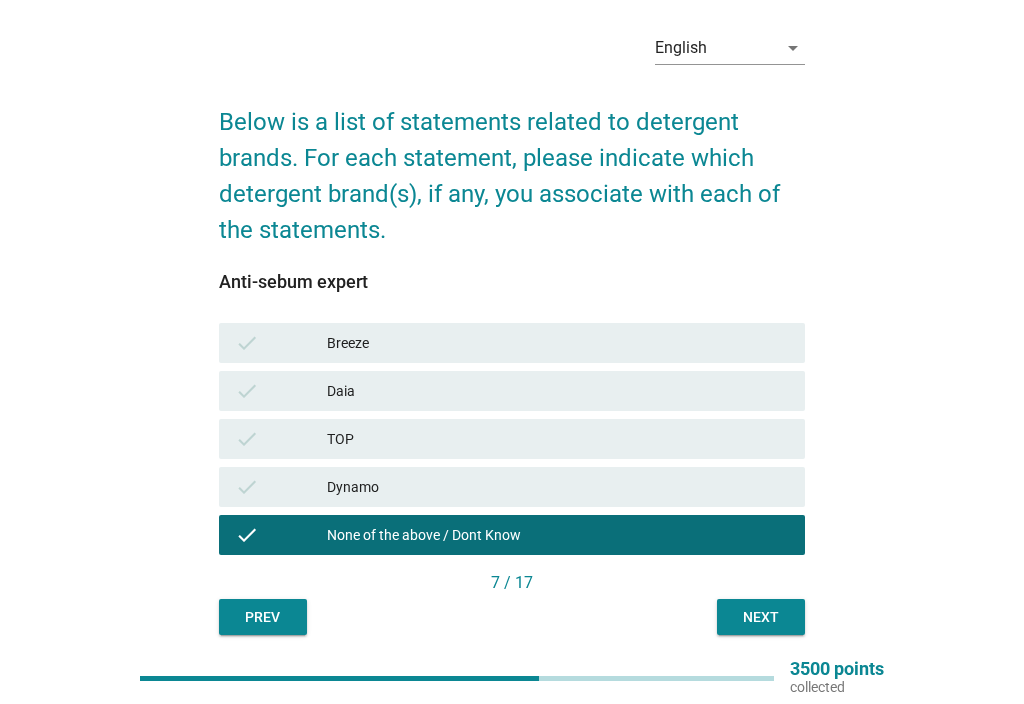 click on "Next" at bounding box center (761, 617) 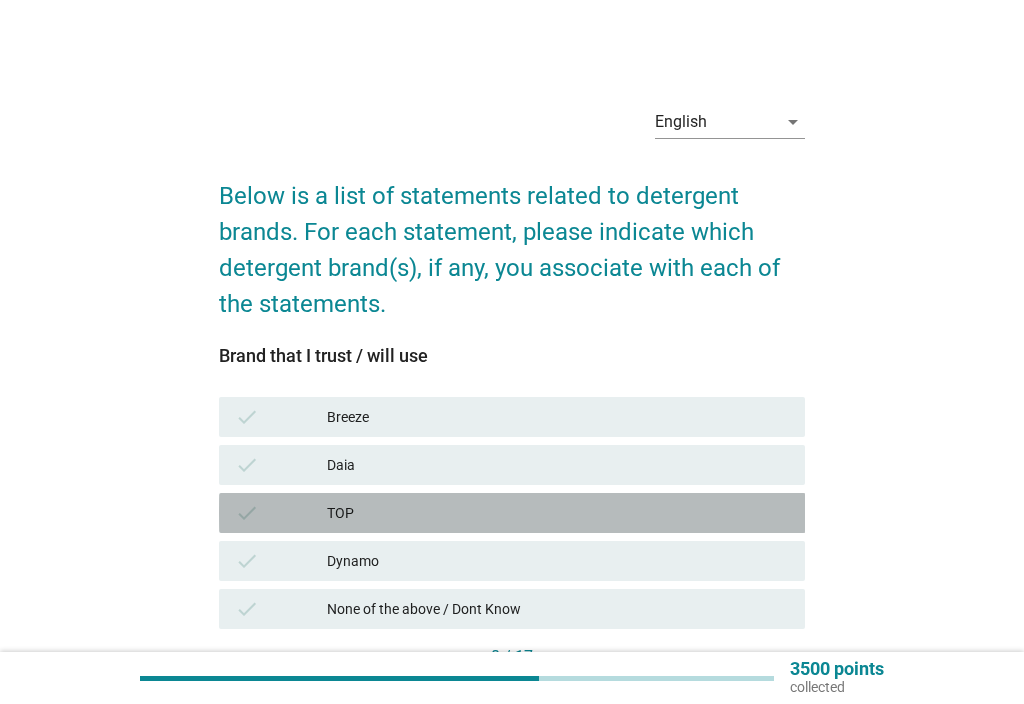 click on "check" at bounding box center [247, 513] 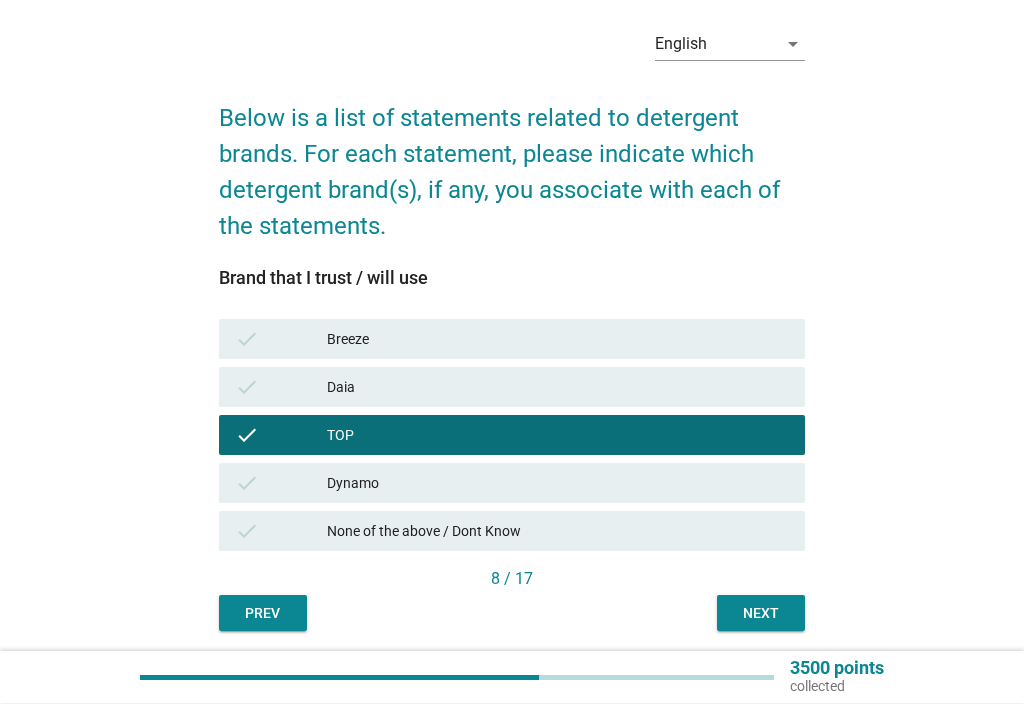scroll, scrollTop: 78, scrollLeft: 0, axis: vertical 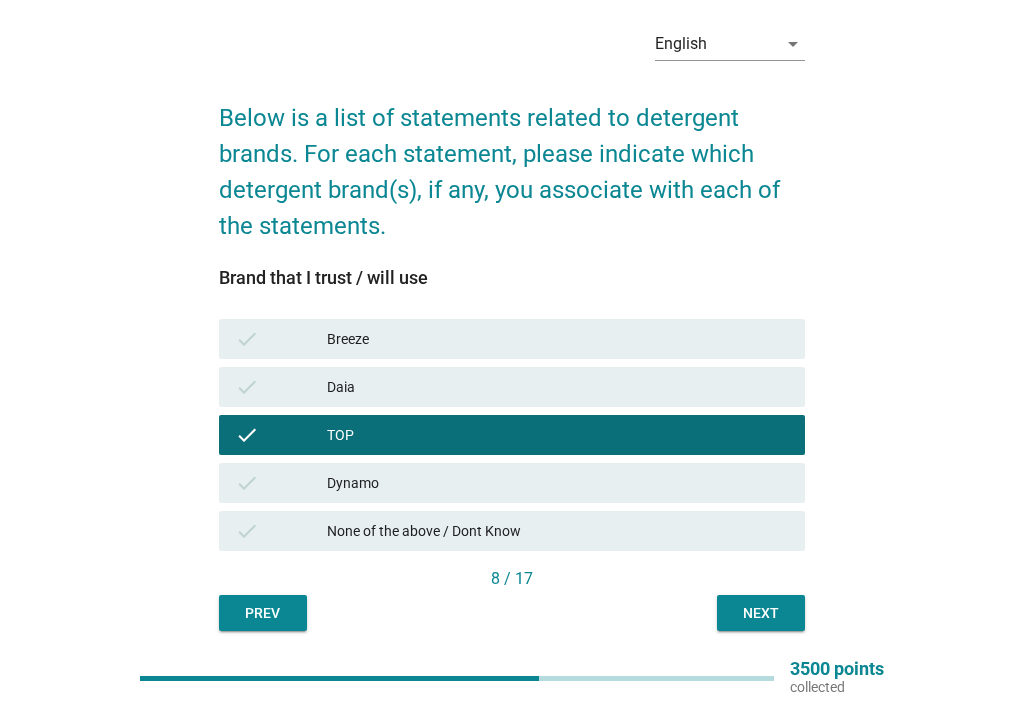 click on "Next" at bounding box center (761, 613) 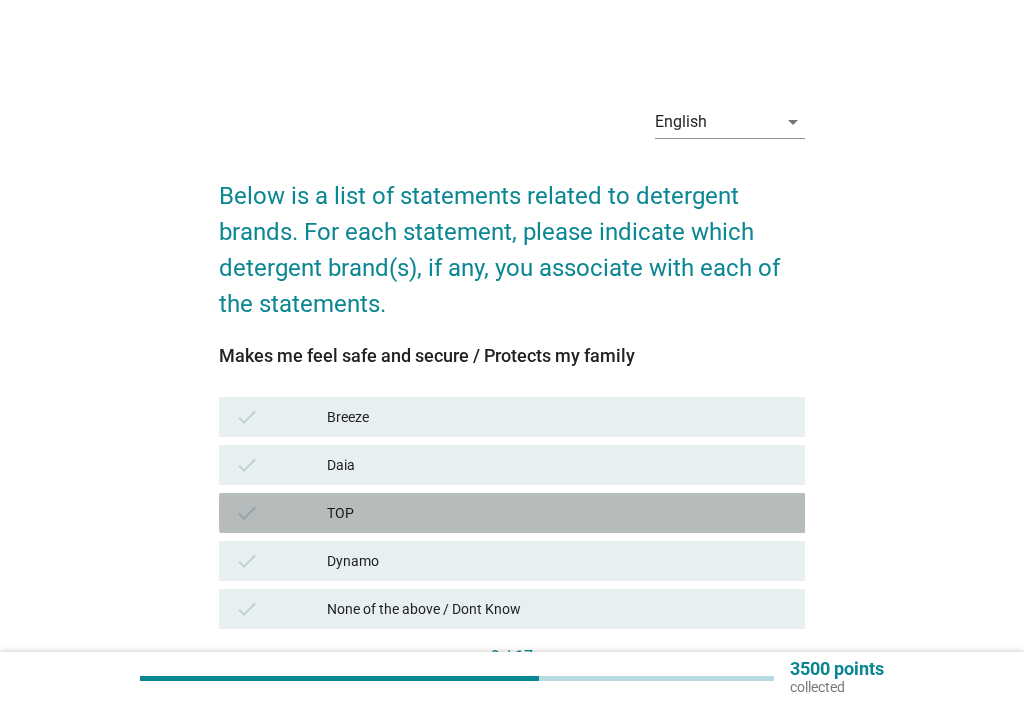 click on "TOP" at bounding box center (558, 513) 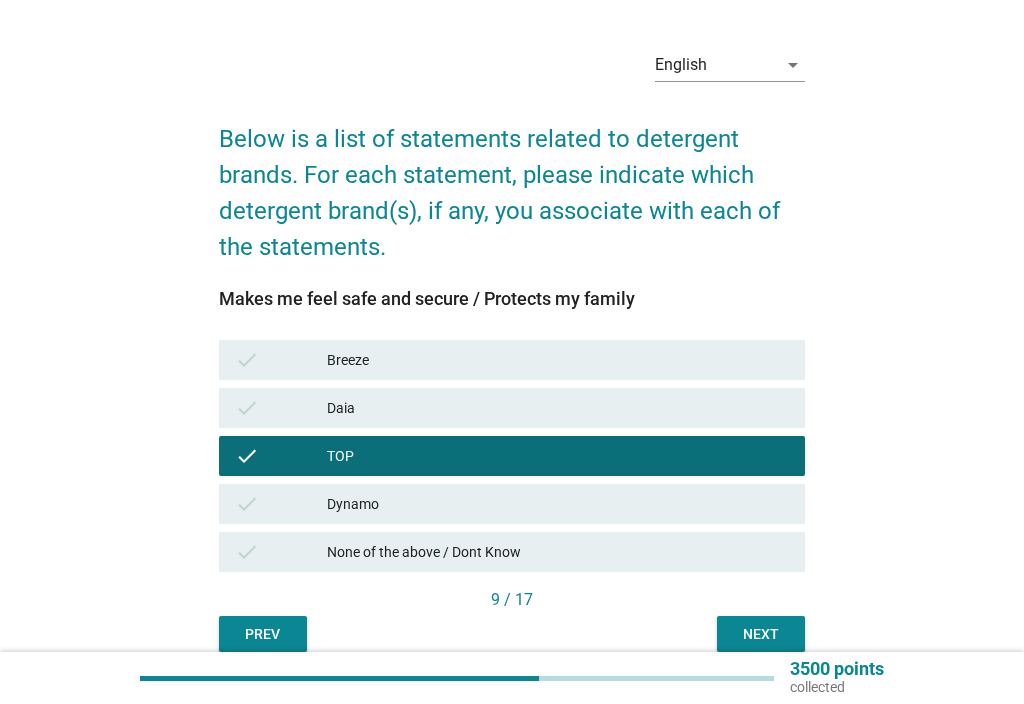 scroll, scrollTop: 88, scrollLeft: 0, axis: vertical 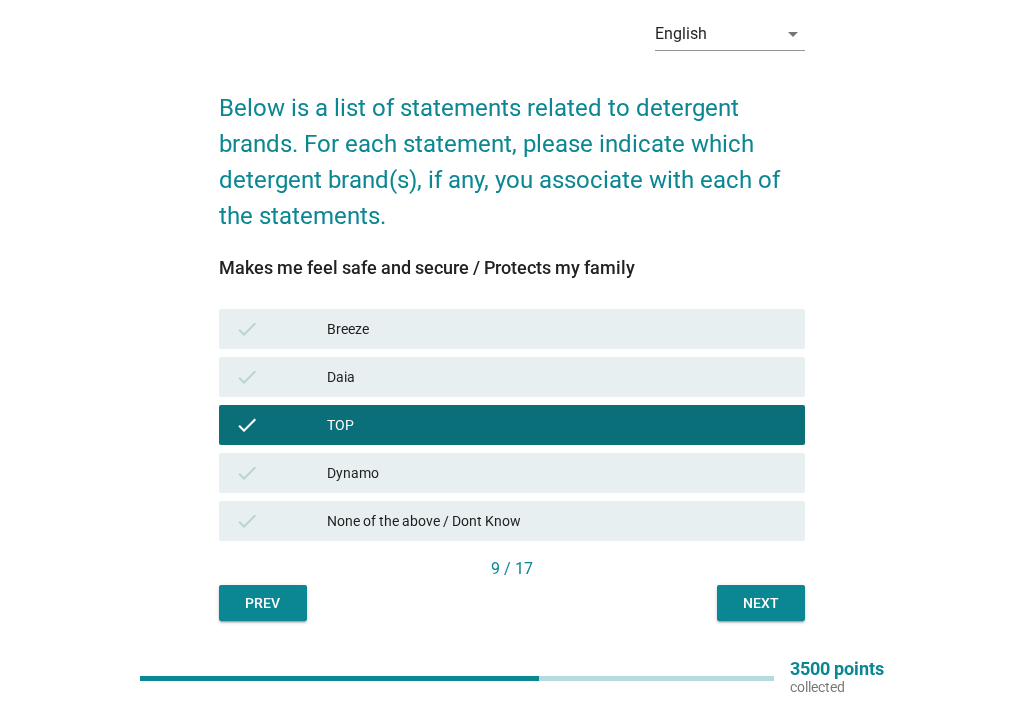 click on "Next" at bounding box center [761, 603] 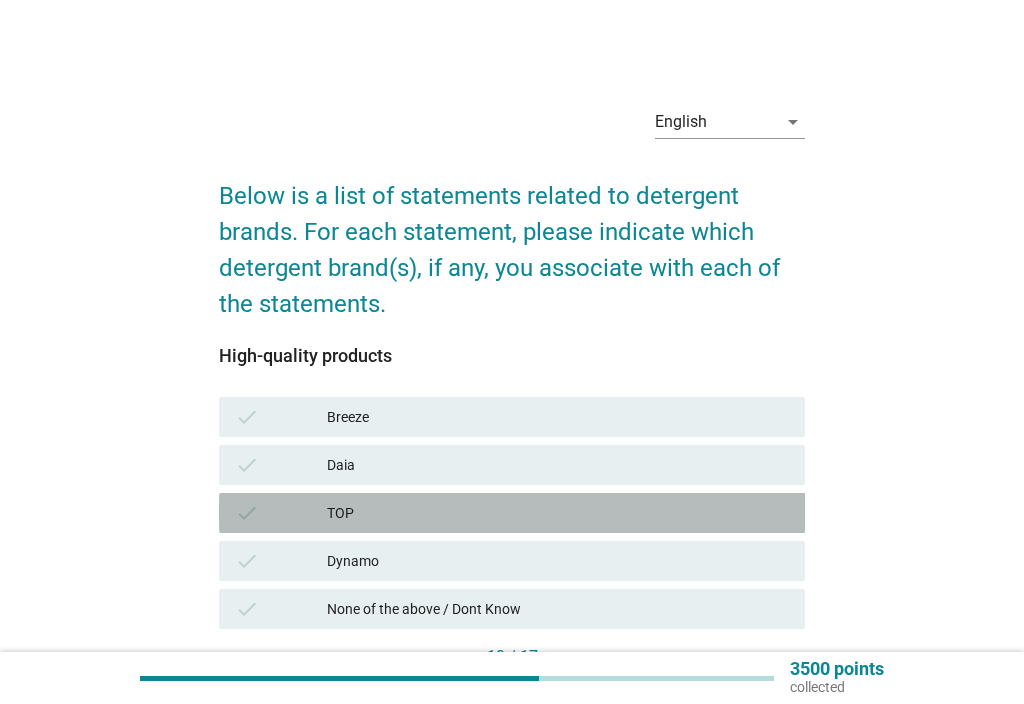click on "TOP" at bounding box center [558, 513] 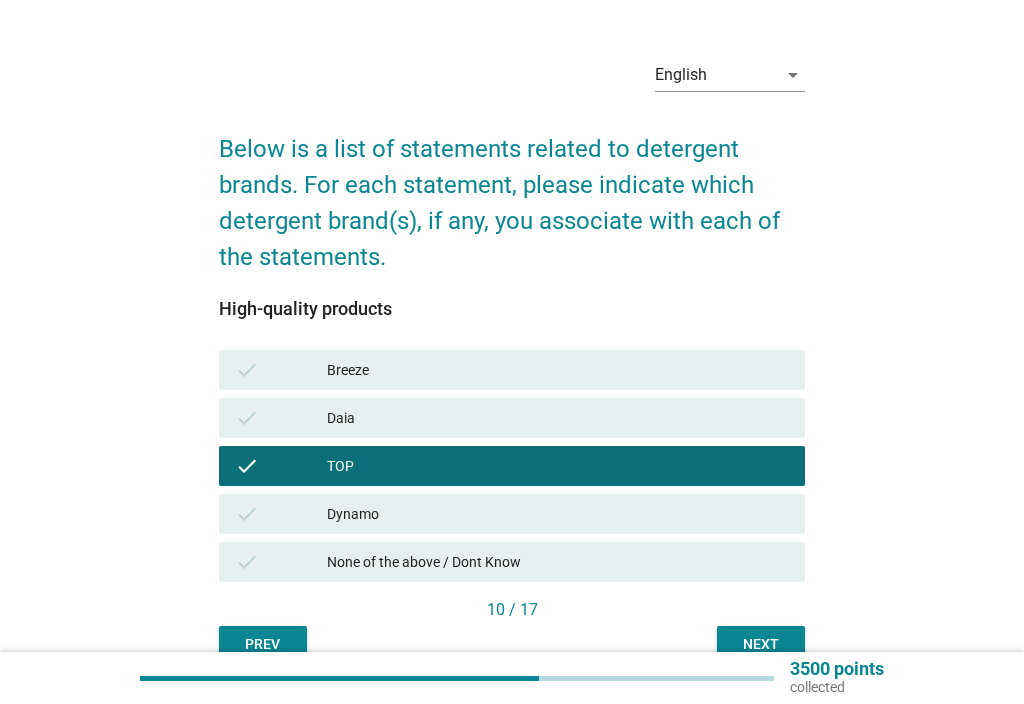 scroll, scrollTop: 78, scrollLeft: 0, axis: vertical 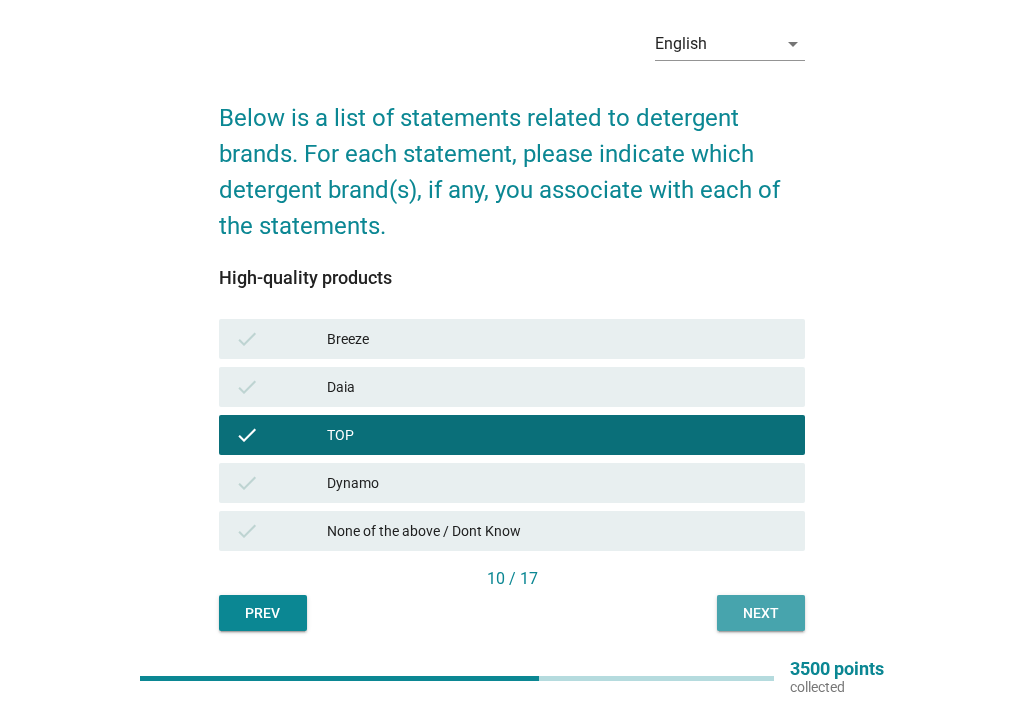 click on "Next" at bounding box center (761, 613) 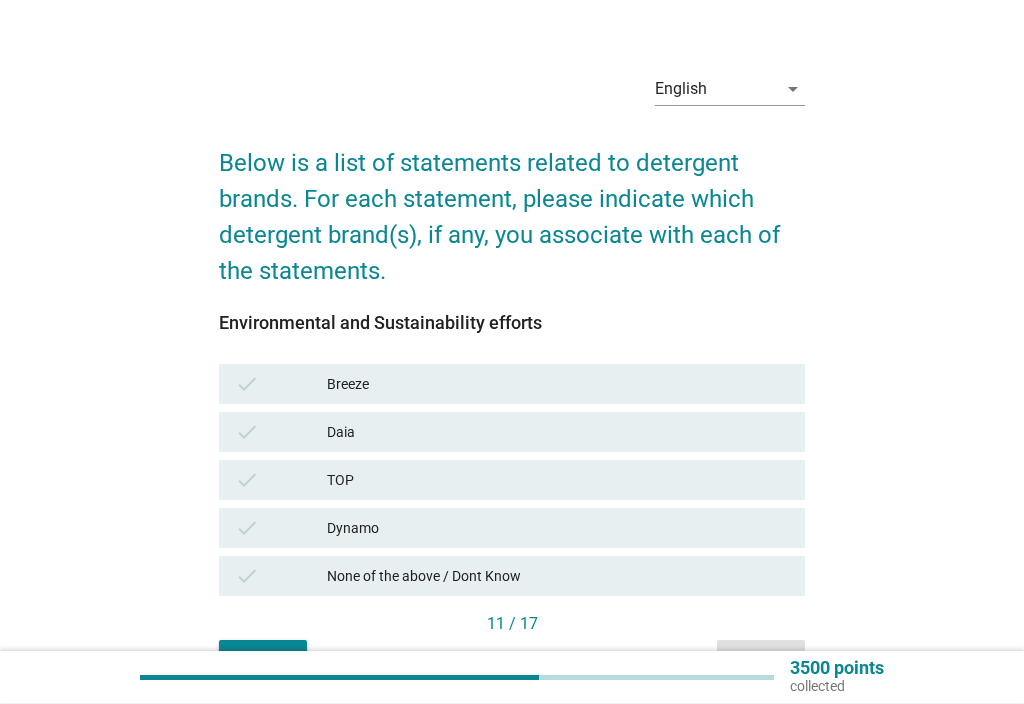 scroll, scrollTop: 36, scrollLeft: 0, axis: vertical 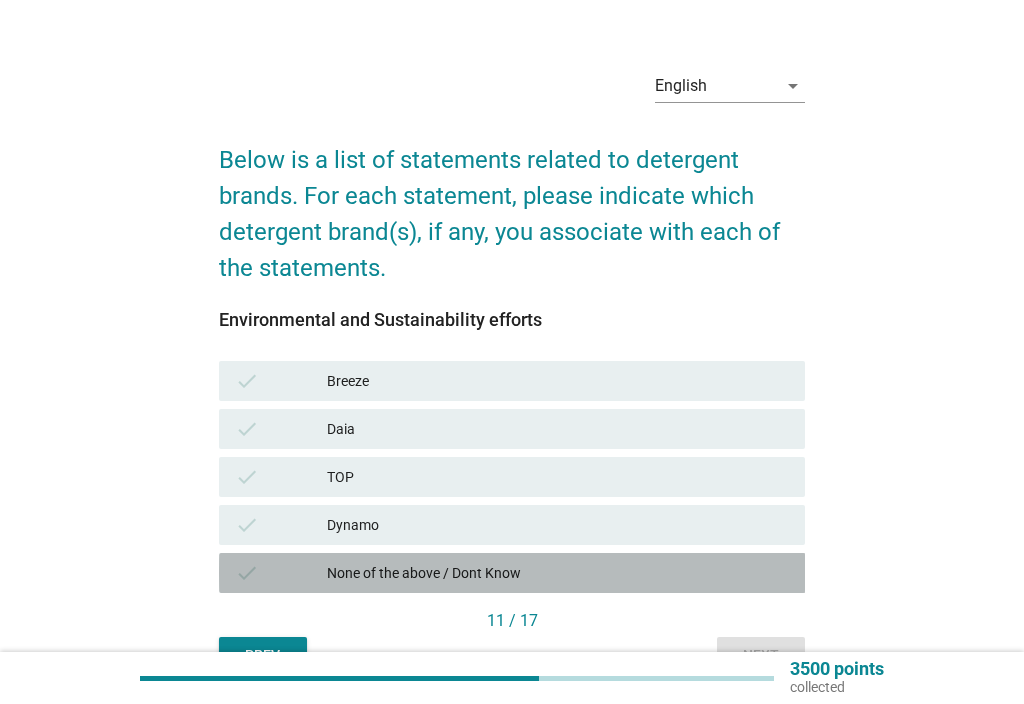 click on "None of the above / Dont Know" at bounding box center [558, 573] 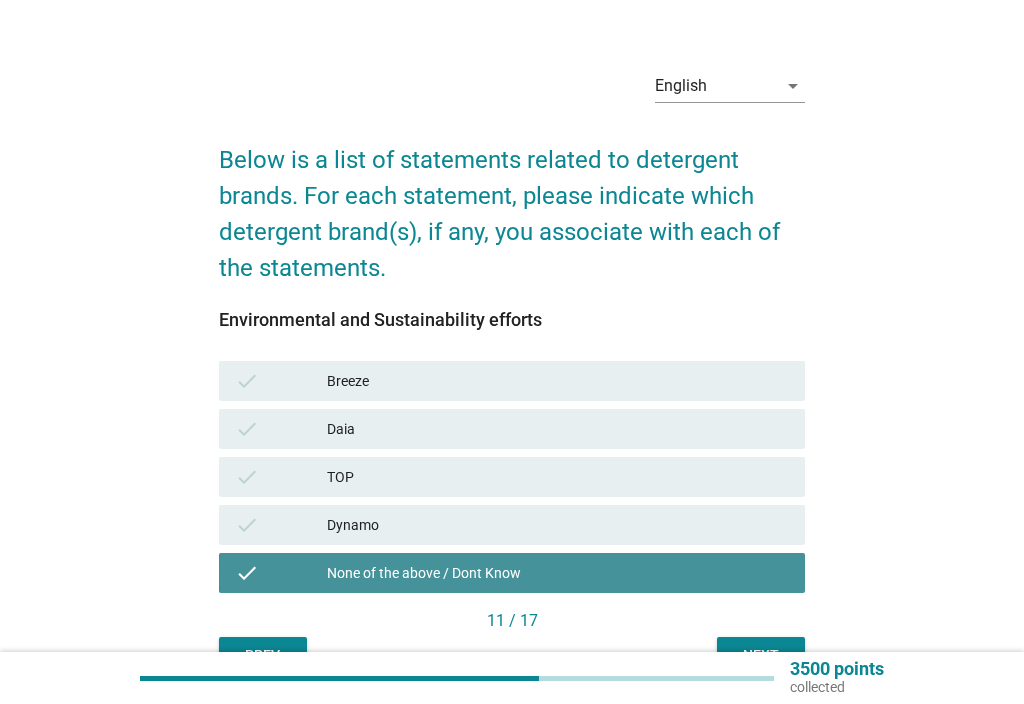 click on "Next" at bounding box center [761, 655] 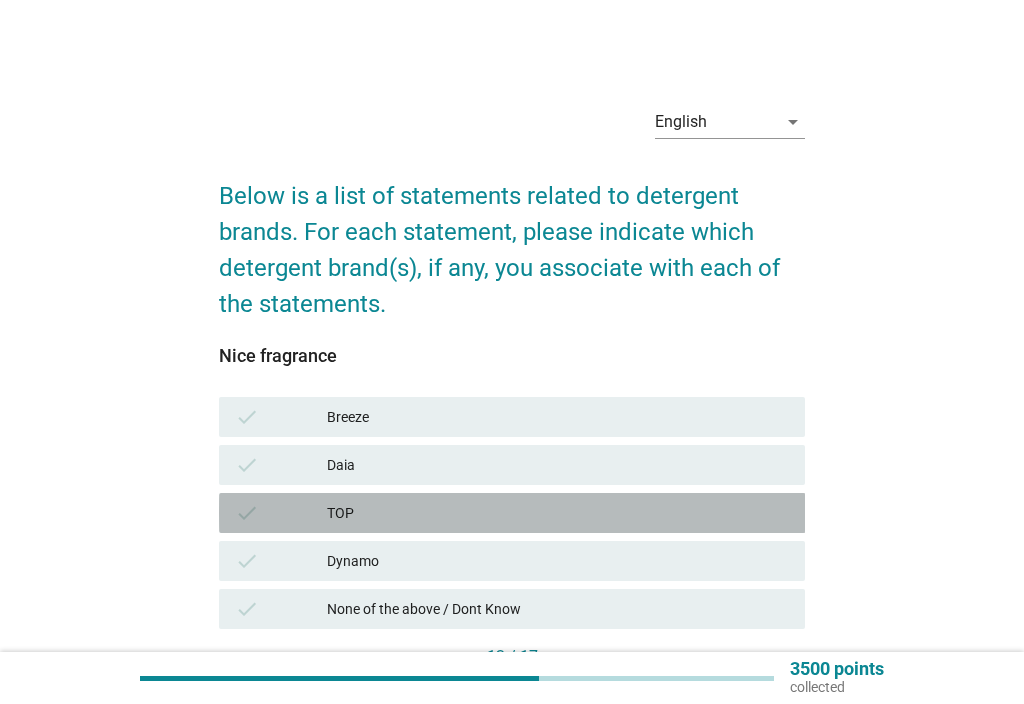 click on "TOP" at bounding box center (558, 513) 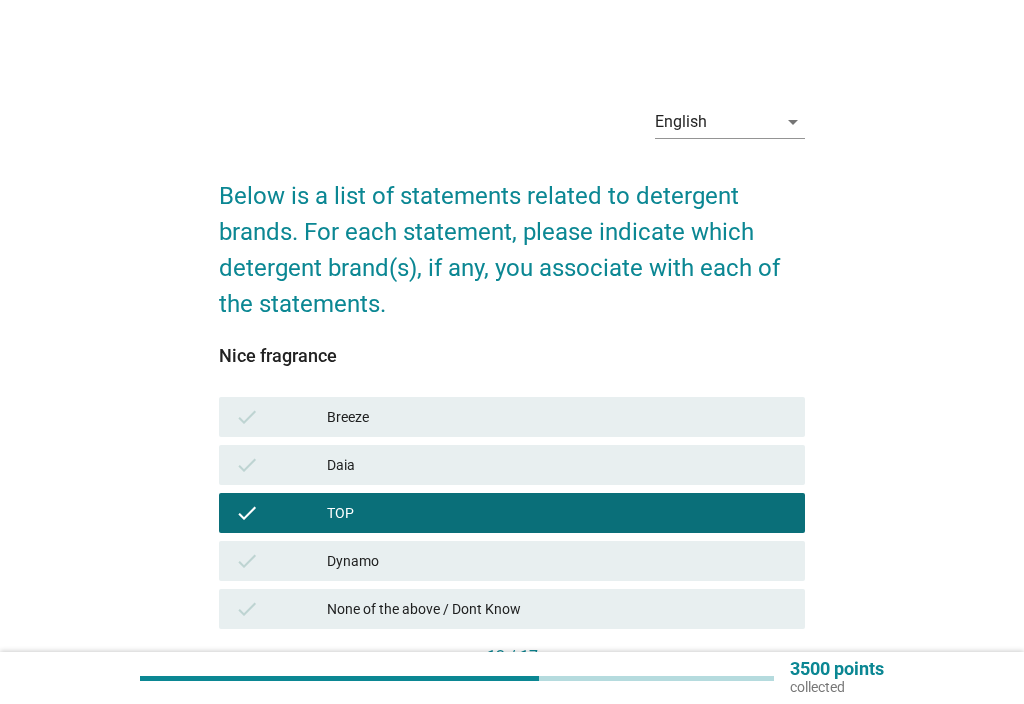 click at bounding box center [457, 678] 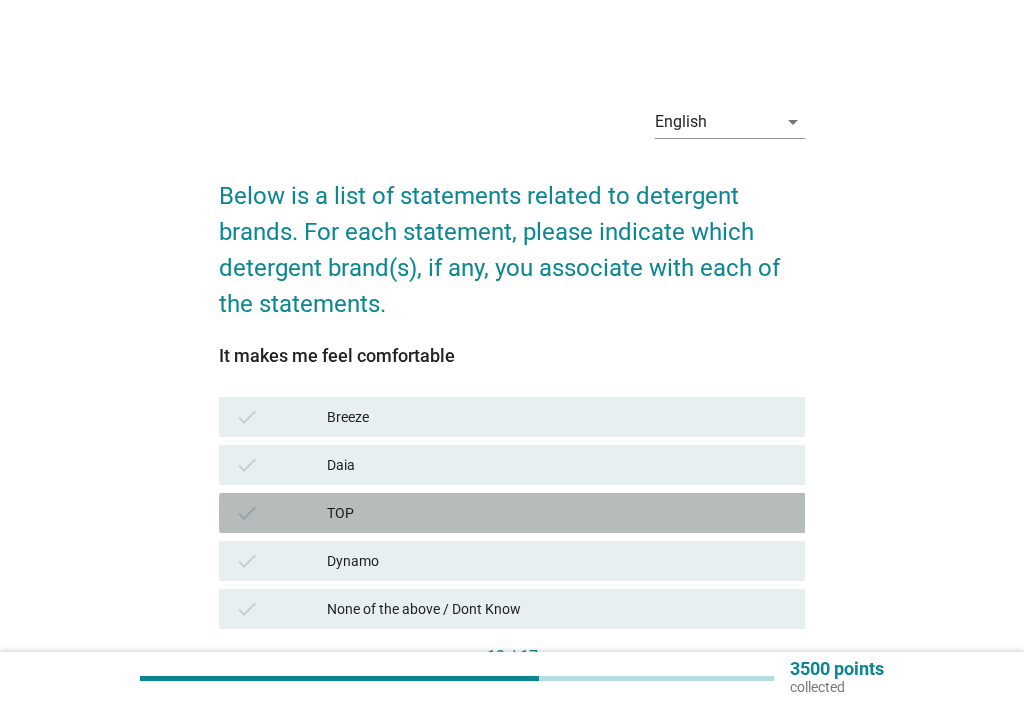 click on "check" at bounding box center (281, 513) 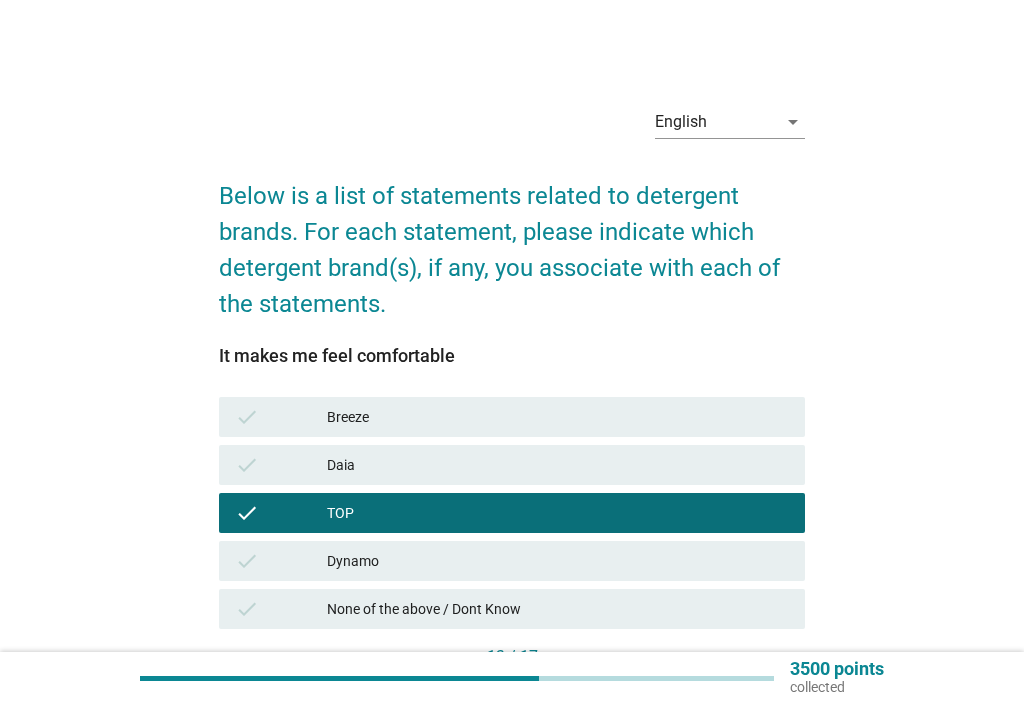 click on "Next" at bounding box center (761, 691) 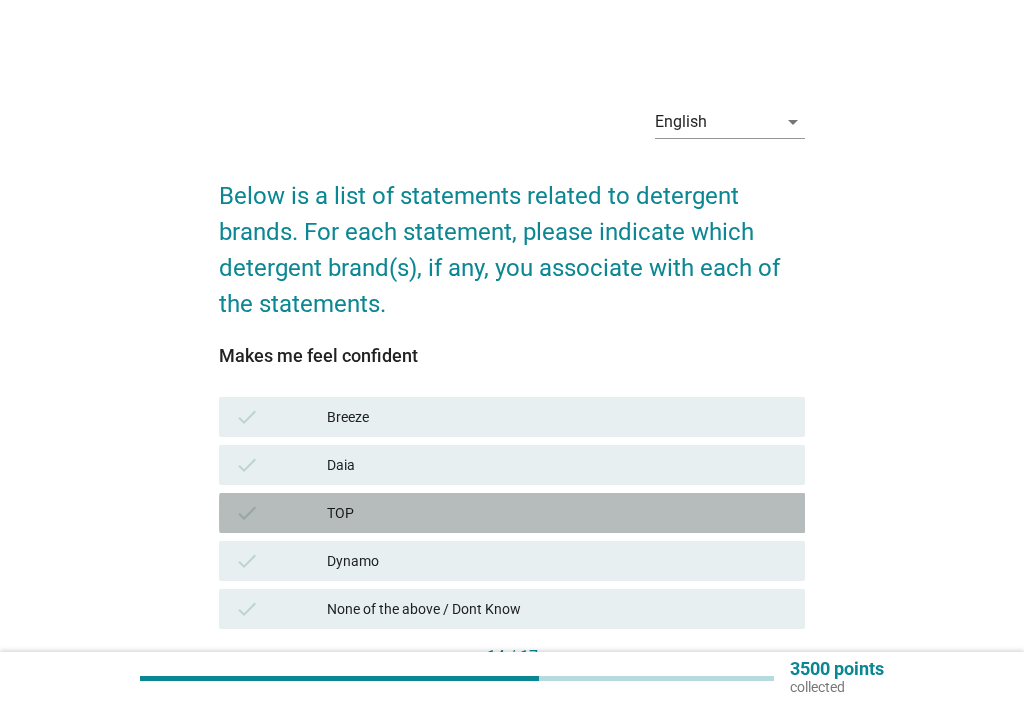 click on "check" at bounding box center [247, 513] 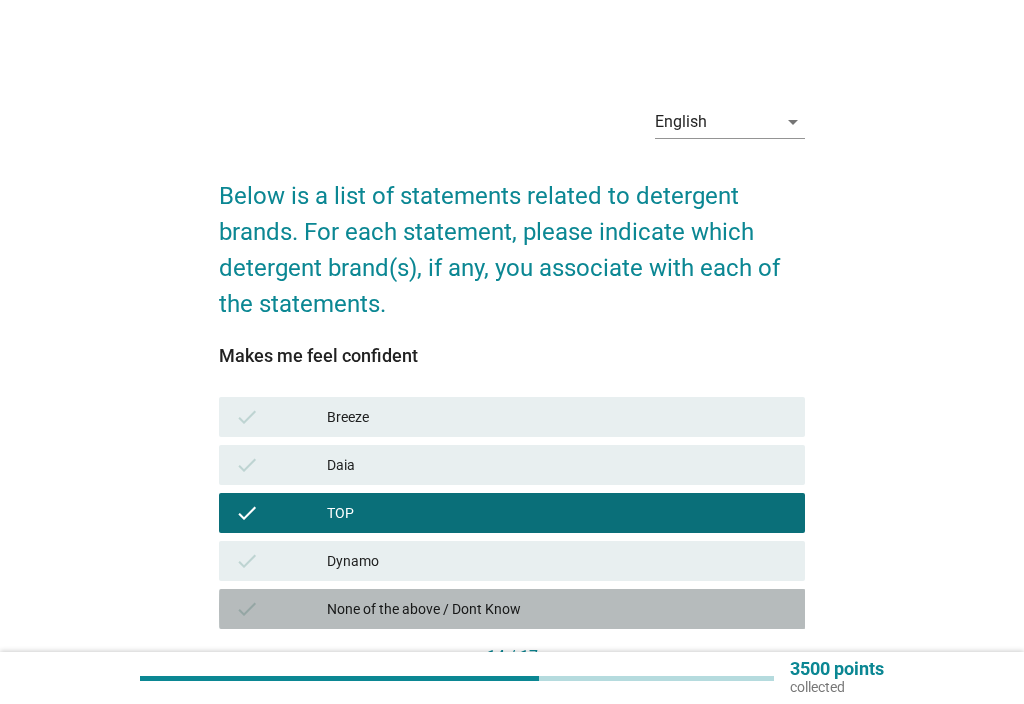 click on "check   None of the above / Dont Know" at bounding box center [512, 609] 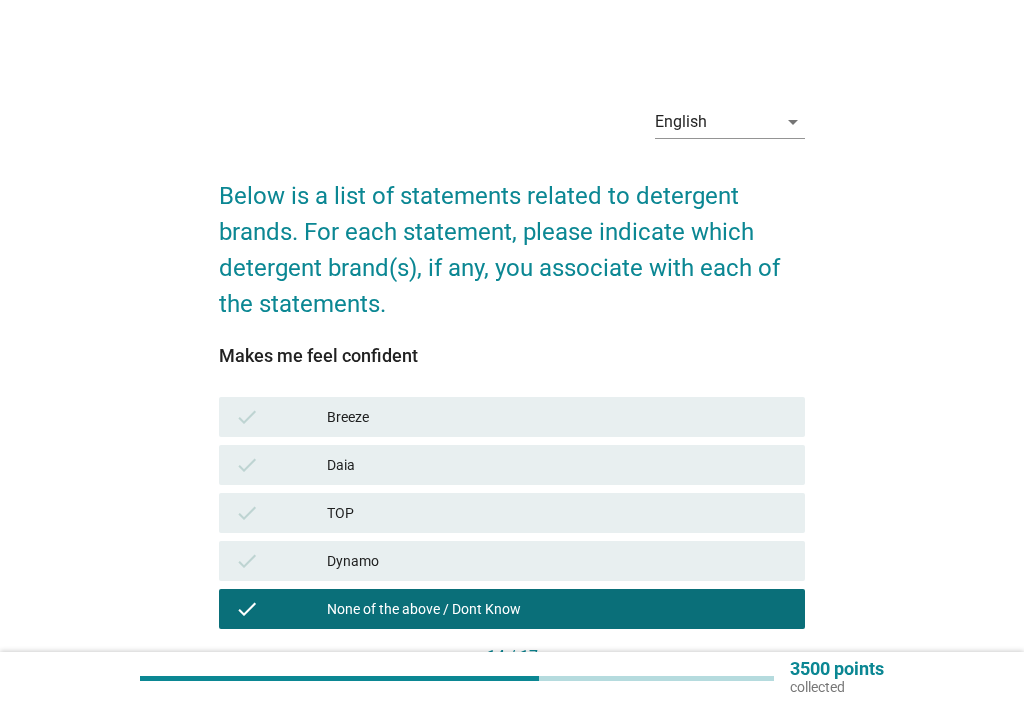 click on "Next" at bounding box center [761, 691] 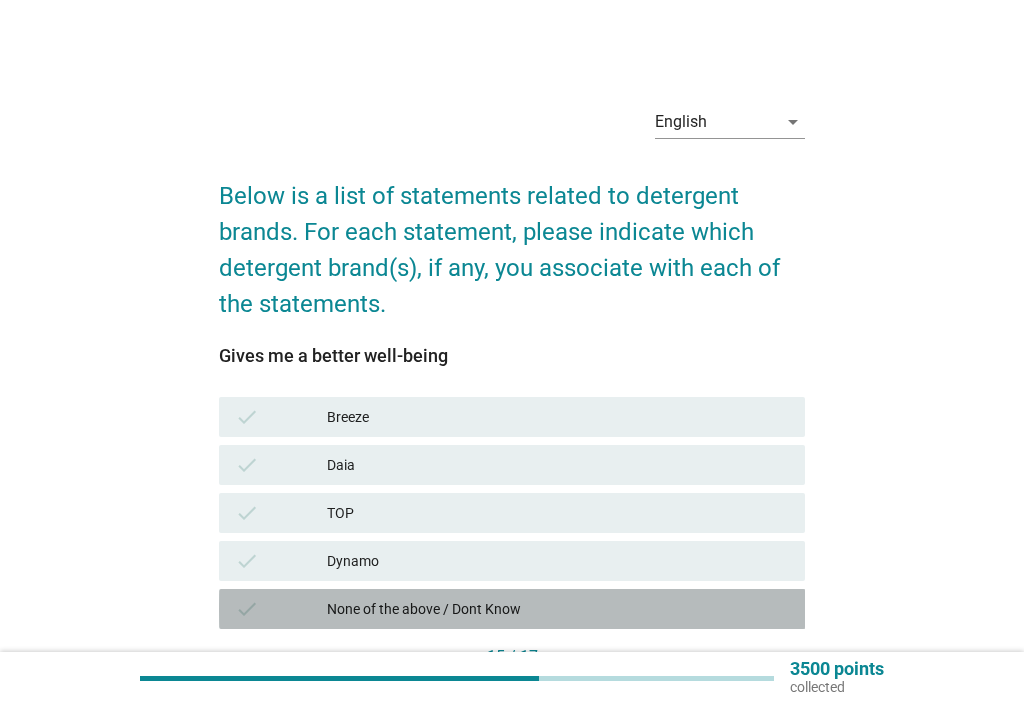 click on "check" at bounding box center (247, 609) 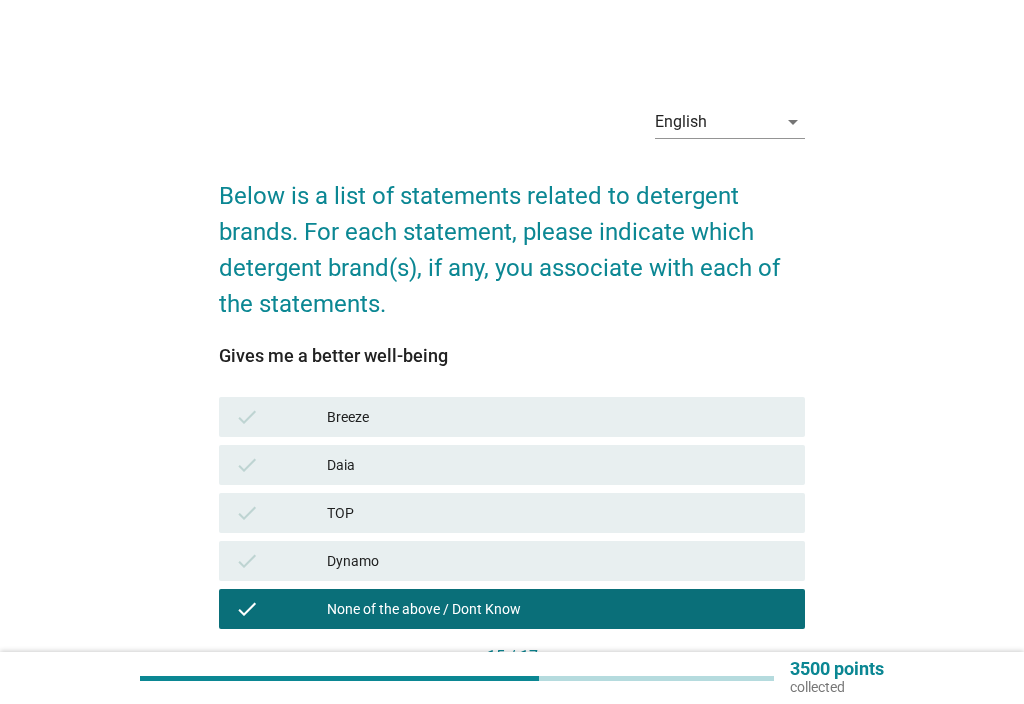 click on "Next" at bounding box center (761, 691) 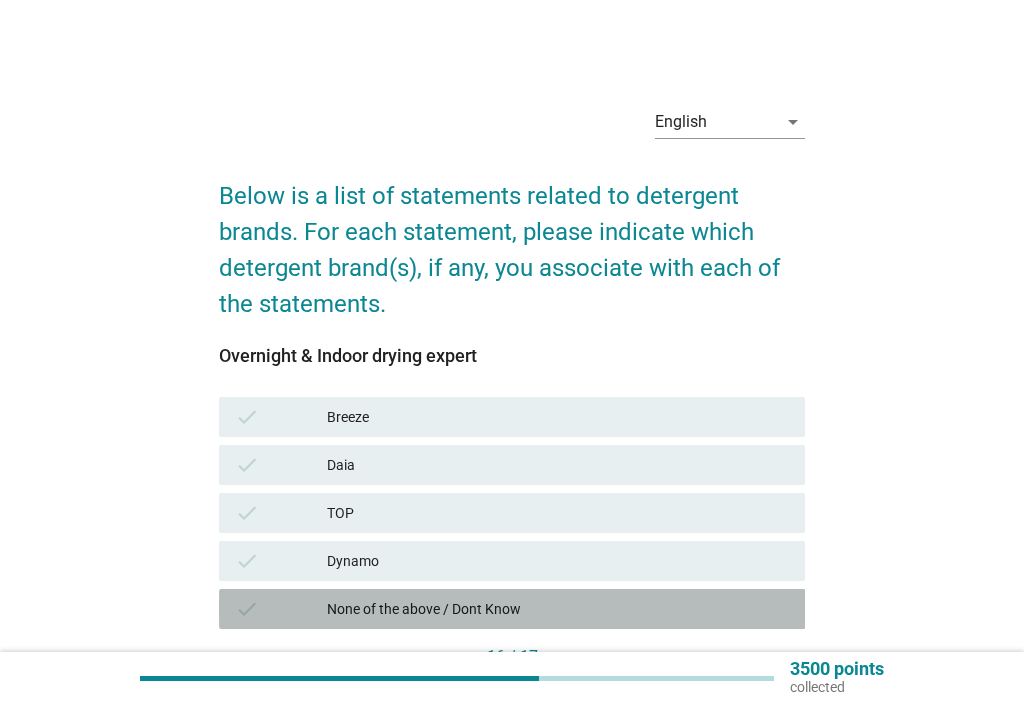 click on "check" at bounding box center [281, 609] 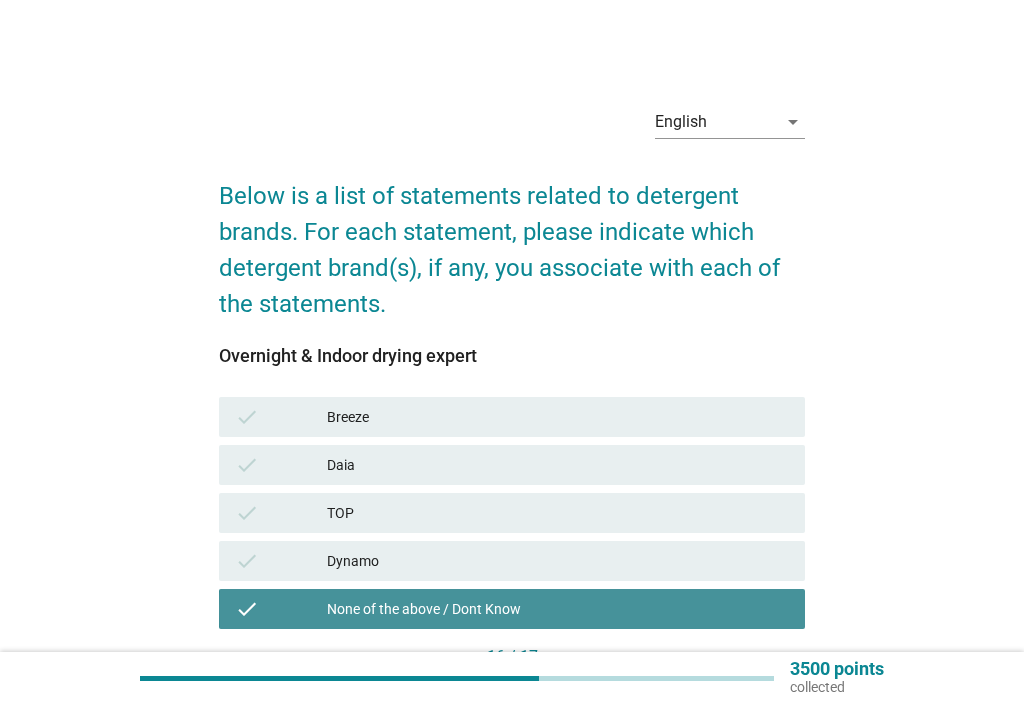 click on "Next" at bounding box center (761, 691) 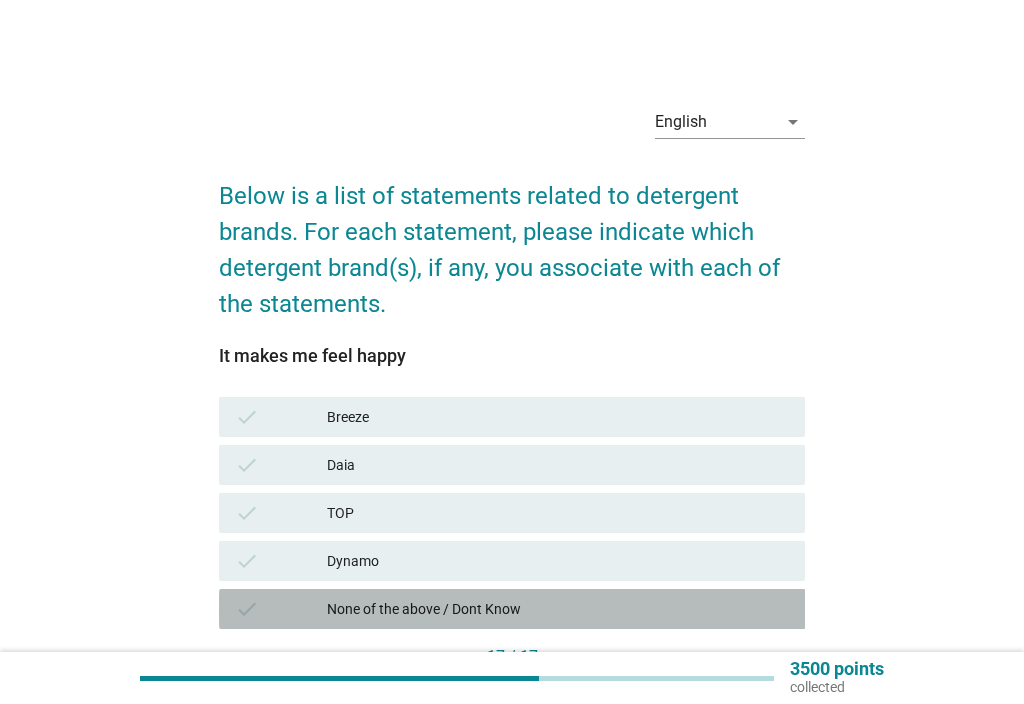 click on "check" at bounding box center [247, 609] 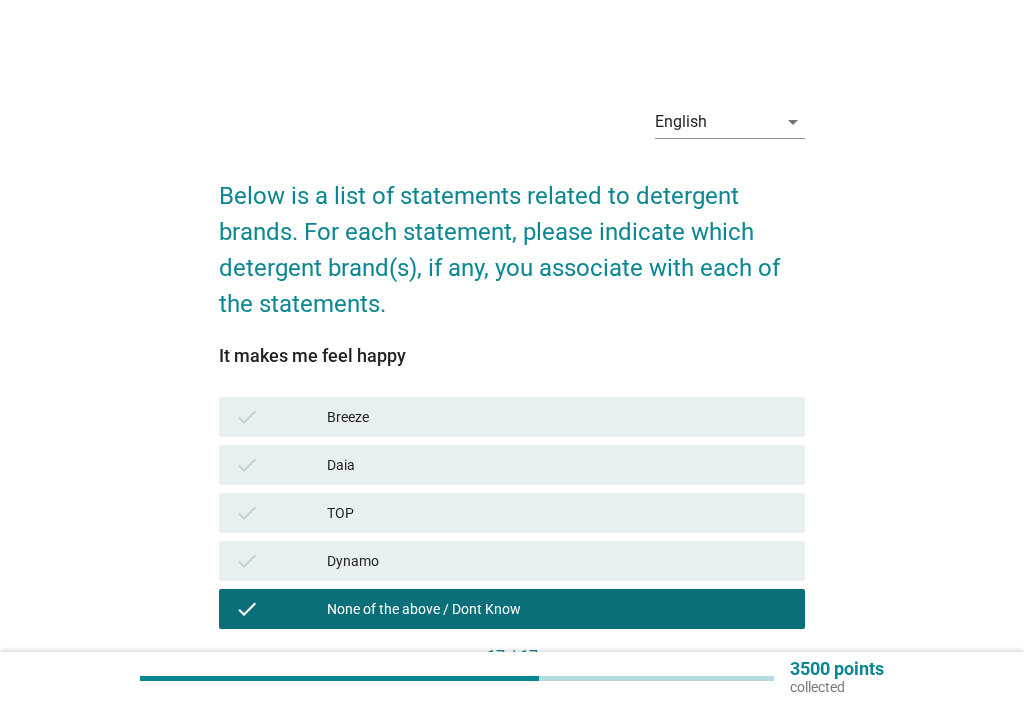 click on "Next question" at bounding box center [735, 691] 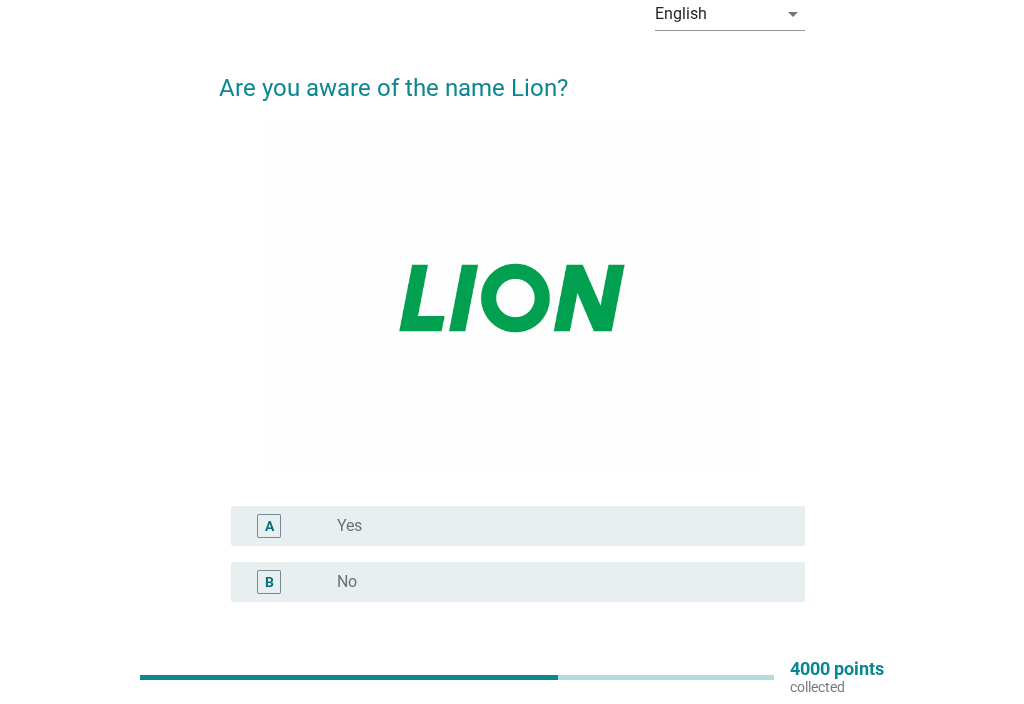scroll, scrollTop: 110, scrollLeft: 0, axis: vertical 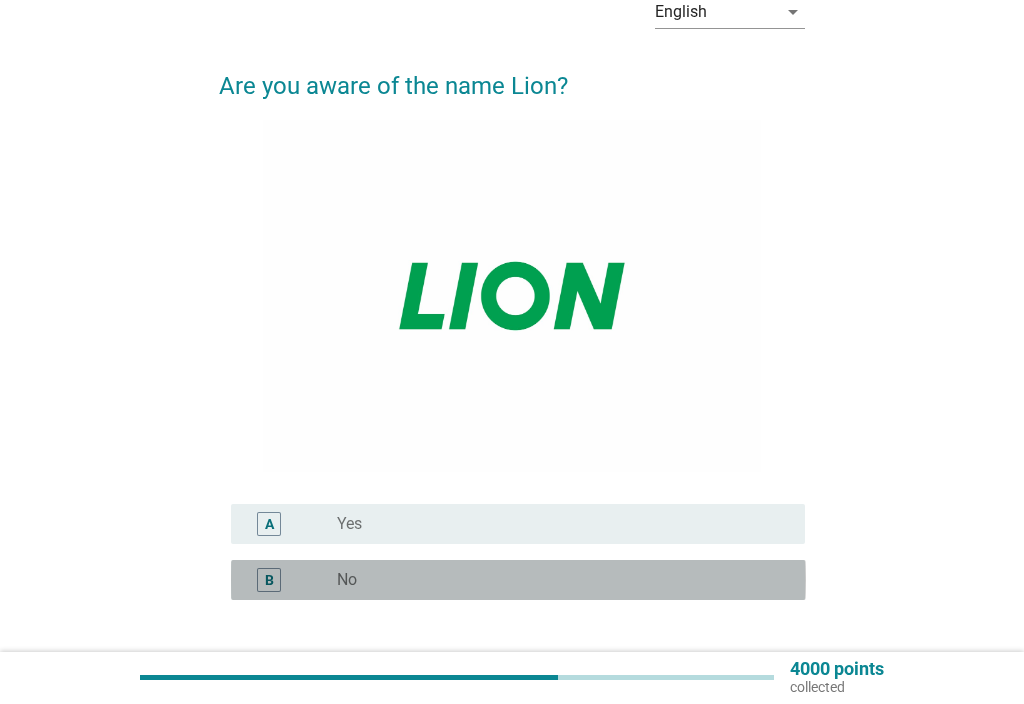 click on "B" at bounding box center (269, 579) 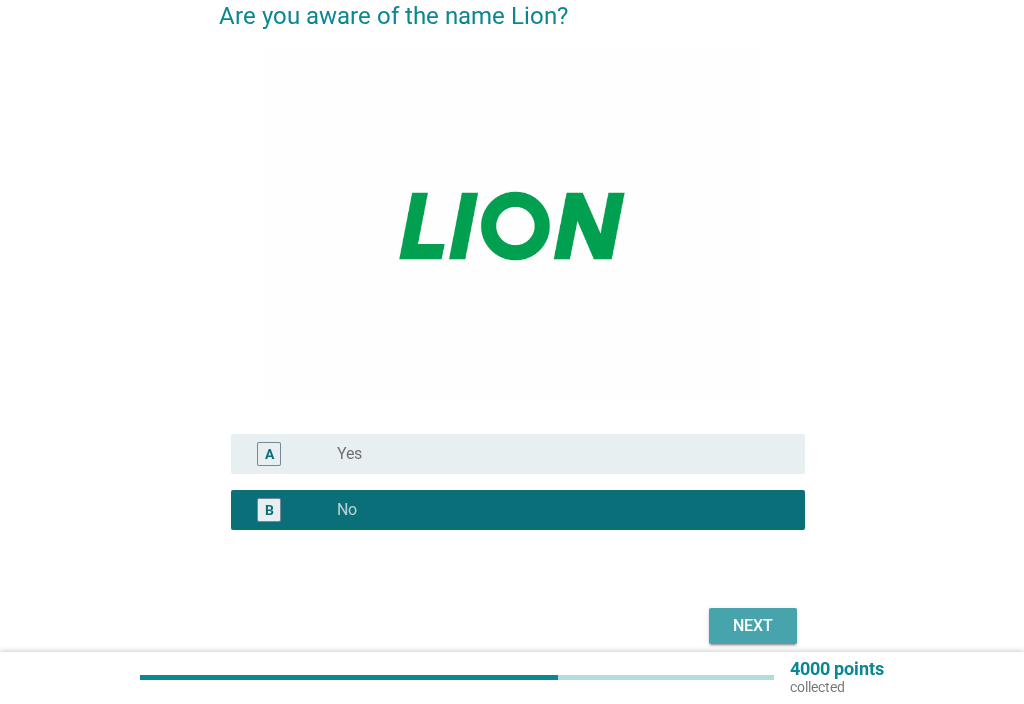 click on "Next" at bounding box center [753, 626] 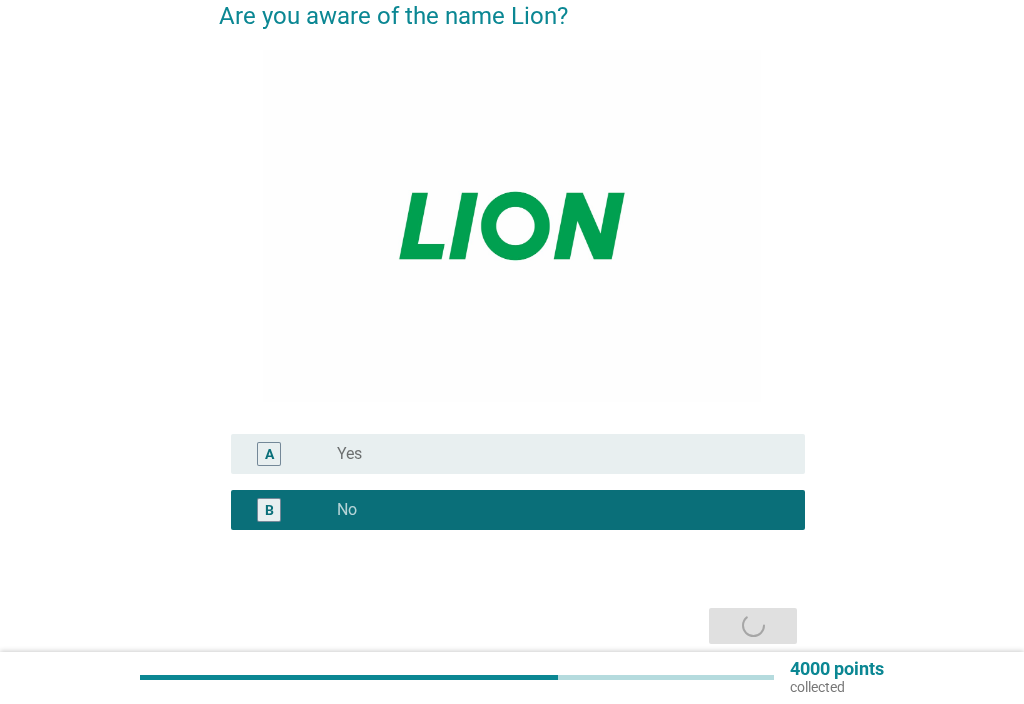 scroll, scrollTop: 27, scrollLeft: 0, axis: vertical 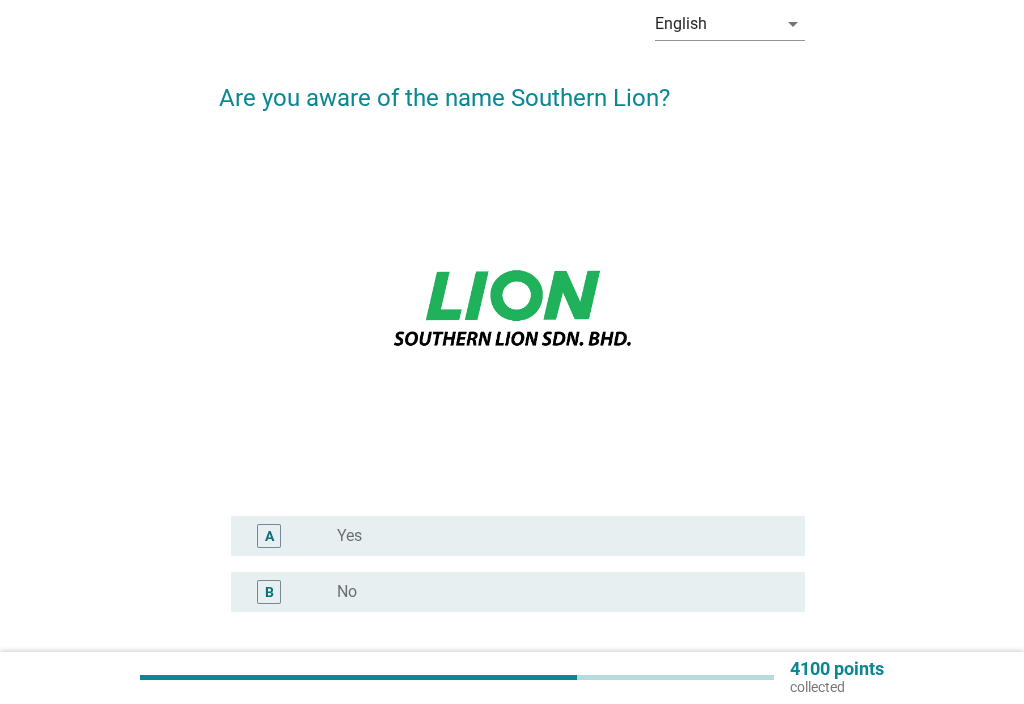 click on "B" at bounding box center [269, 591] 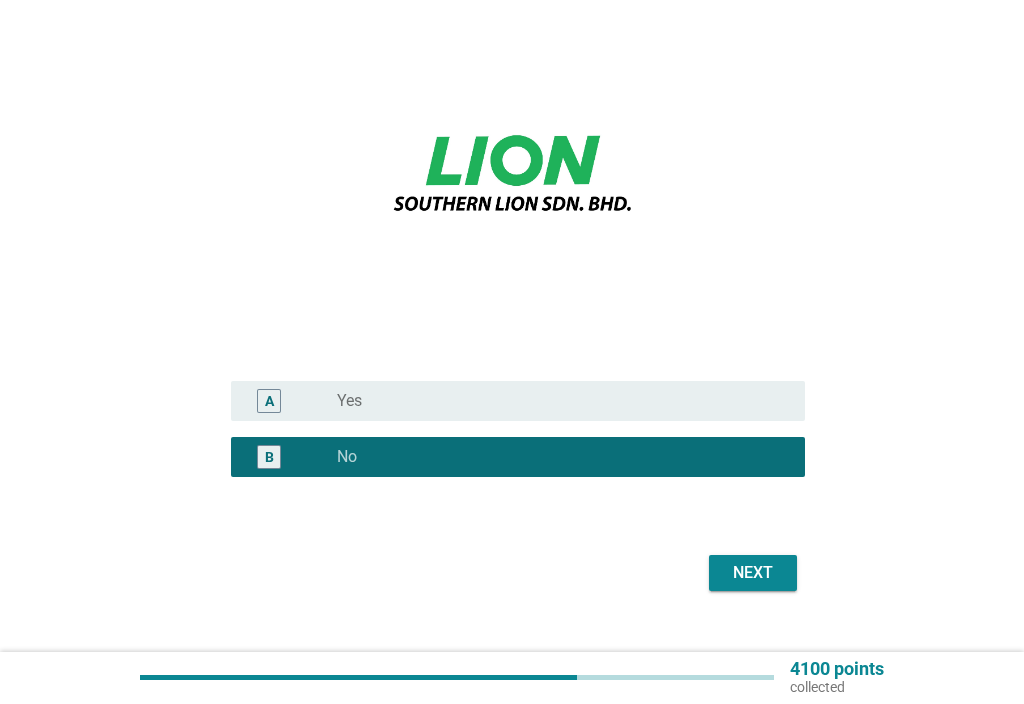 scroll, scrollTop: 240, scrollLeft: 0, axis: vertical 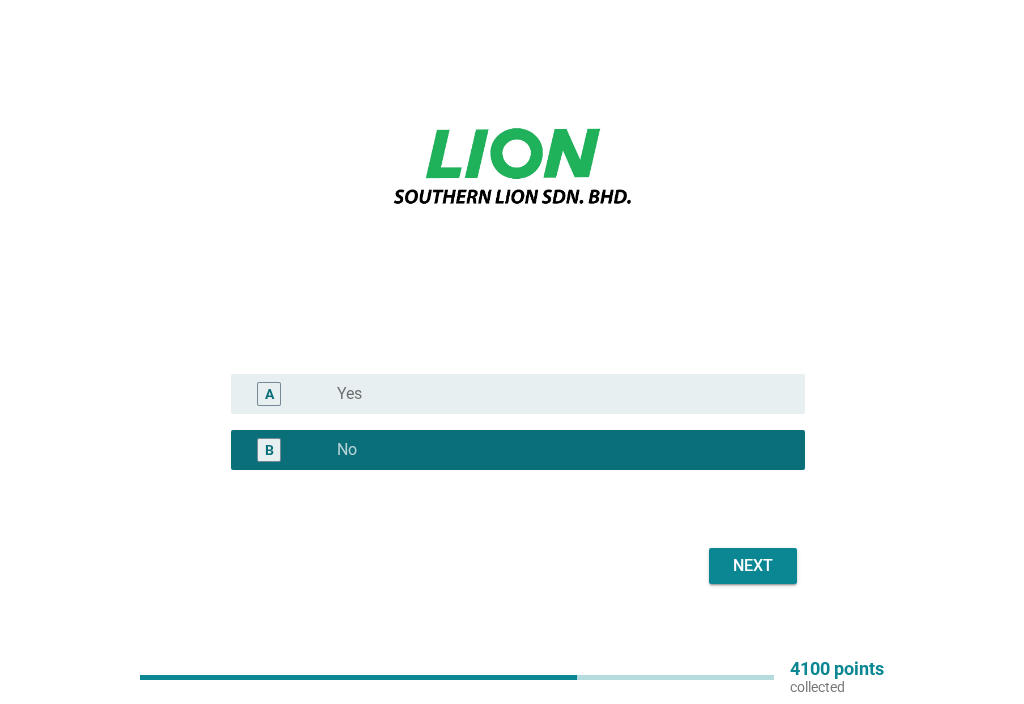 click on "Next" at bounding box center (753, 566) 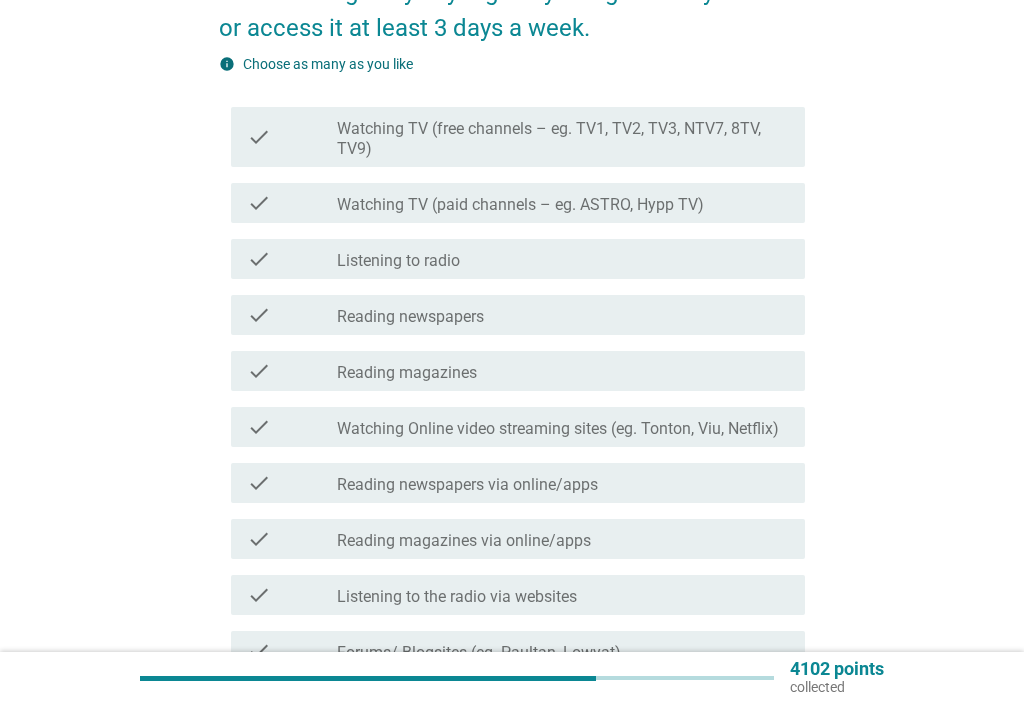 scroll, scrollTop: 0, scrollLeft: 0, axis: both 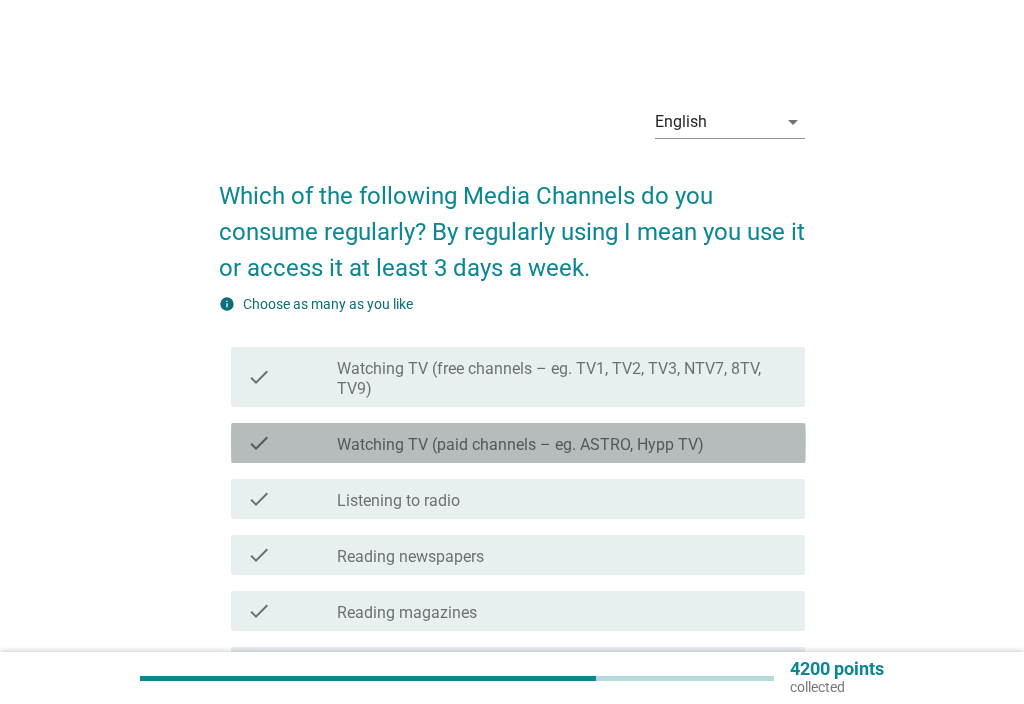 click on "check_box_outline_blank Watching TV (paid channels – eg. ASTRO, Hypp TV)" at bounding box center (563, 443) 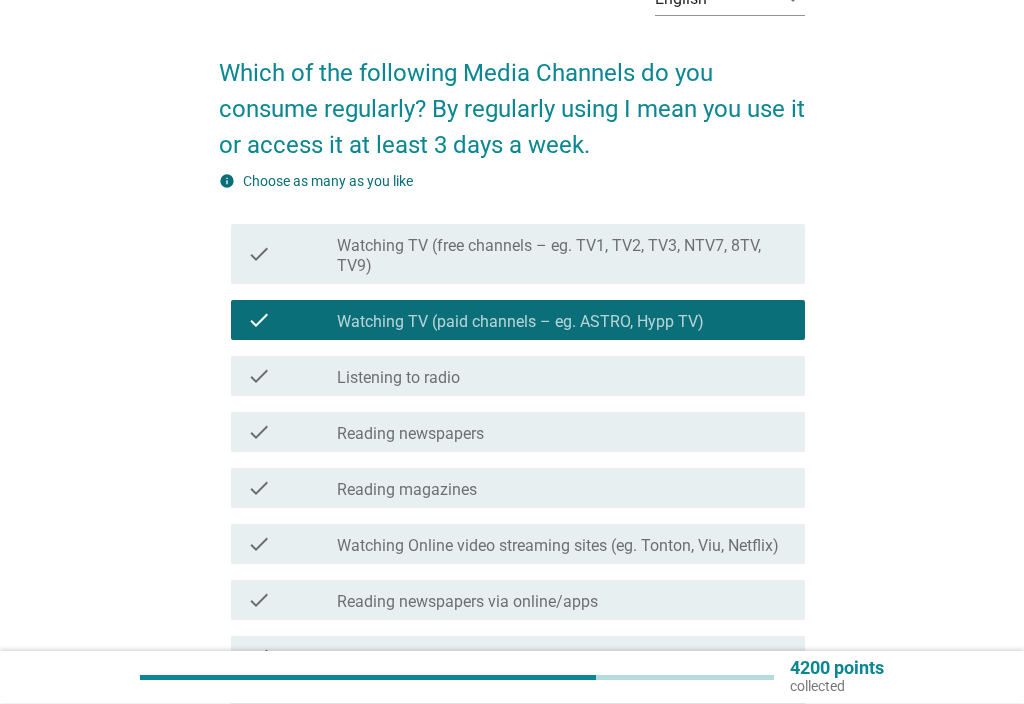 scroll, scrollTop: 123, scrollLeft: 0, axis: vertical 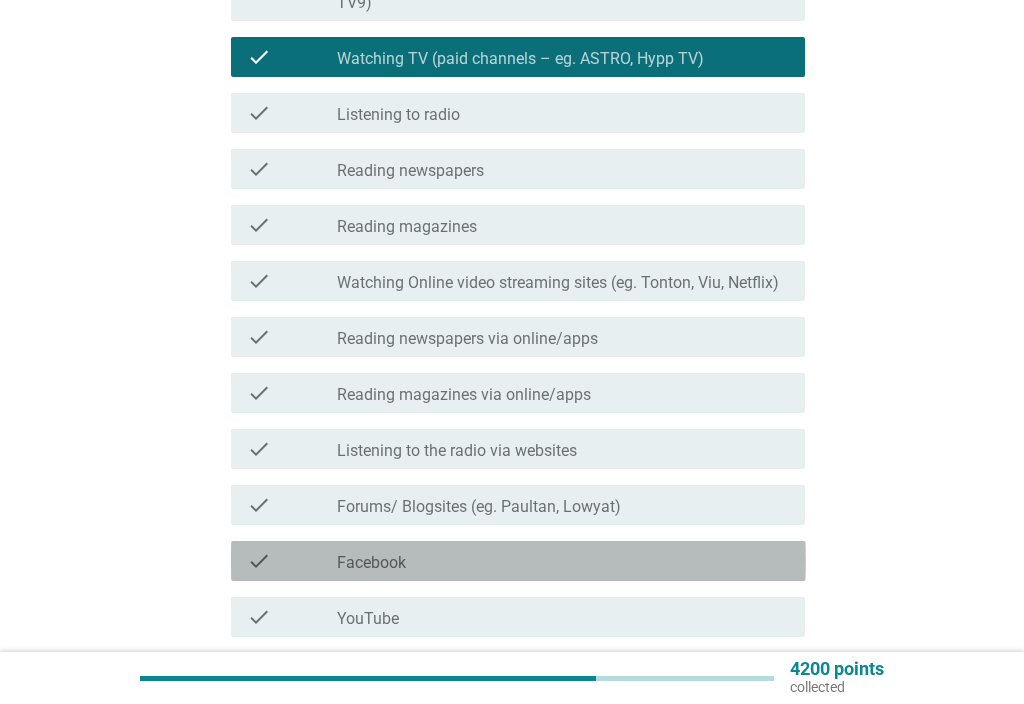 click on "check     check_box_outline_blank Facebook" at bounding box center (518, 561) 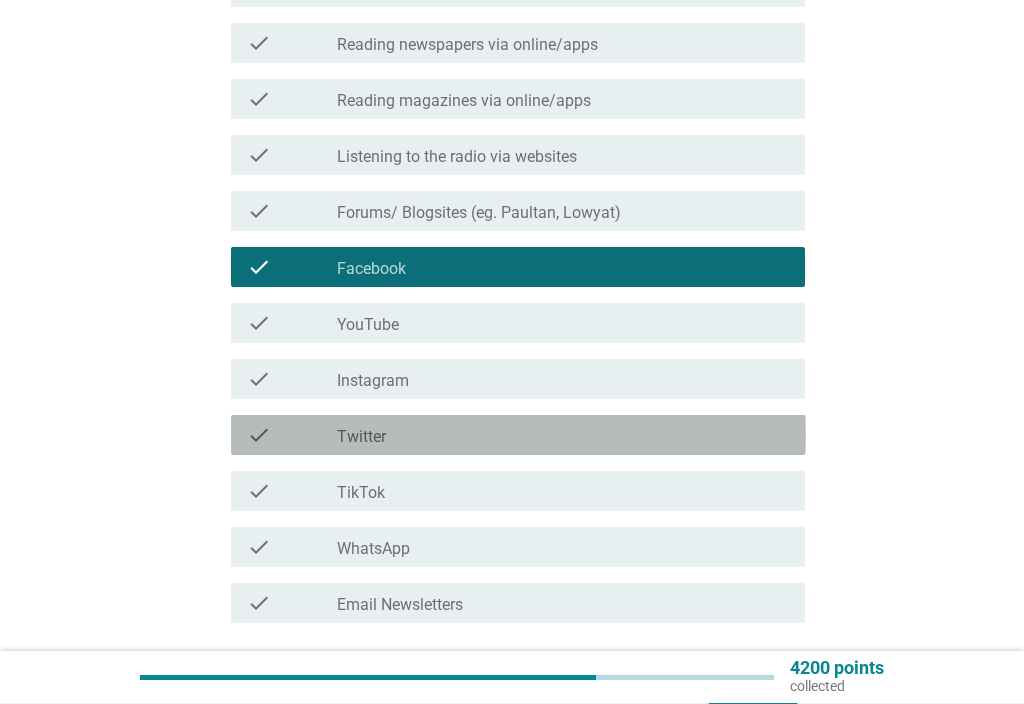 scroll, scrollTop: 684, scrollLeft: 0, axis: vertical 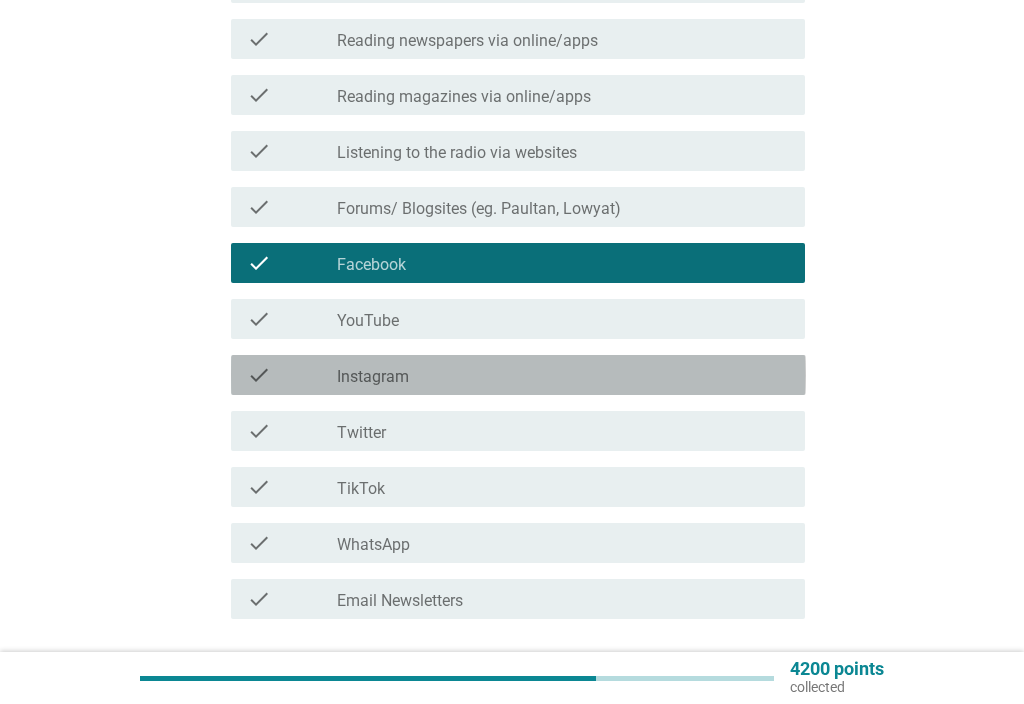 click on "check_box_outline_blank Instagram" at bounding box center [563, 375] 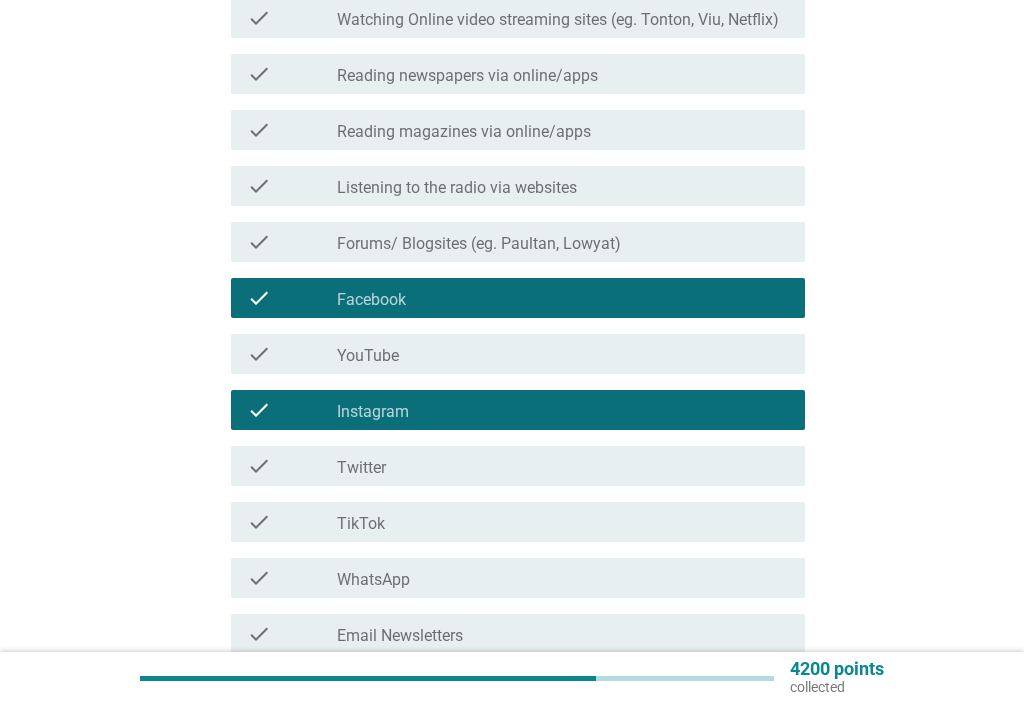 click on "check_box_outline_blank WhatsApp" at bounding box center (563, 578) 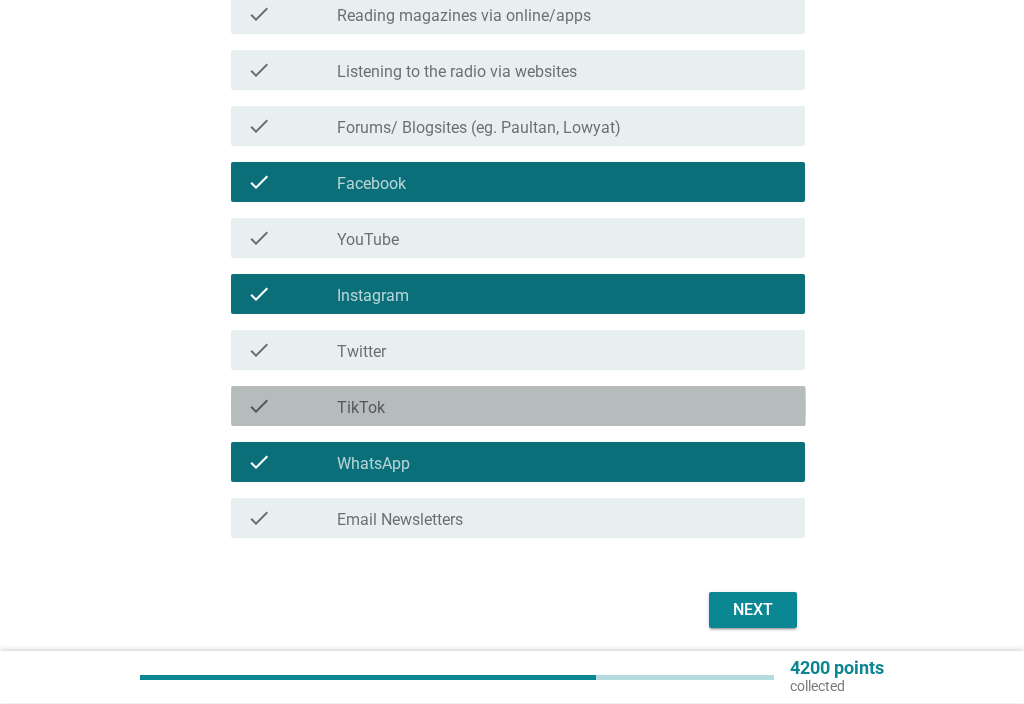 scroll, scrollTop: 765, scrollLeft: 0, axis: vertical 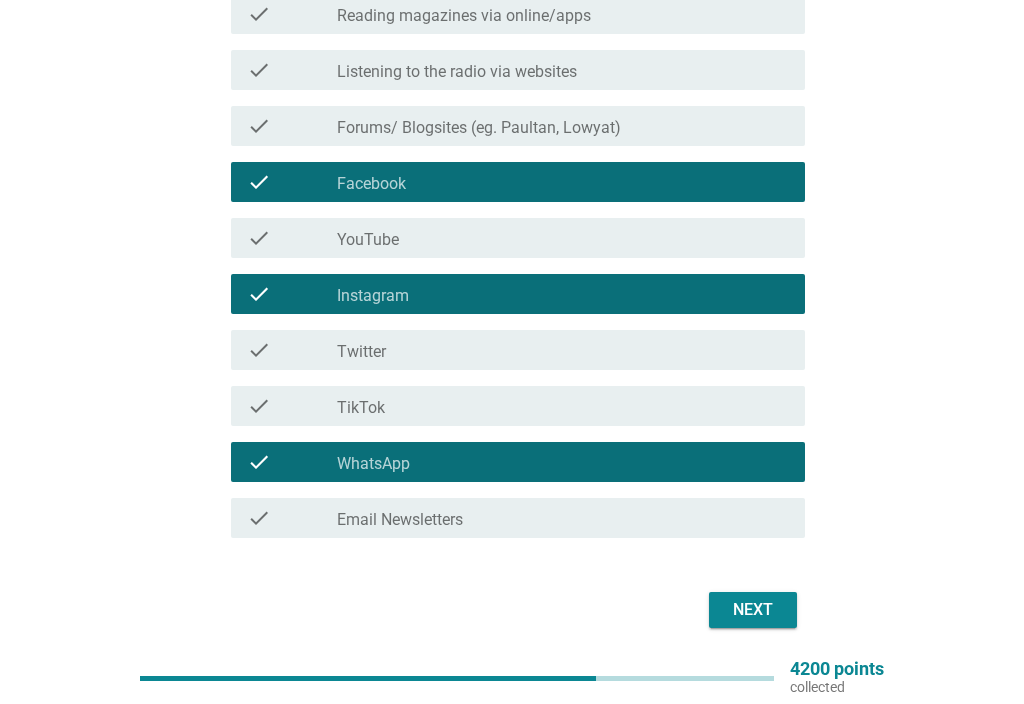 click on "Next" at bounding box center [753, 610] 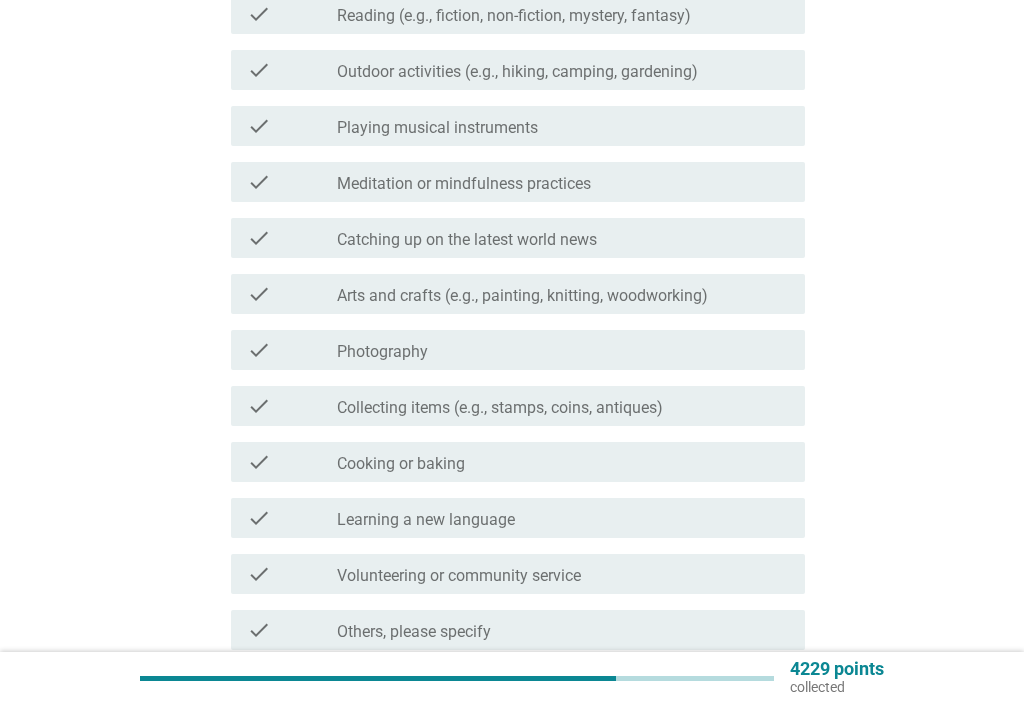 scroll, scrollTop: 0, scrollLeft: 0, axis: both 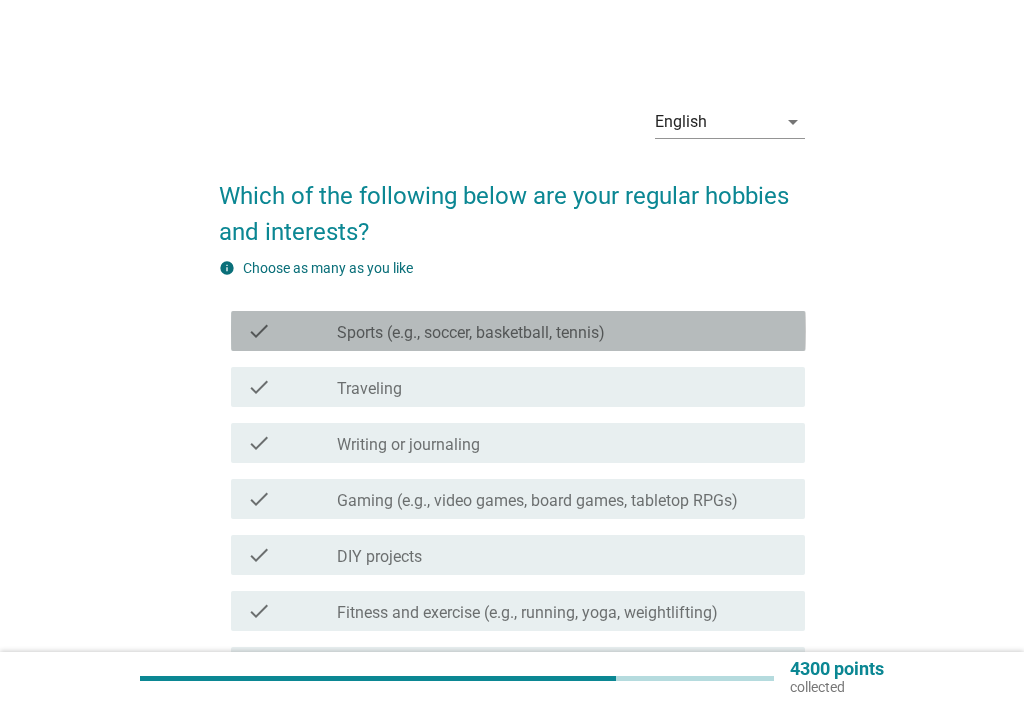 click on "check_box_outline_blank Sports (e.g., soccer, basketball, tennis)" at bounding box center (563, 331) 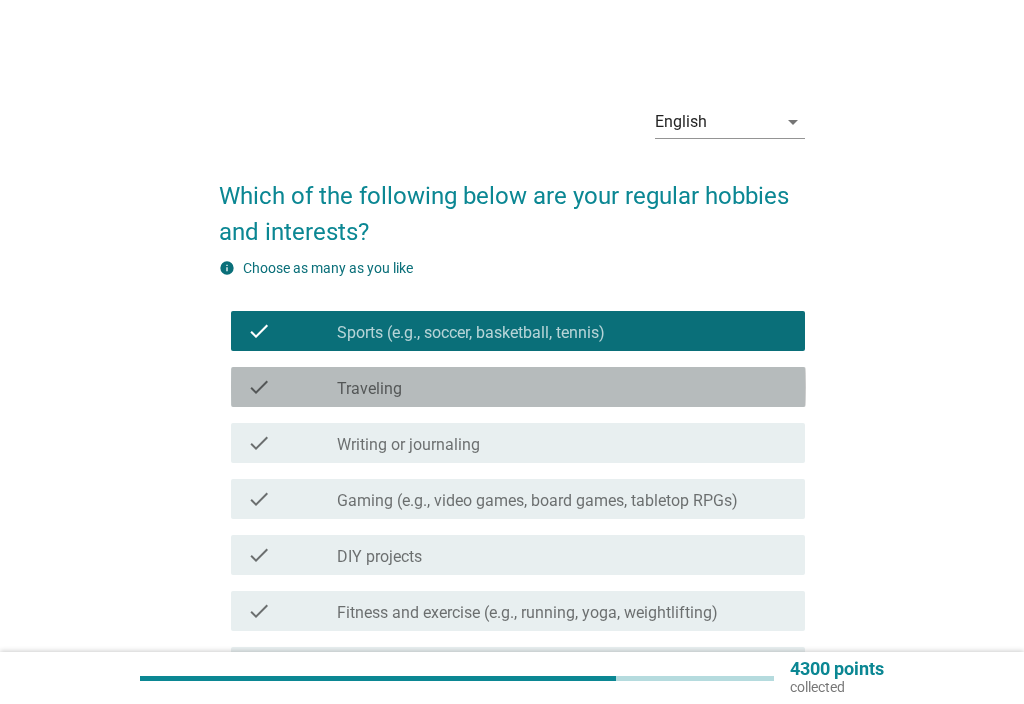 click on "check     check_box_outline_blank Traveling" at bounding box center (518, 387) 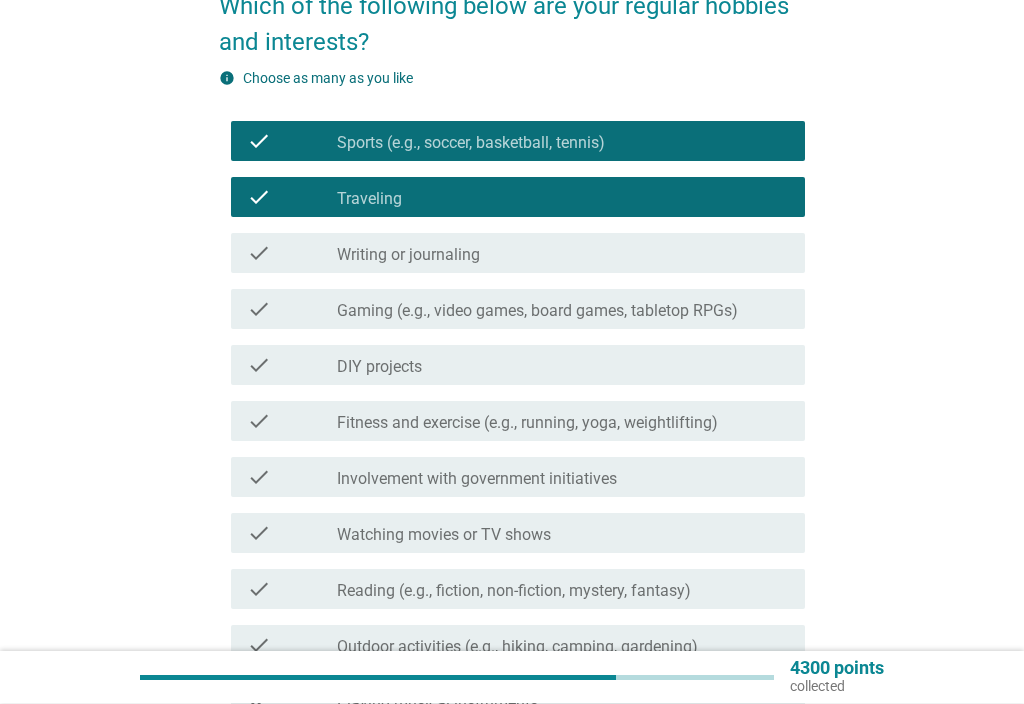 scroll, scrollTop: 200, scrollLeft: 0, axis: vertical 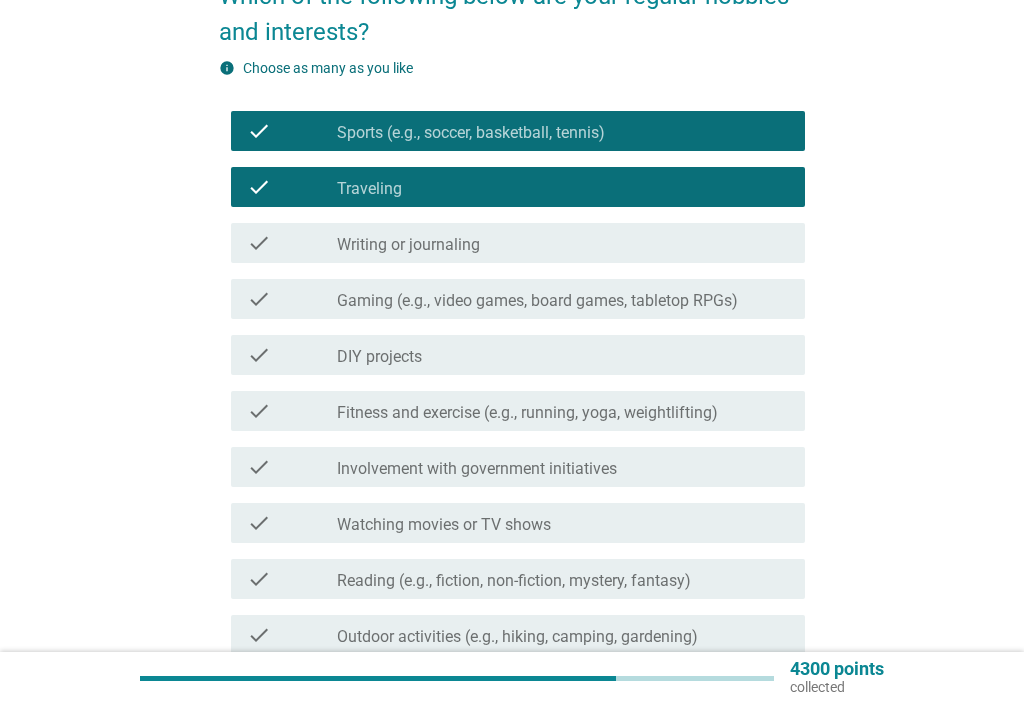 click on "check_box_outline_blank Watching movies or TV shows" at bounding box center [563, 523] 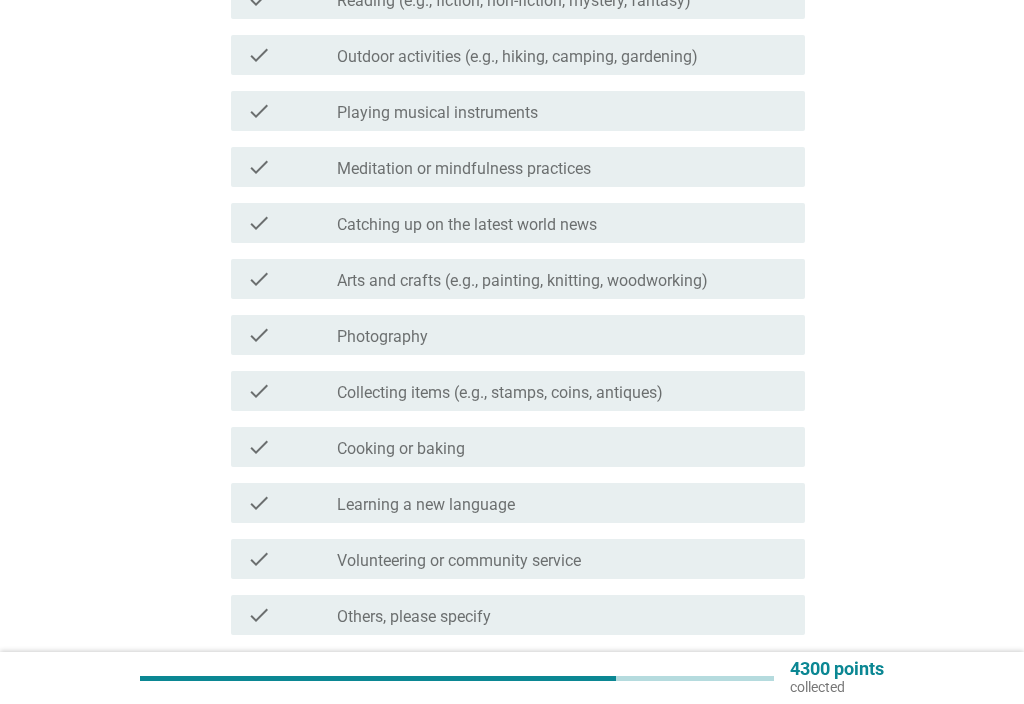 scroll, scrollTop: 924, scrollLeft: 0, axis: vertical 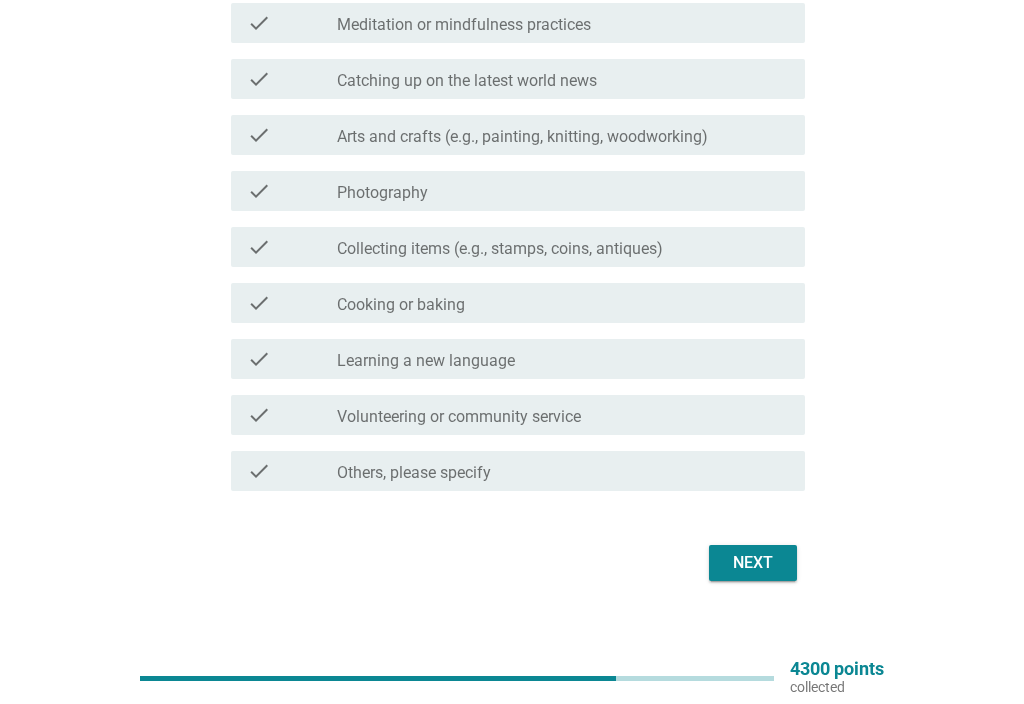 click on "Next" at bounding box center (753, 563) 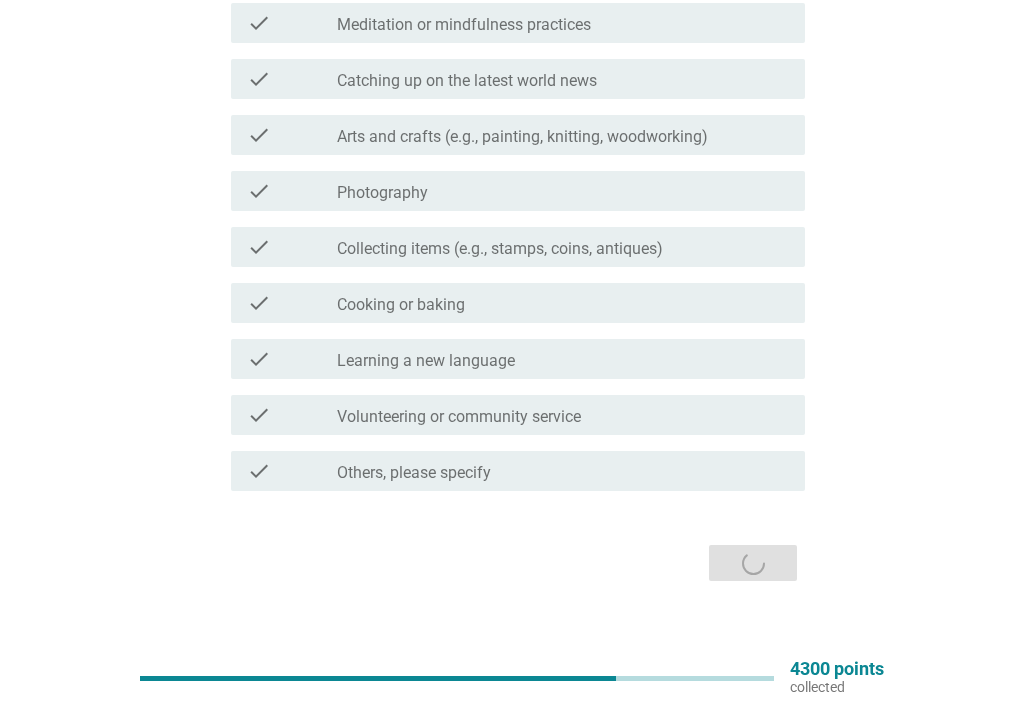 scroll, scrollTop: 0, scrollLeft: 0, axis: both 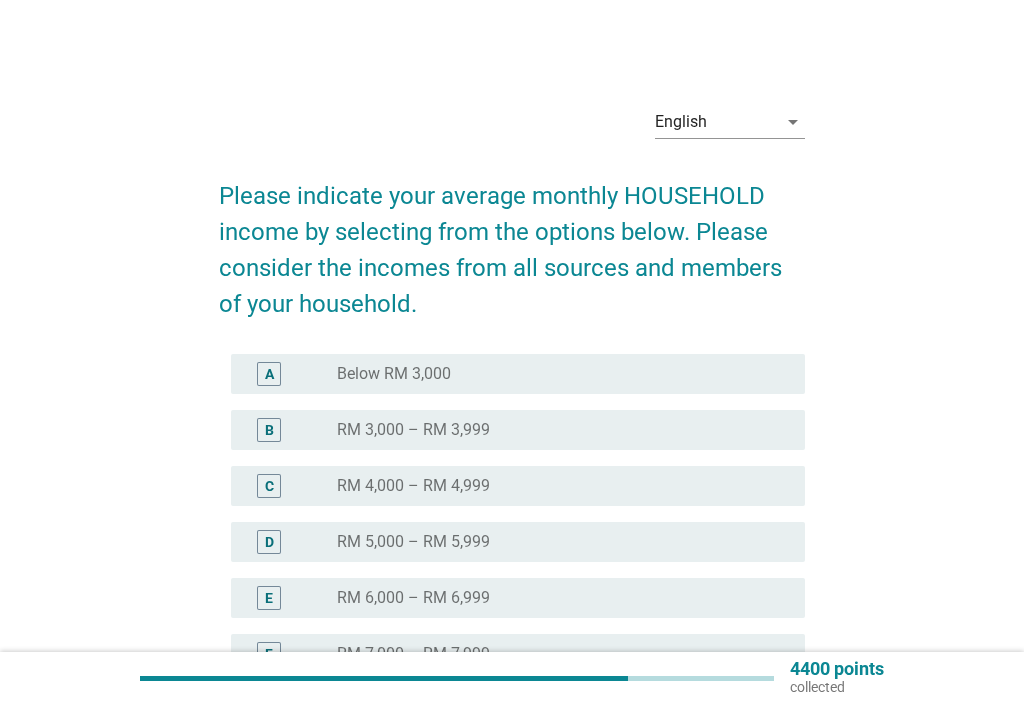 click on "radio_button_unchecked RM 4,000 – RM 4,999" at bounding box center (555, 486) 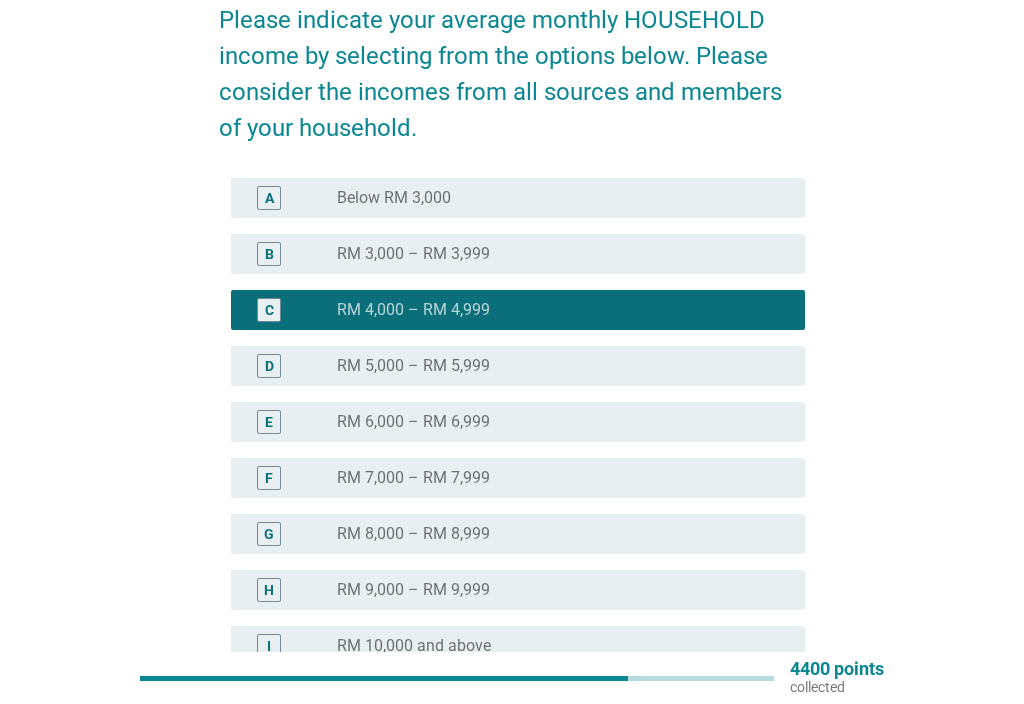 scroll, scrollTop: 179, scrollLeft: 0, axis: vertical 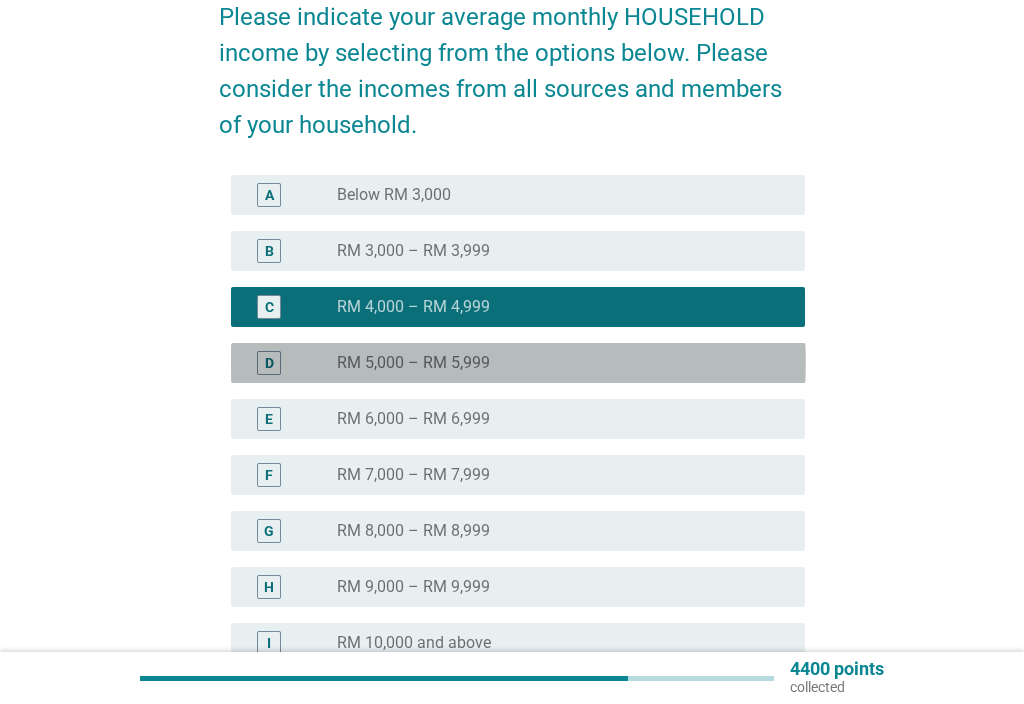 click on "radio_button_unchecked RM 5,000 – RM 5,999" at bounding box center (555, 363) 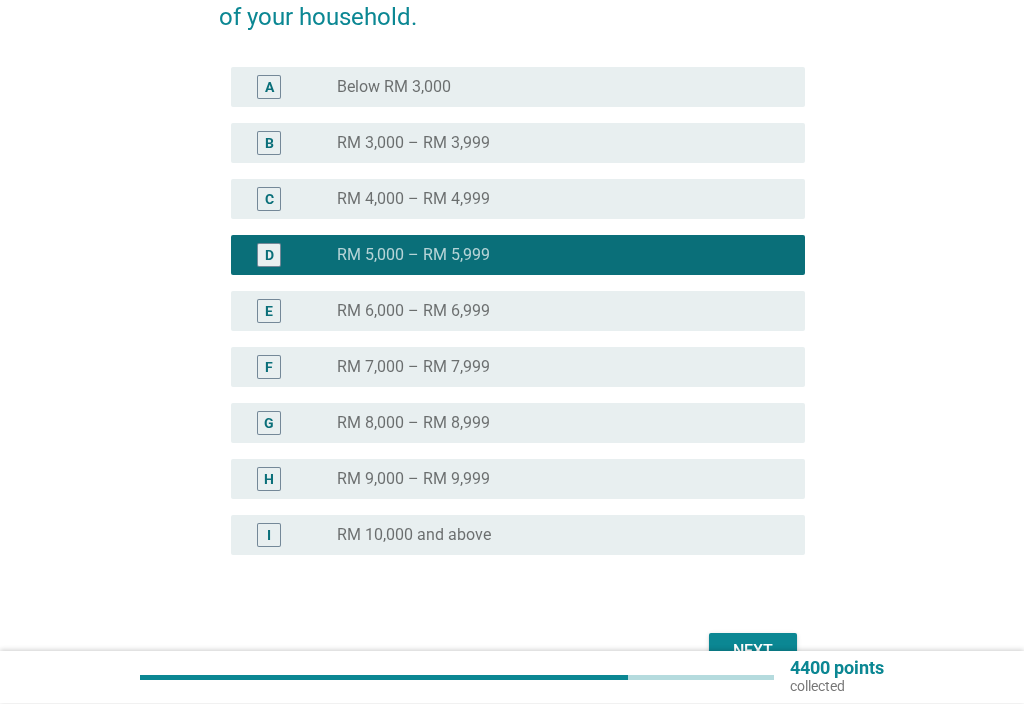 scroll, scrollTop: 287, scrollLeft: 0, axis: vertical 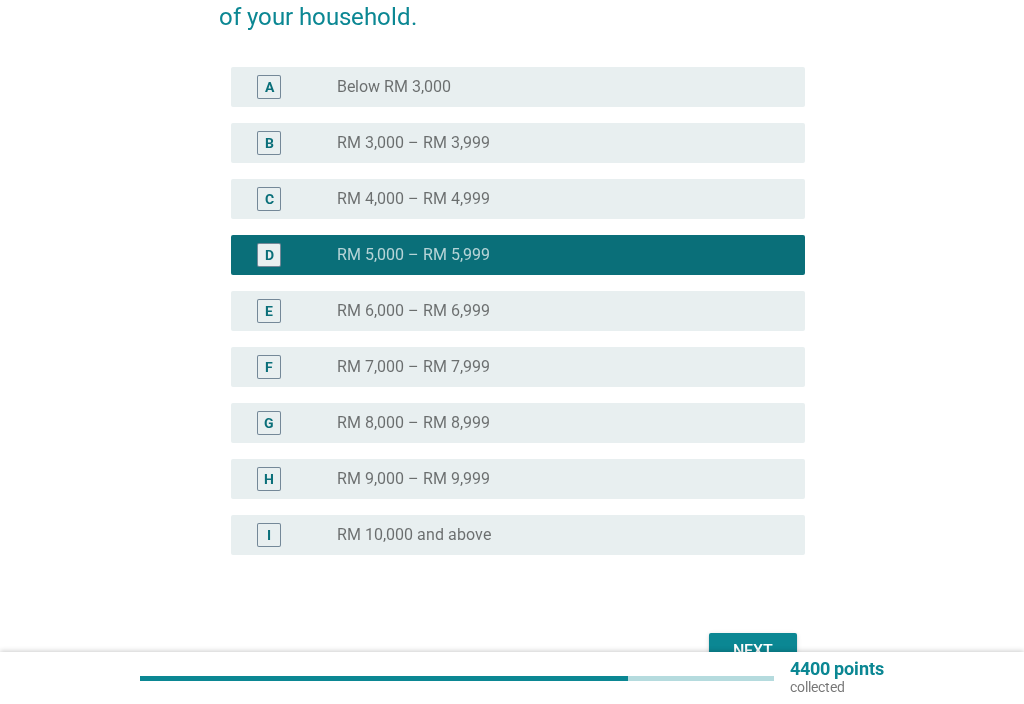 click on "radio_button_unchecked RM 4,000 – RM 4,999" at bounding box center (563, 199) 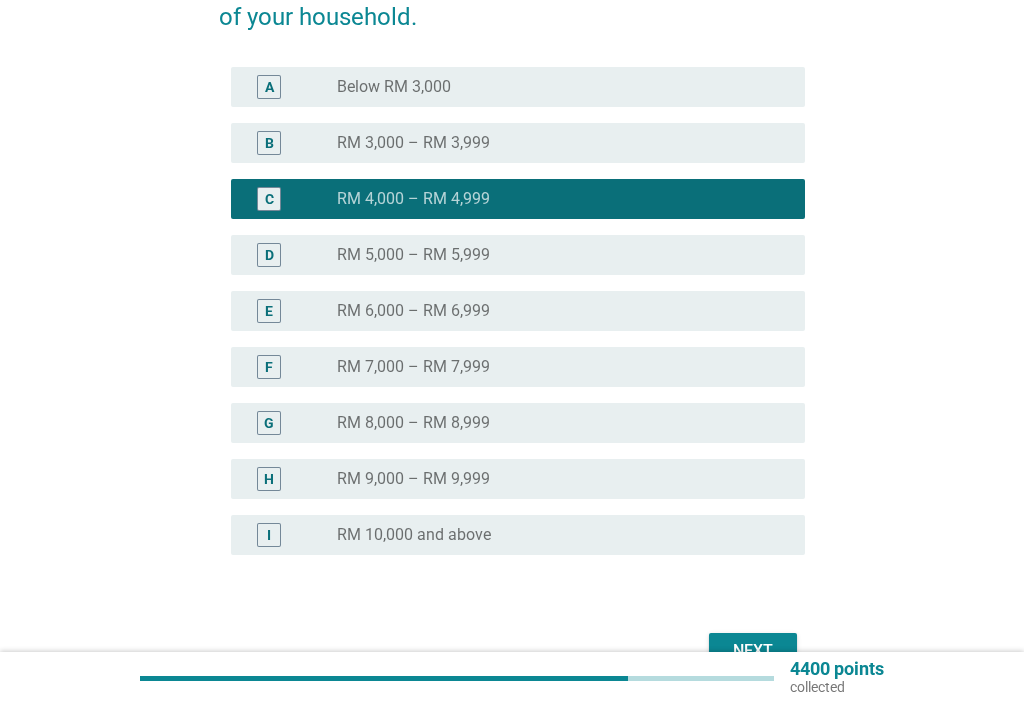 click on "Next" at bounding box center [753, 651] 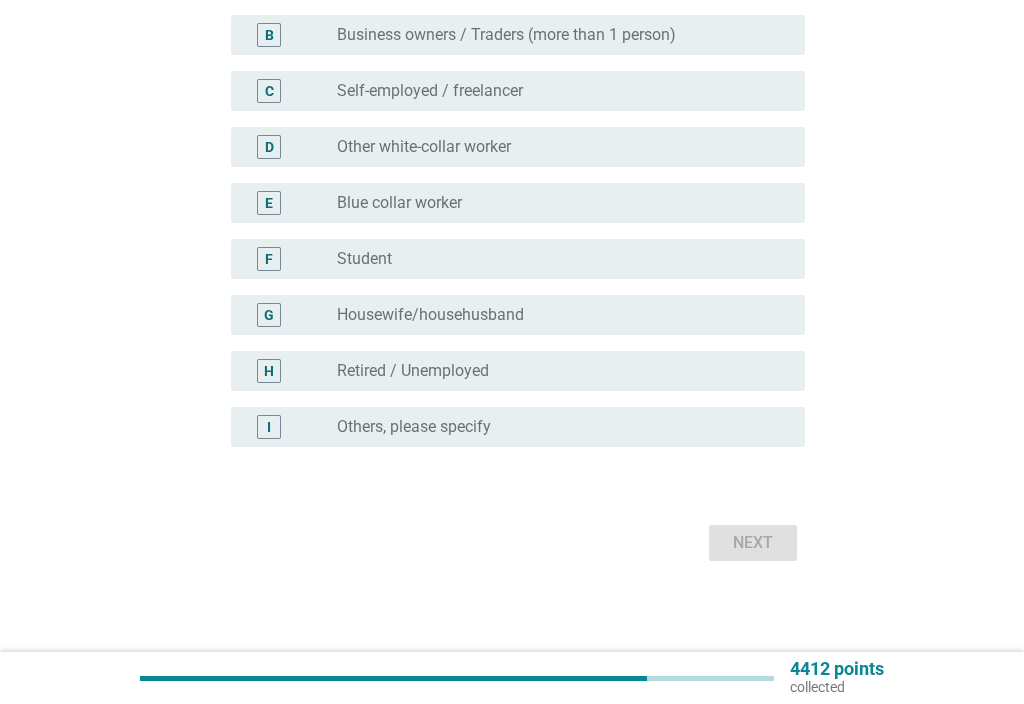 scroll, scrollTop: 0, scrollLeft: 0, axis: both 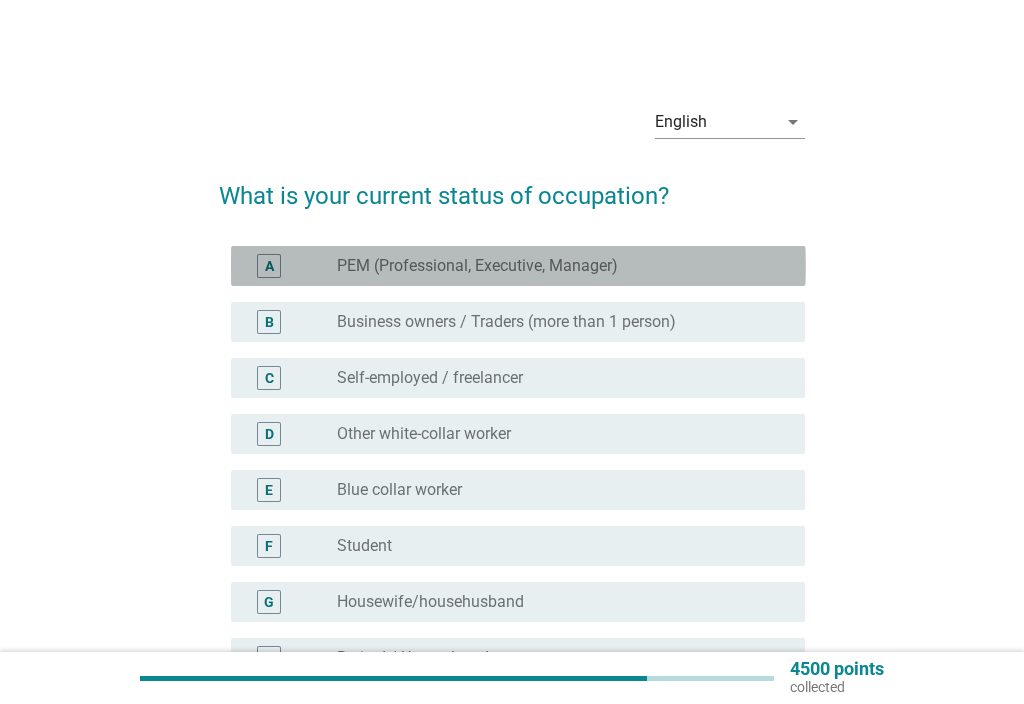 click on "radio_button_unchecked PEM (Professional, Executive, Manager)" at bounding box center (555, 266) 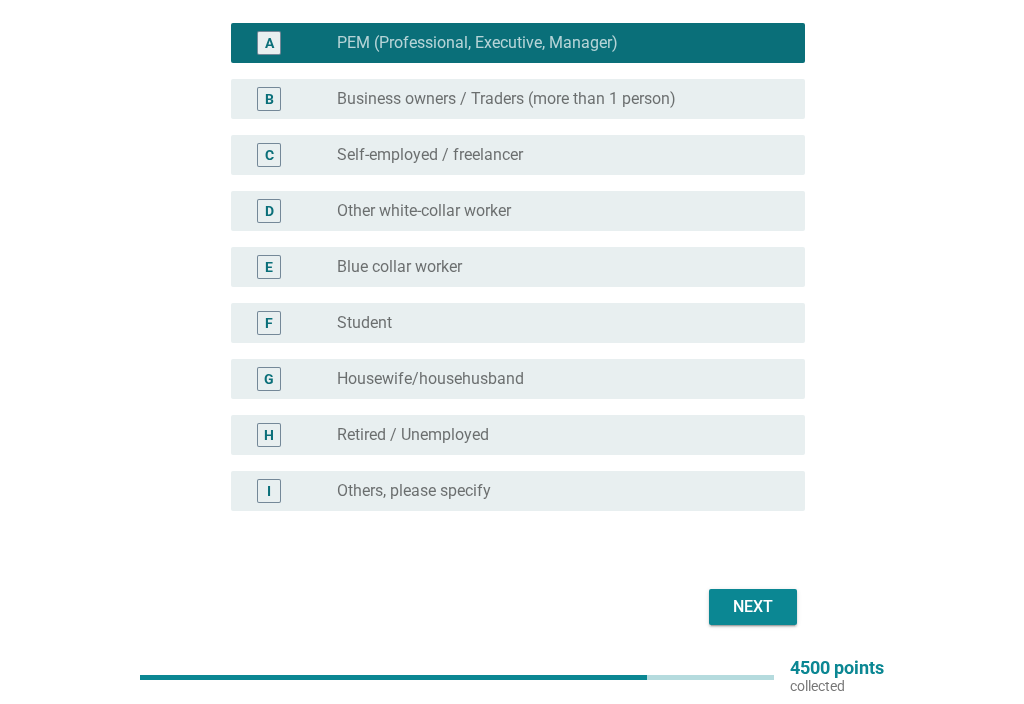 scroll, scrollTop: 223, scrollLeft: 0, axis: vertical 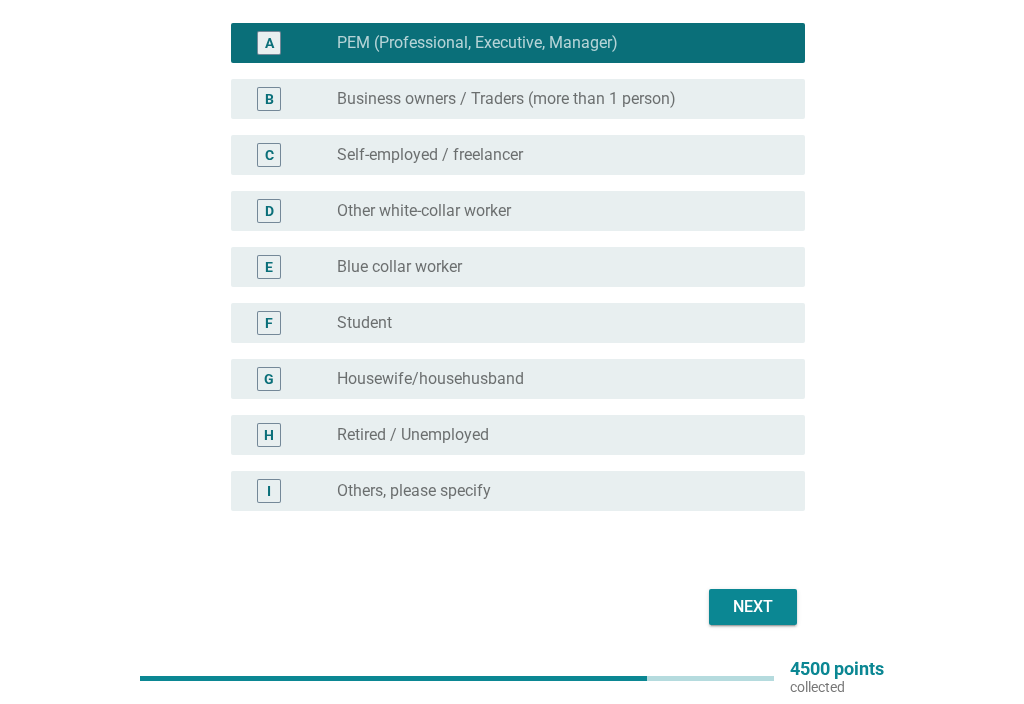 click on "Next" at bounding box center (753, 607) 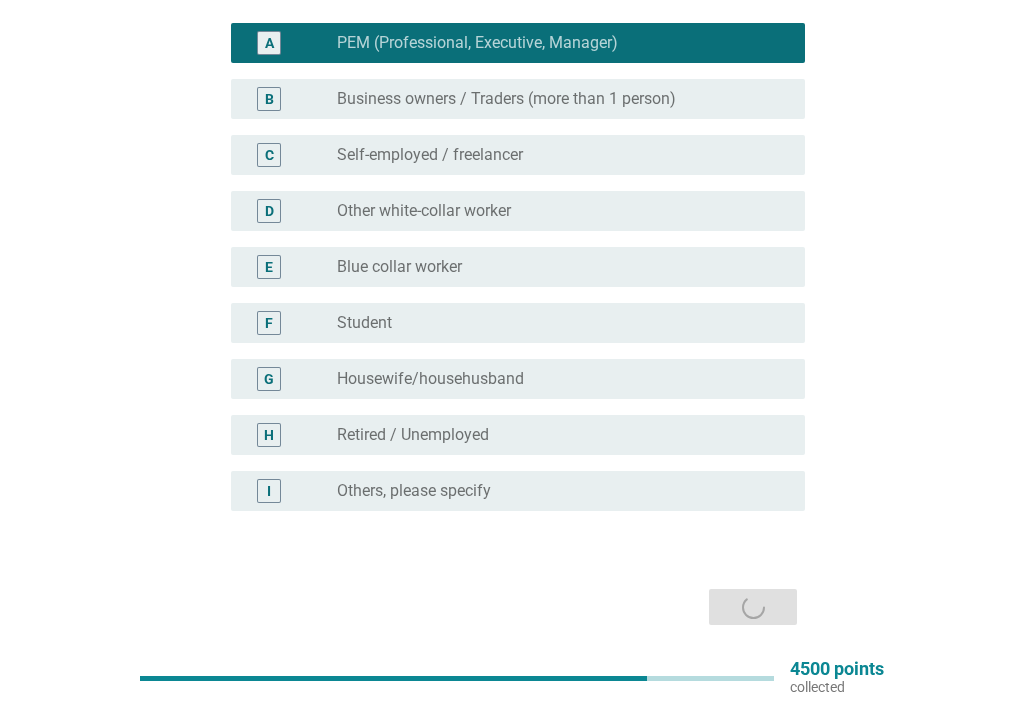 scroll, scrollTop: 0, scrollLeft: 0, axis: both 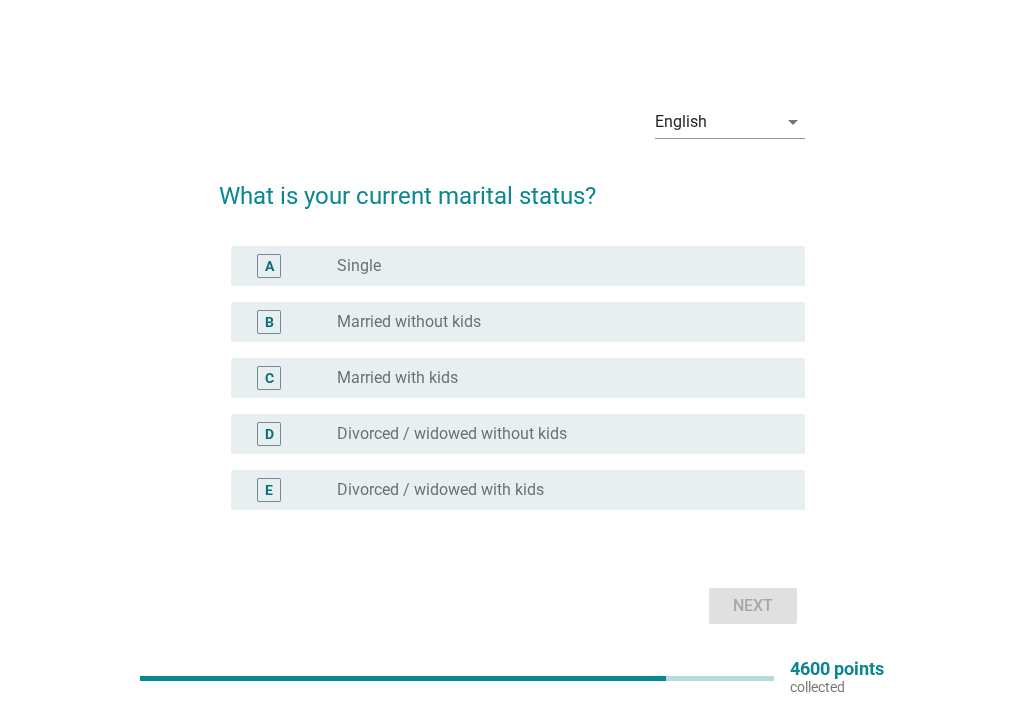 click on "A     radio_button_unchecked Single" at bounding box center [518, 266] 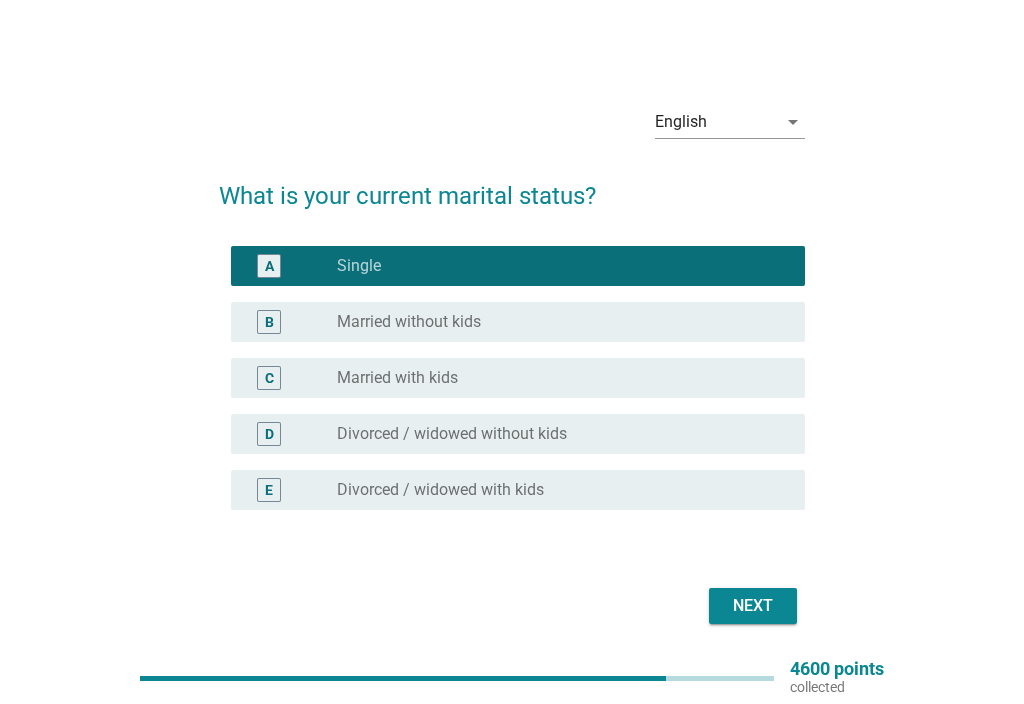 click on "Next" at bounding box center (753, 606) 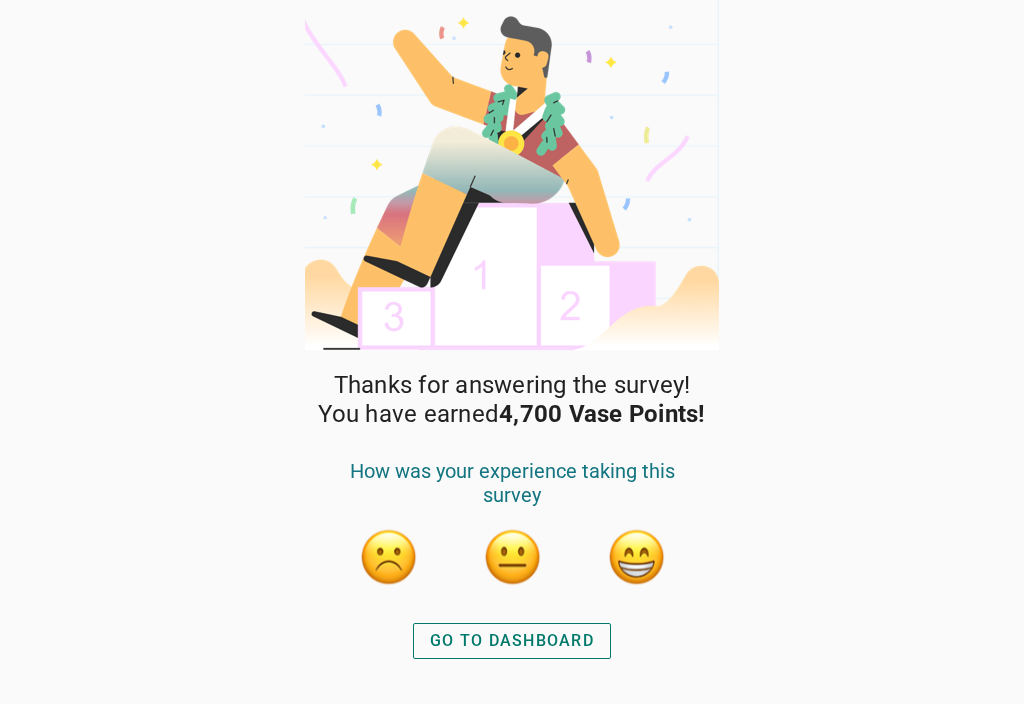 click on "GO TO DASHBOARD" at bounding box center [512, 641] 